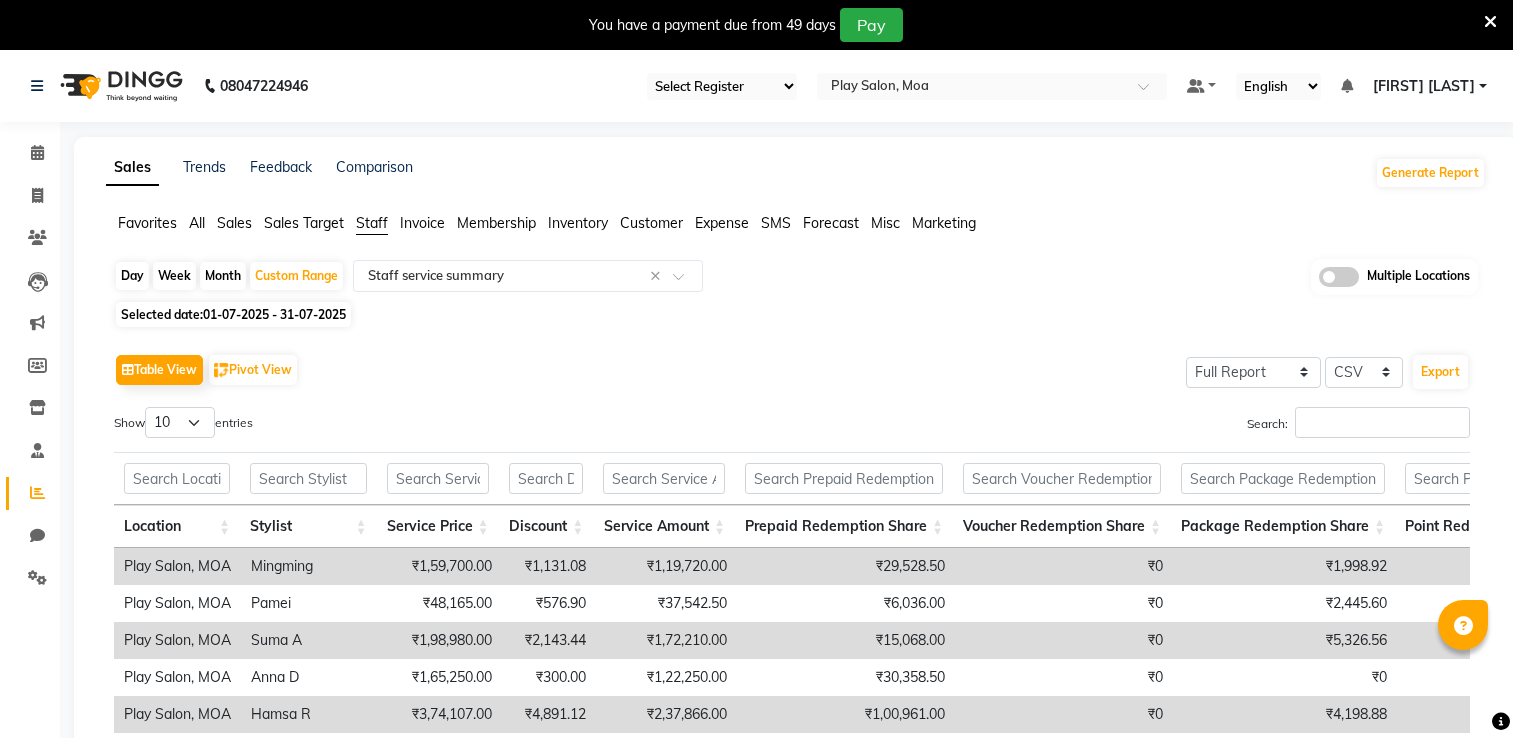 select on "full_report" 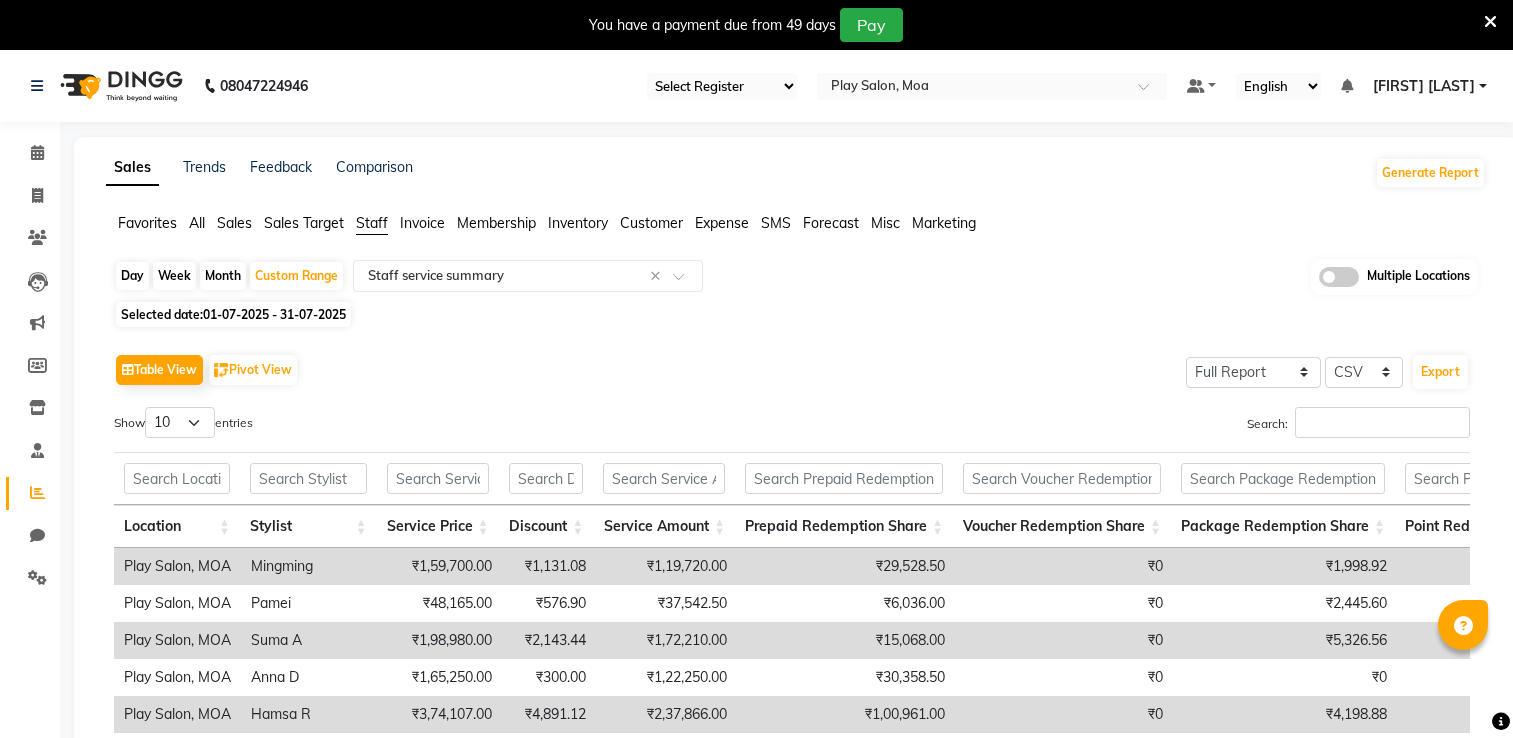 scroll, scrollTop: 300, scrollLeft: 0, axis: vertical 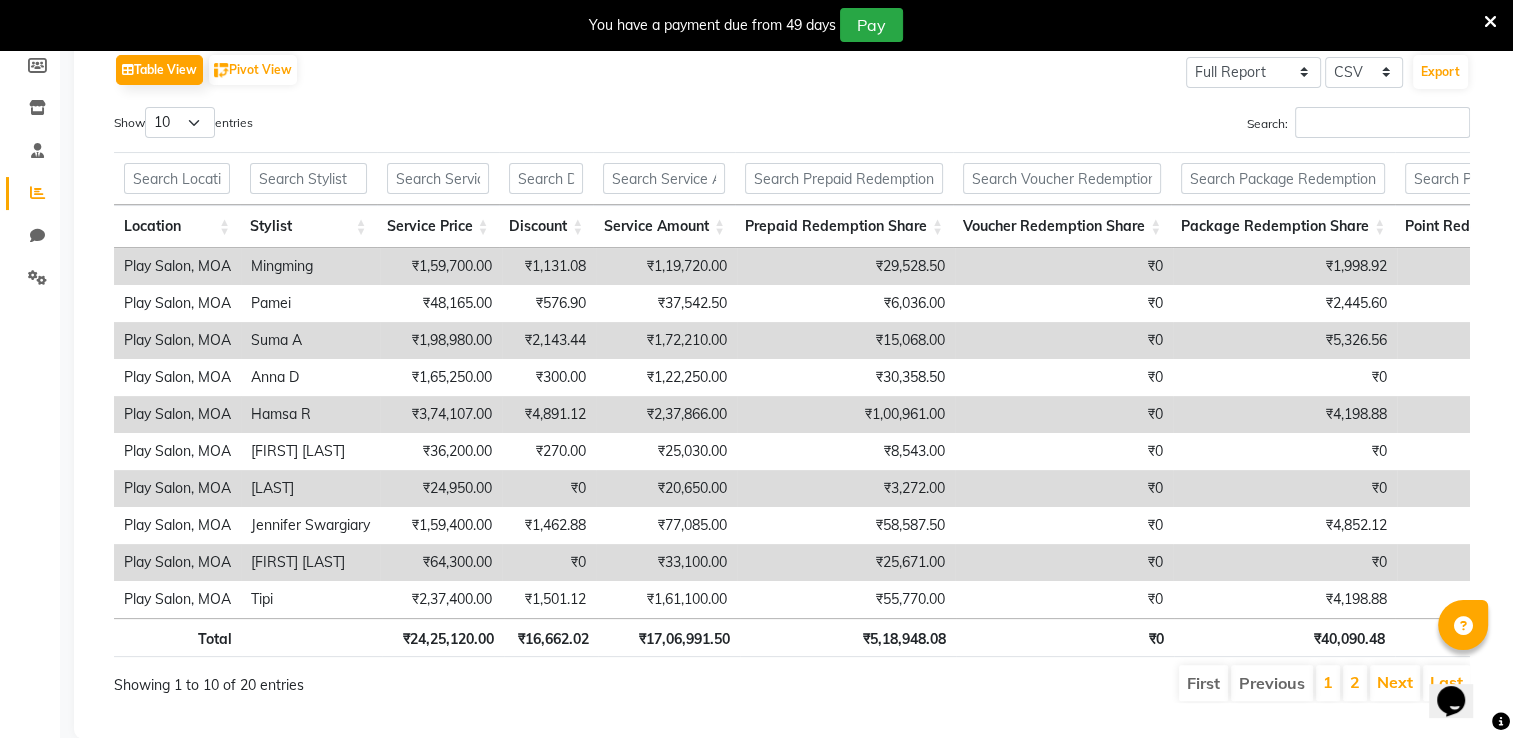 click at bounding box center (1490, 22) 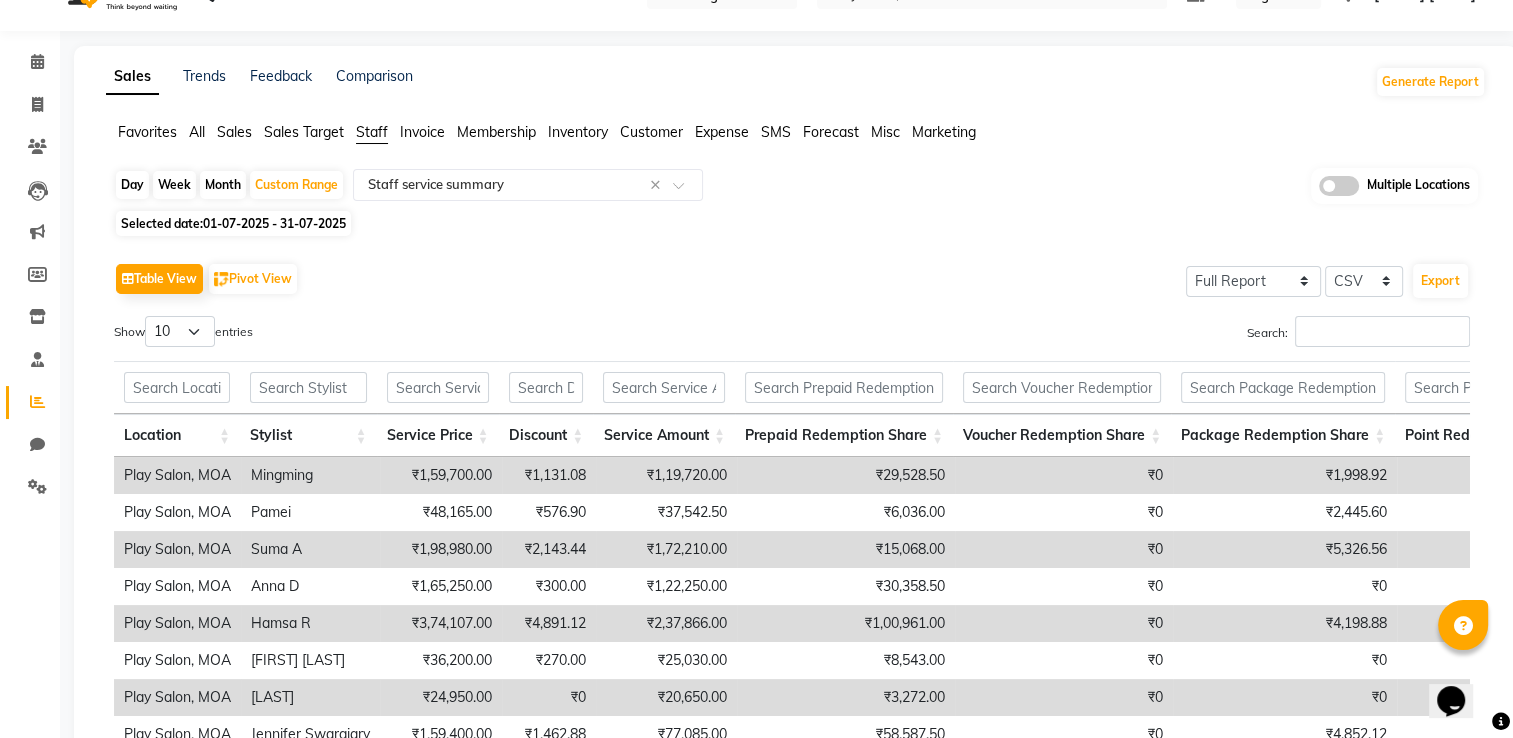 scroll, scrollTop: 0, scrollLeft: 0, axis: both 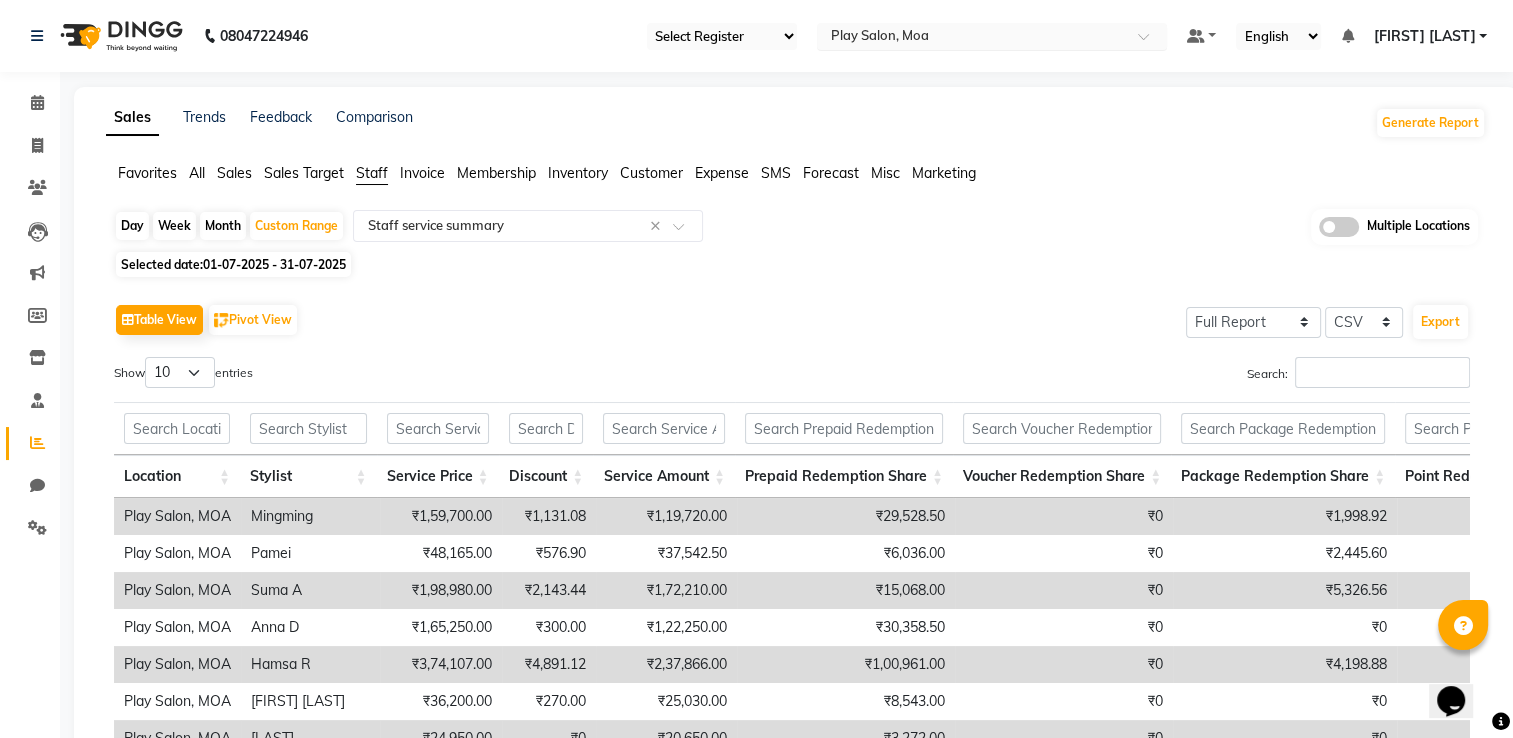 click at bounding box center [972, 38] 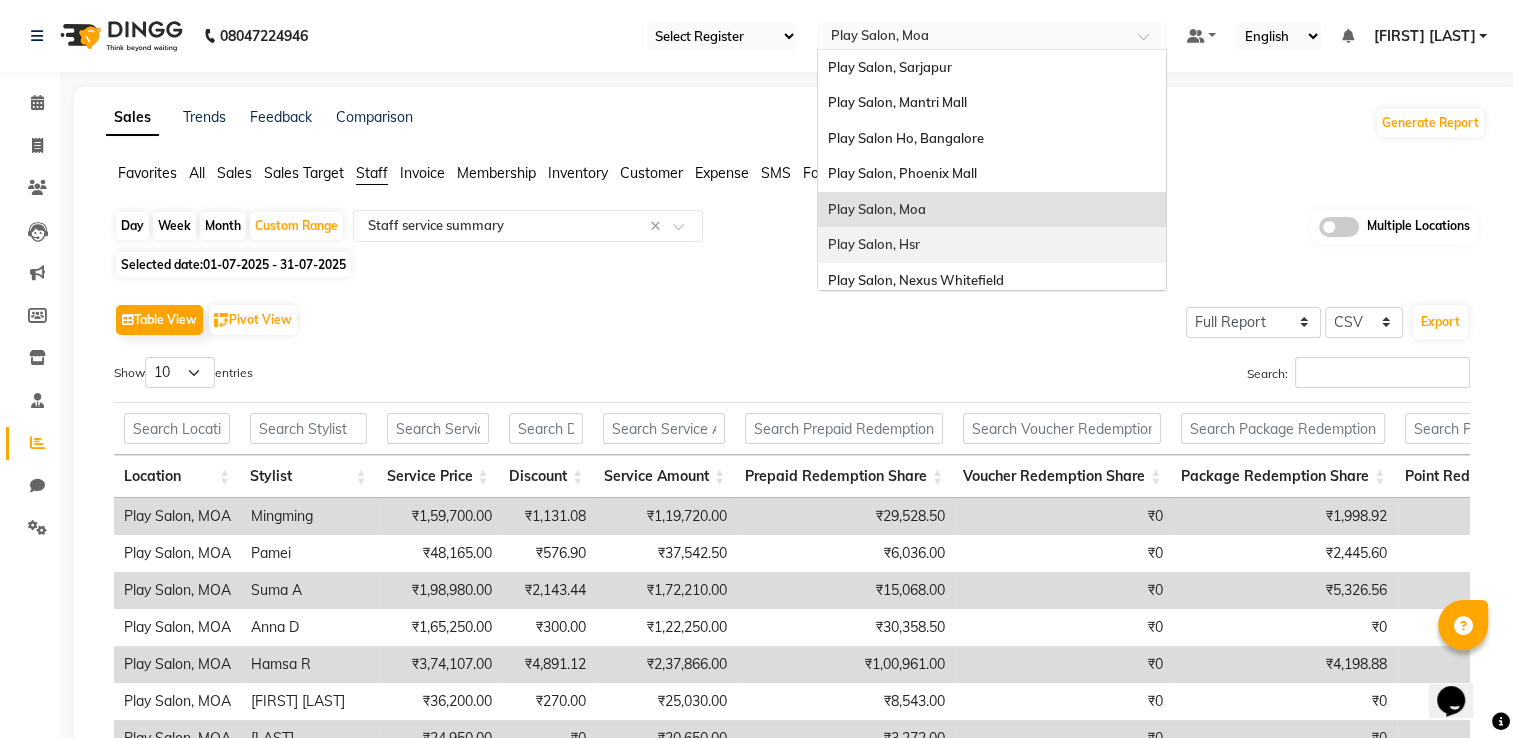 click on "Play Salon, Hsr" at bounding box center (874, 244) 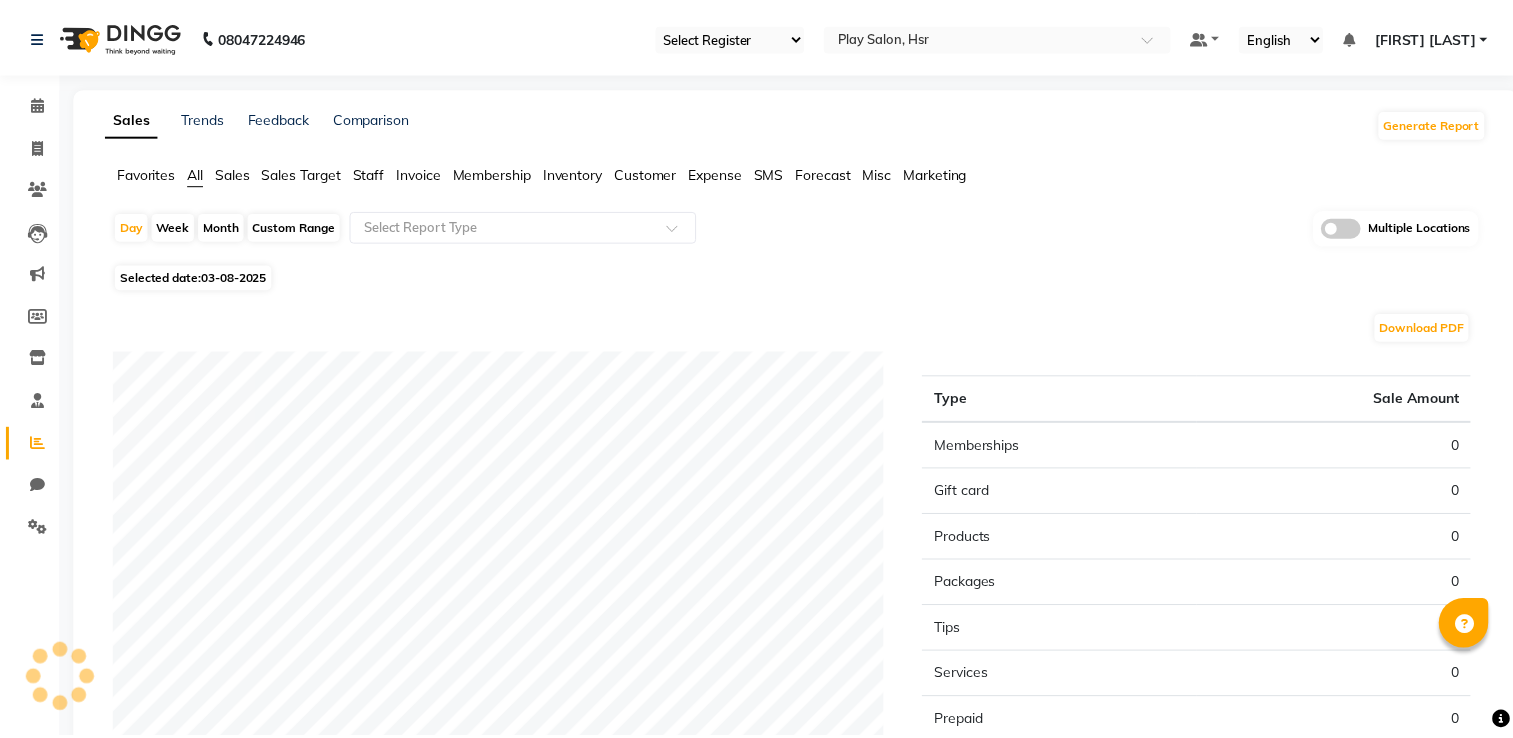 scroll, scrollTop: 0, scrollLeft: 0, axis: both 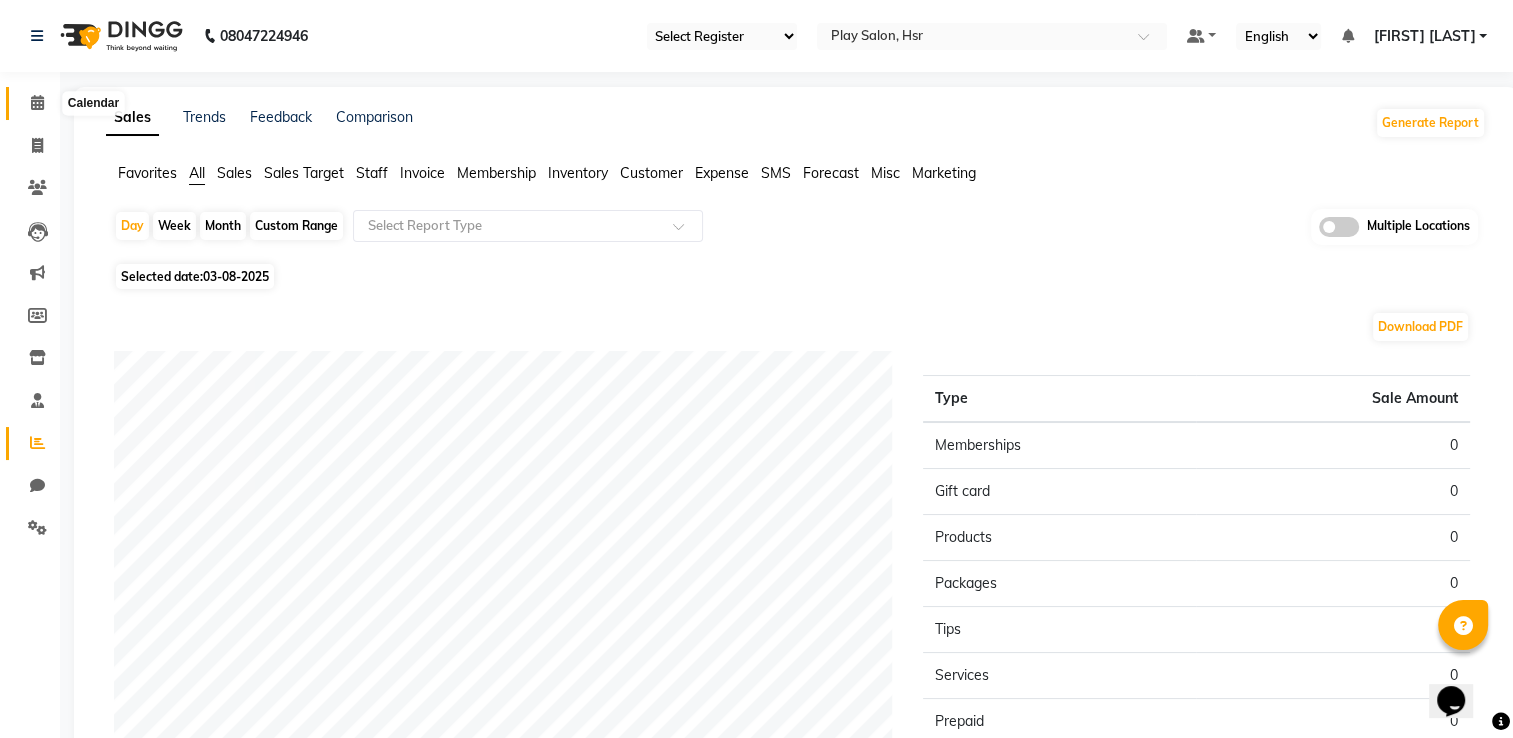 click 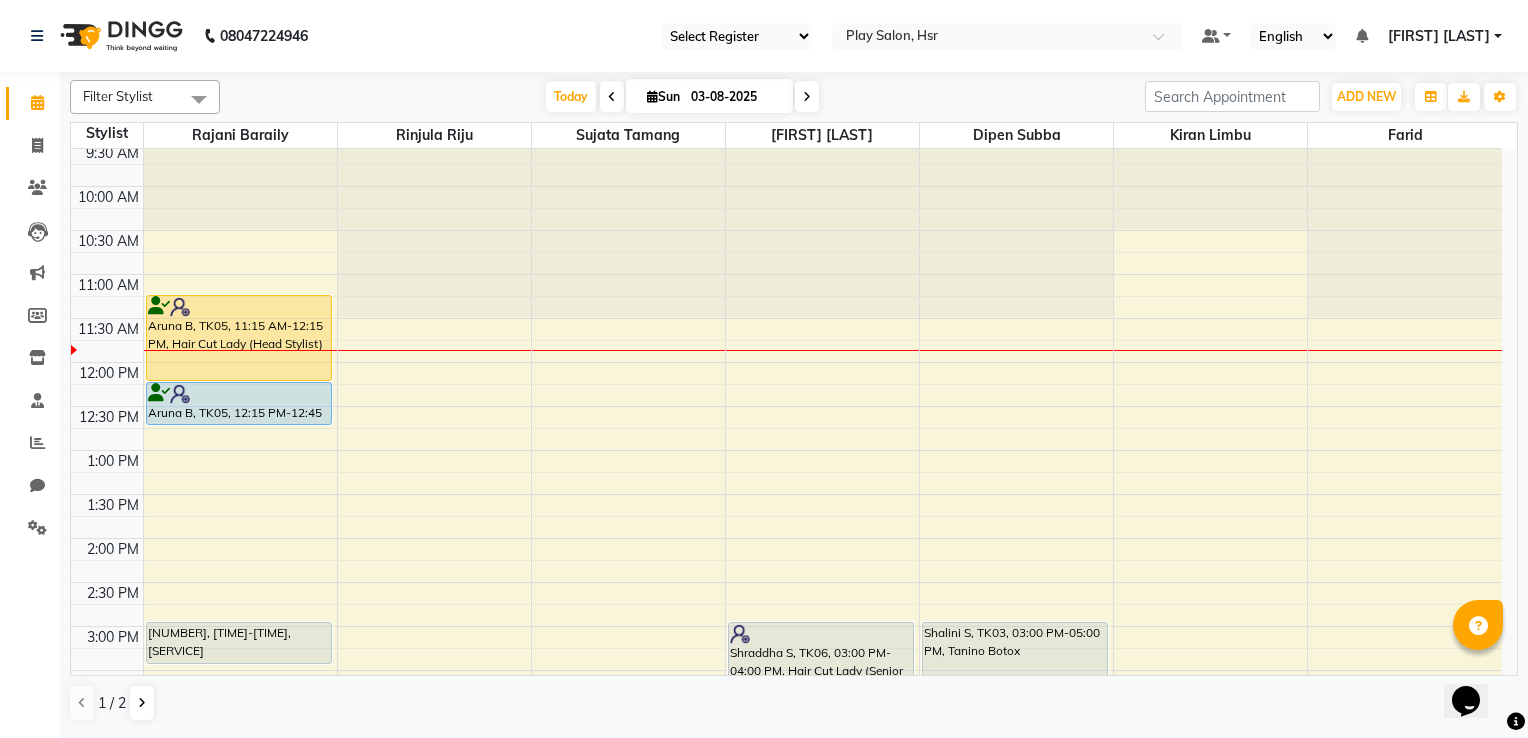 scroll, scrollTop: 0, scrollLeft: 0, axis: both 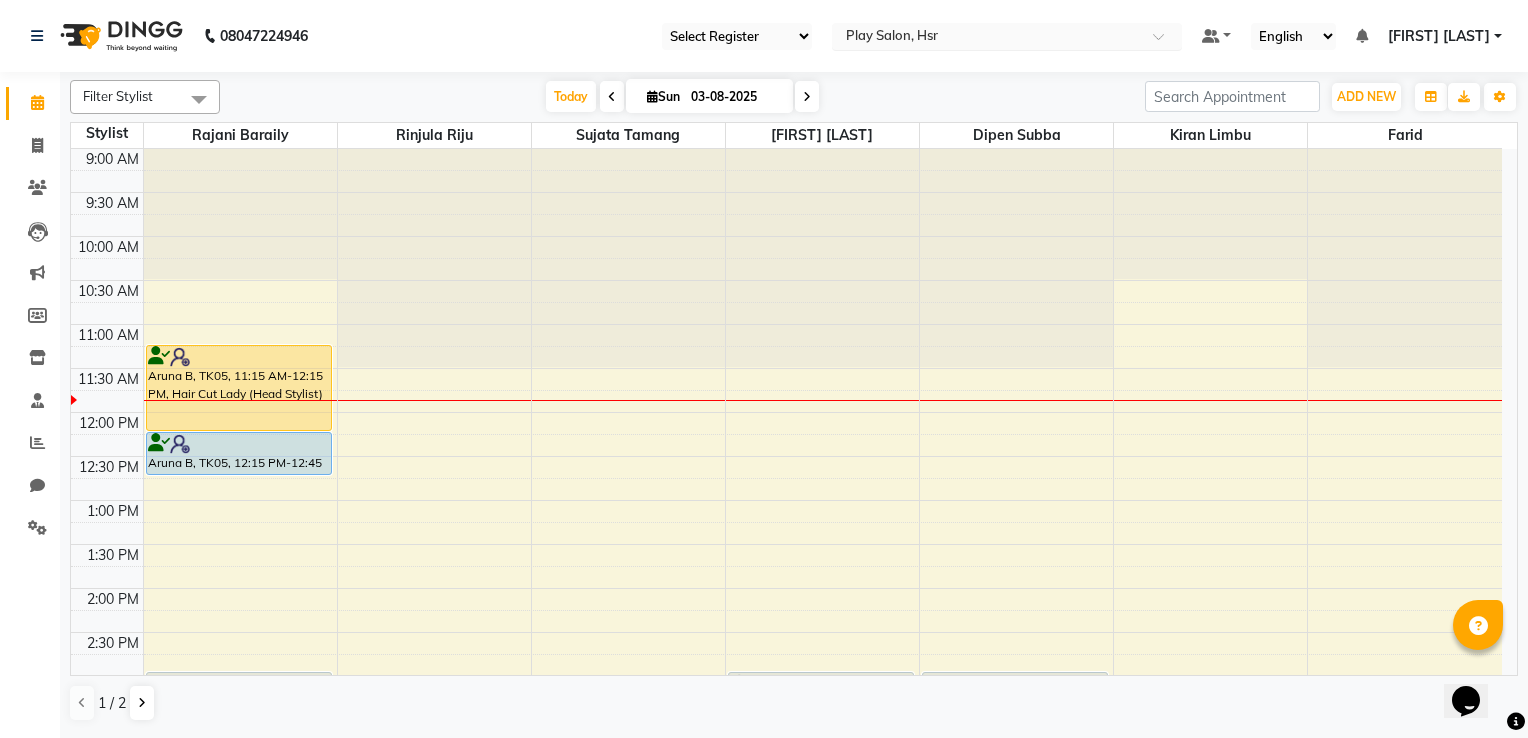 click on "Select Location × Play Salon, Hsr" at bounding box center (1007, 36) 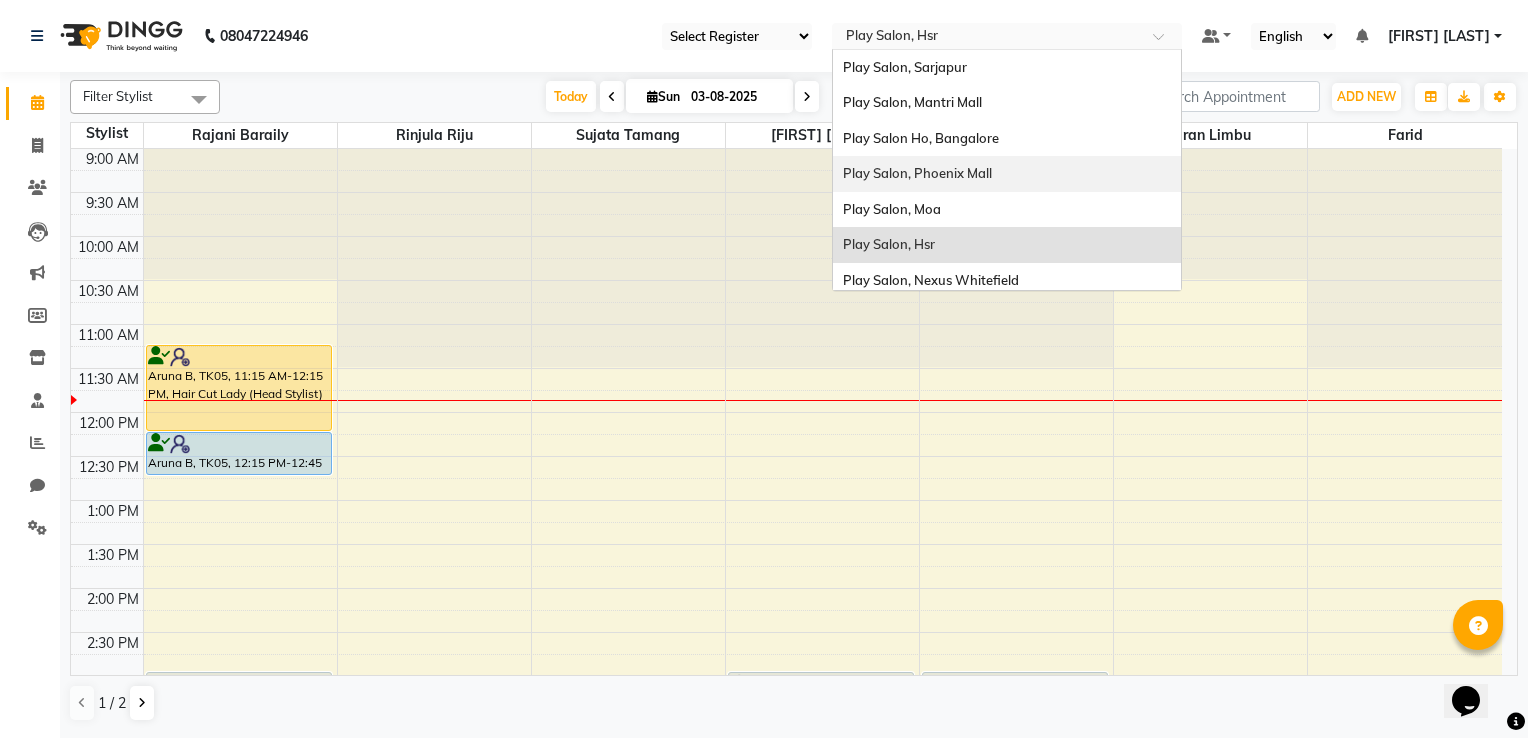 click on "Play Salon, Phoenix Mall" at bounding box center (917, 173) 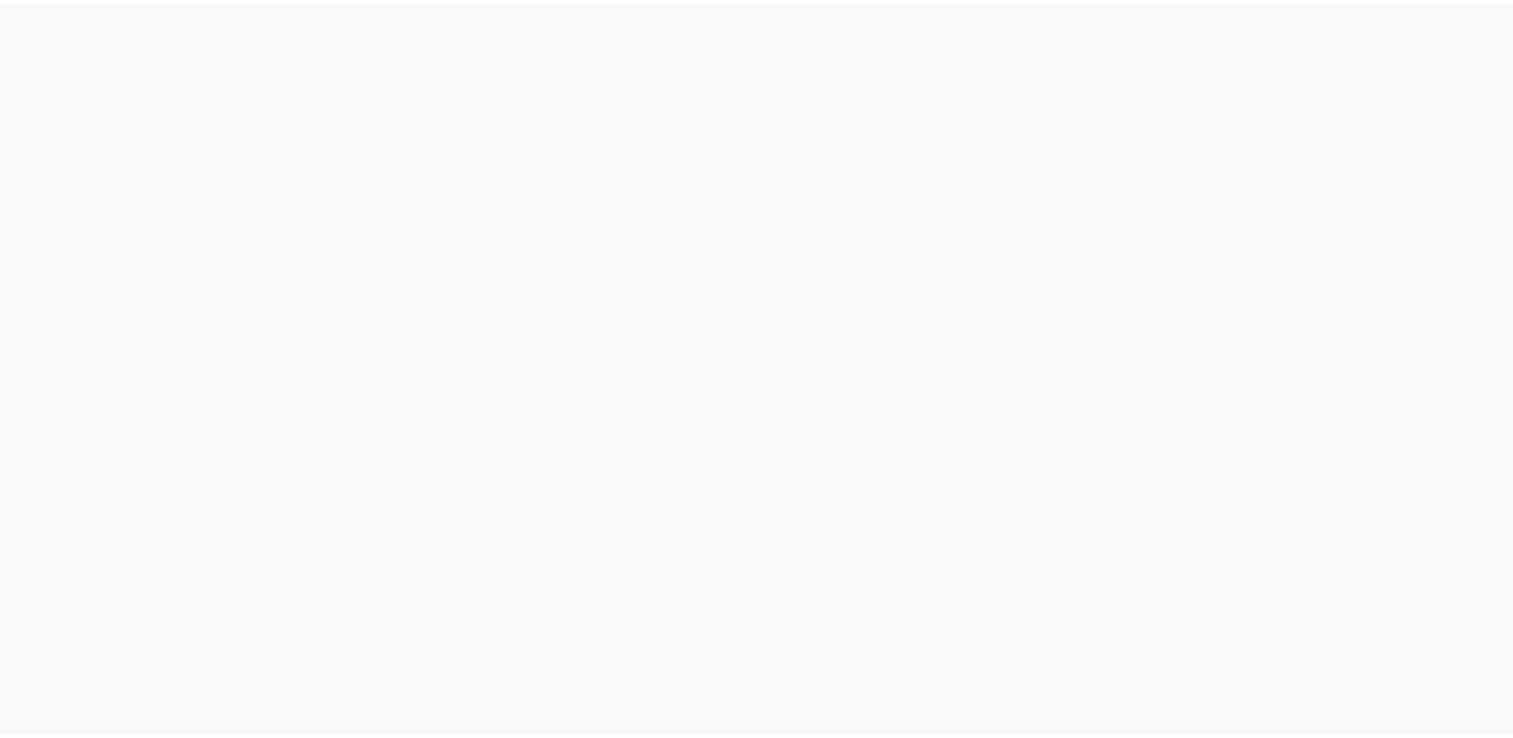 scroll, scrollTop: 0, scrollLeft: 0, axis: both 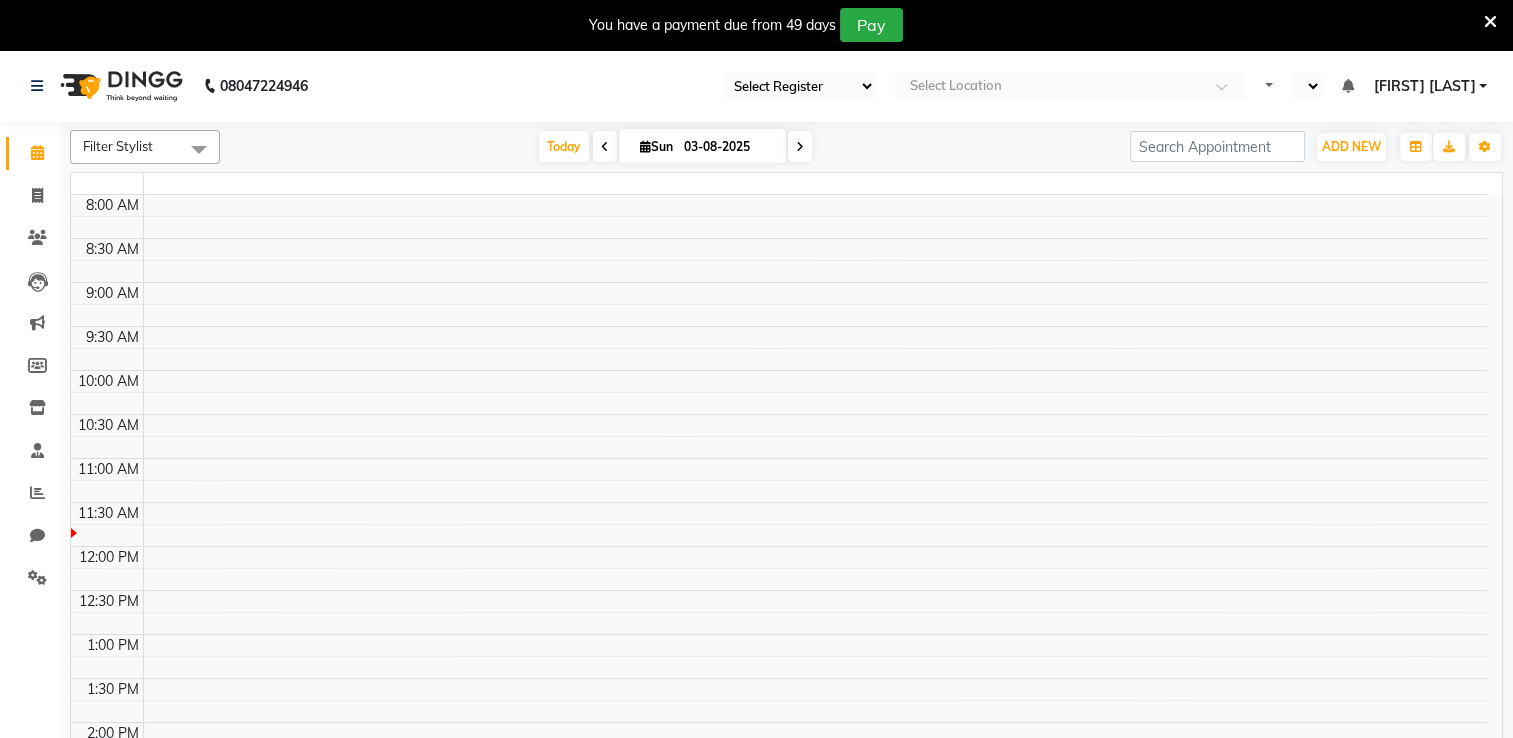 select on "en" 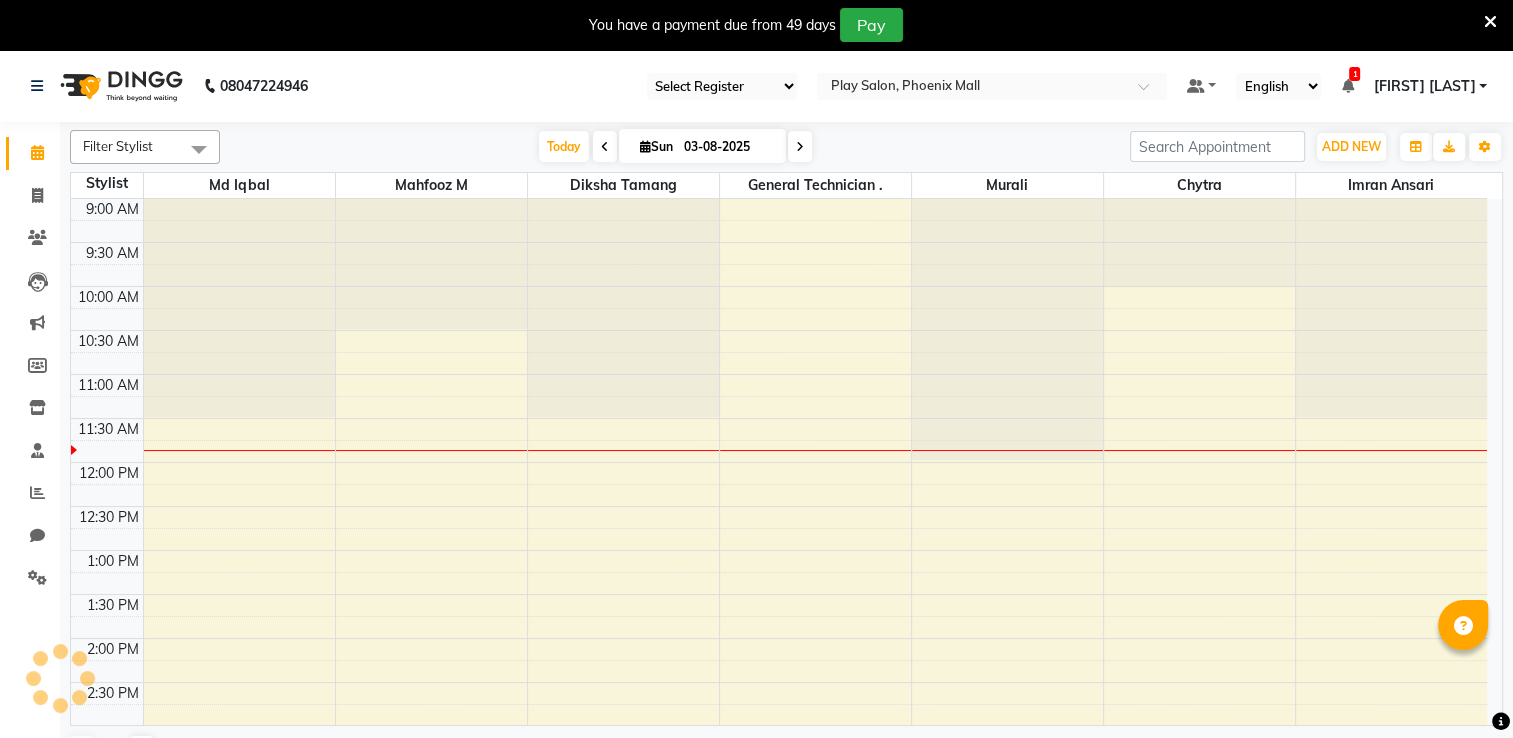 scroll, scrollTop: 0, scrollLeft: 0, axis: both 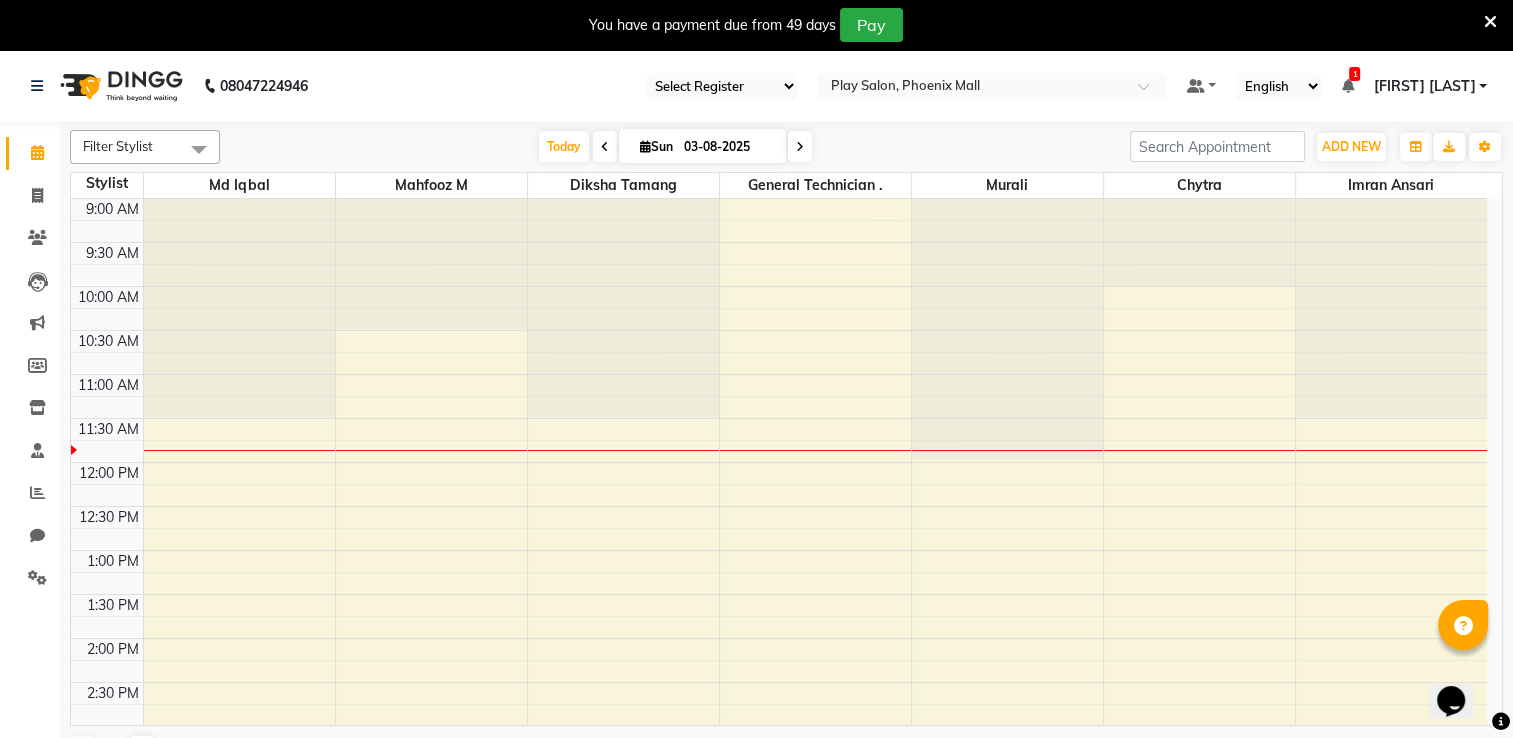 click at bounding box center (1490, 22) 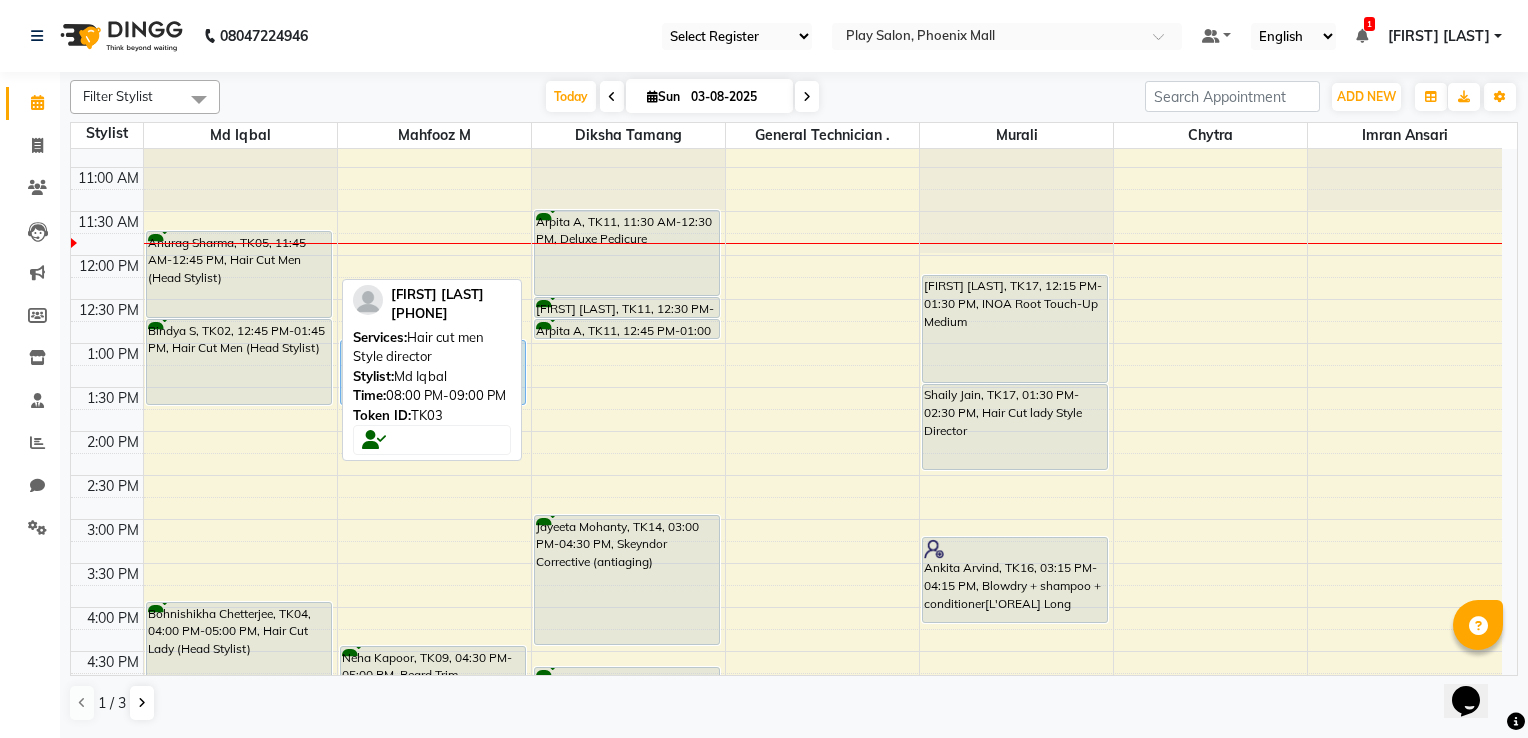 scroll, scrollTop: 692, scrollLeft: 0, axis: vertical 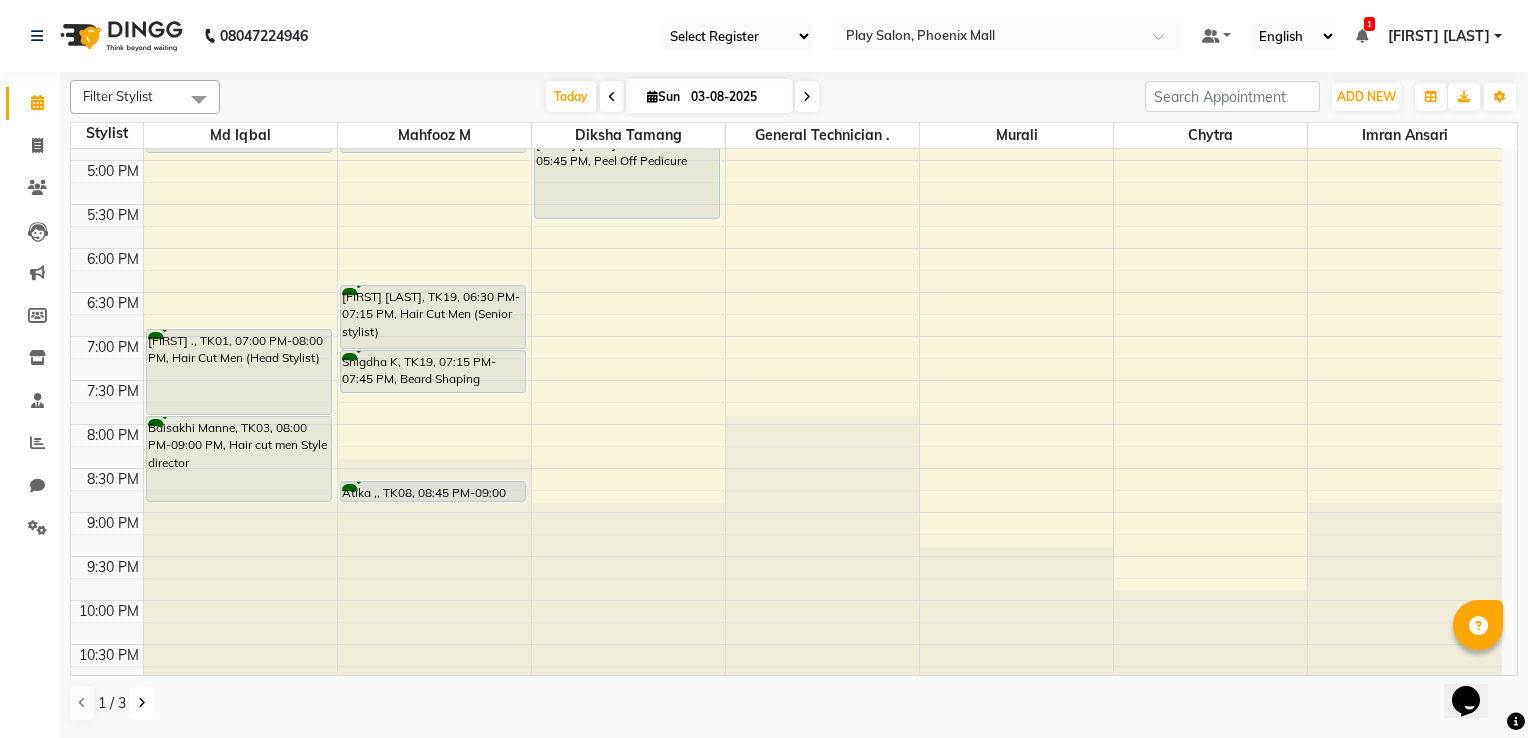click at bounding box center [142, 703] 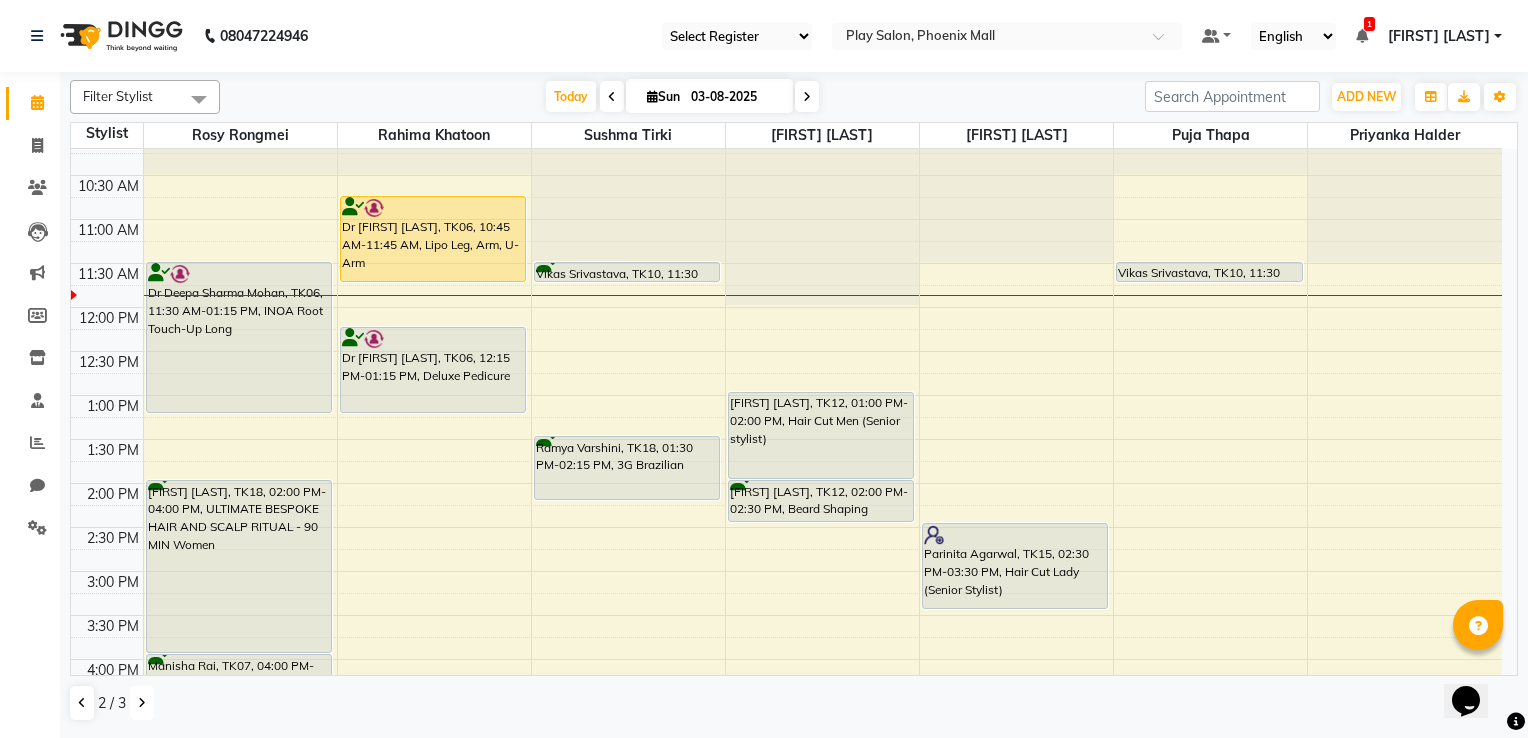 scroll, scrollTop: 92, scrollLeft: 0, axis: vertical 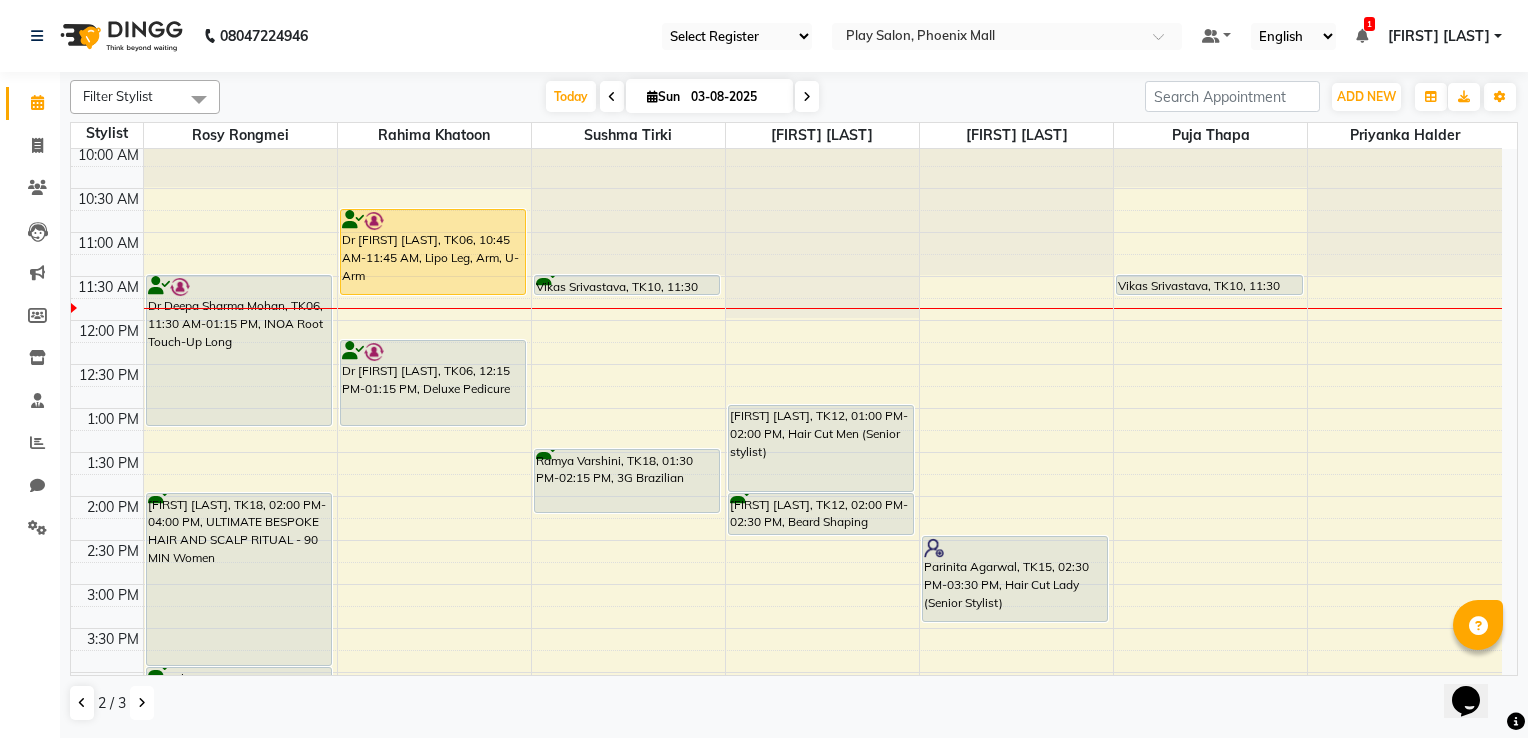 click at bounding box center [142, 703] 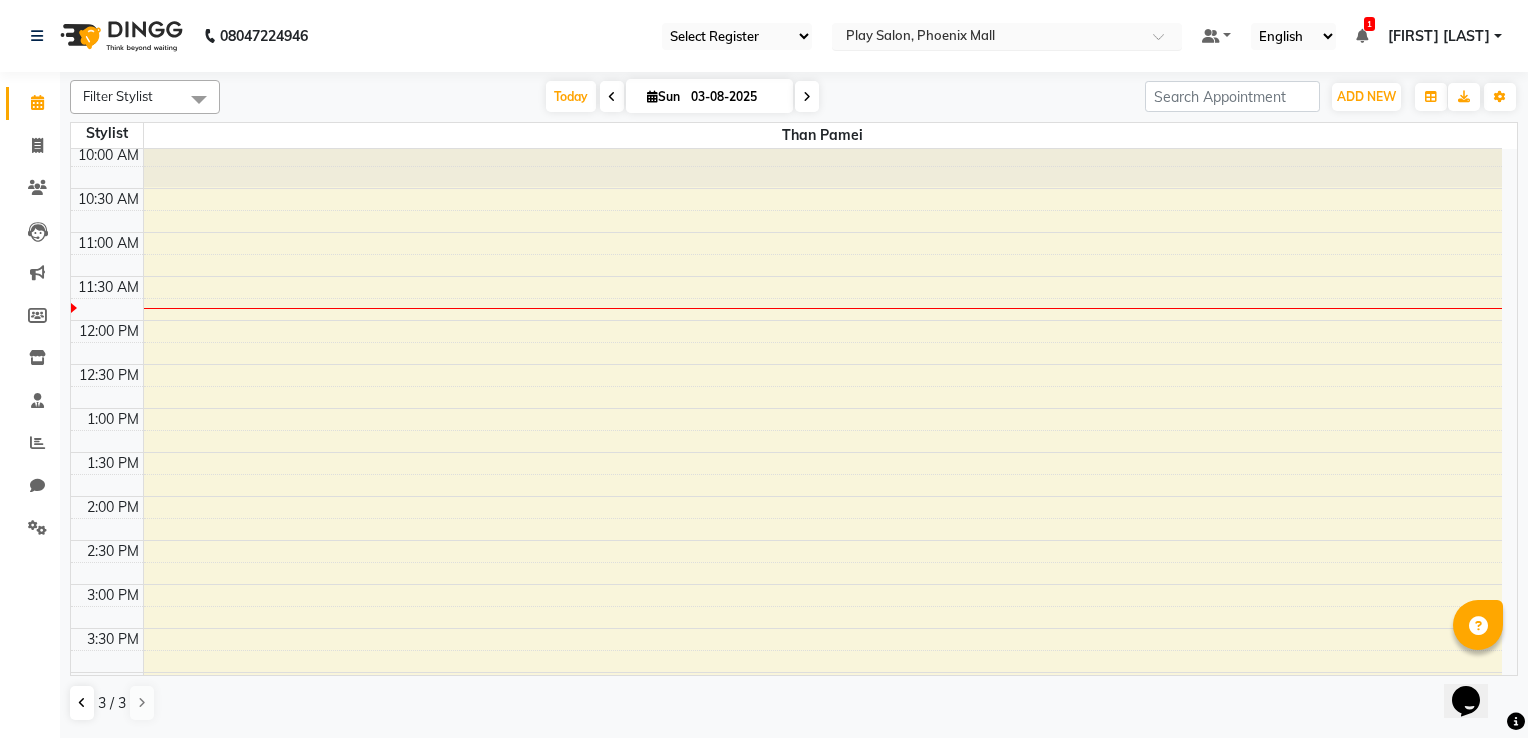 click at bounding box center [987, 38] 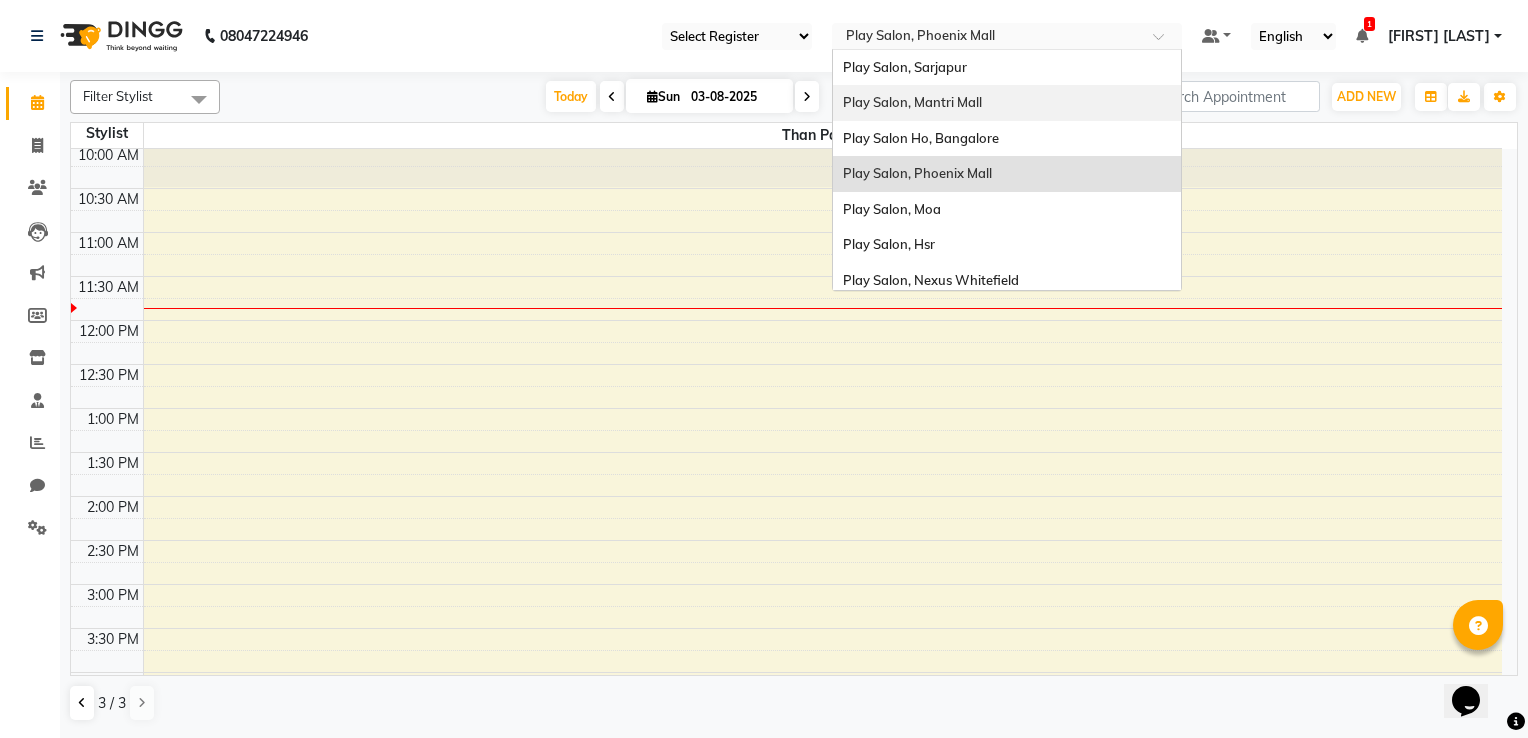 click on "Play Salon, Mantri Mall" at bounding box center [912, 102] 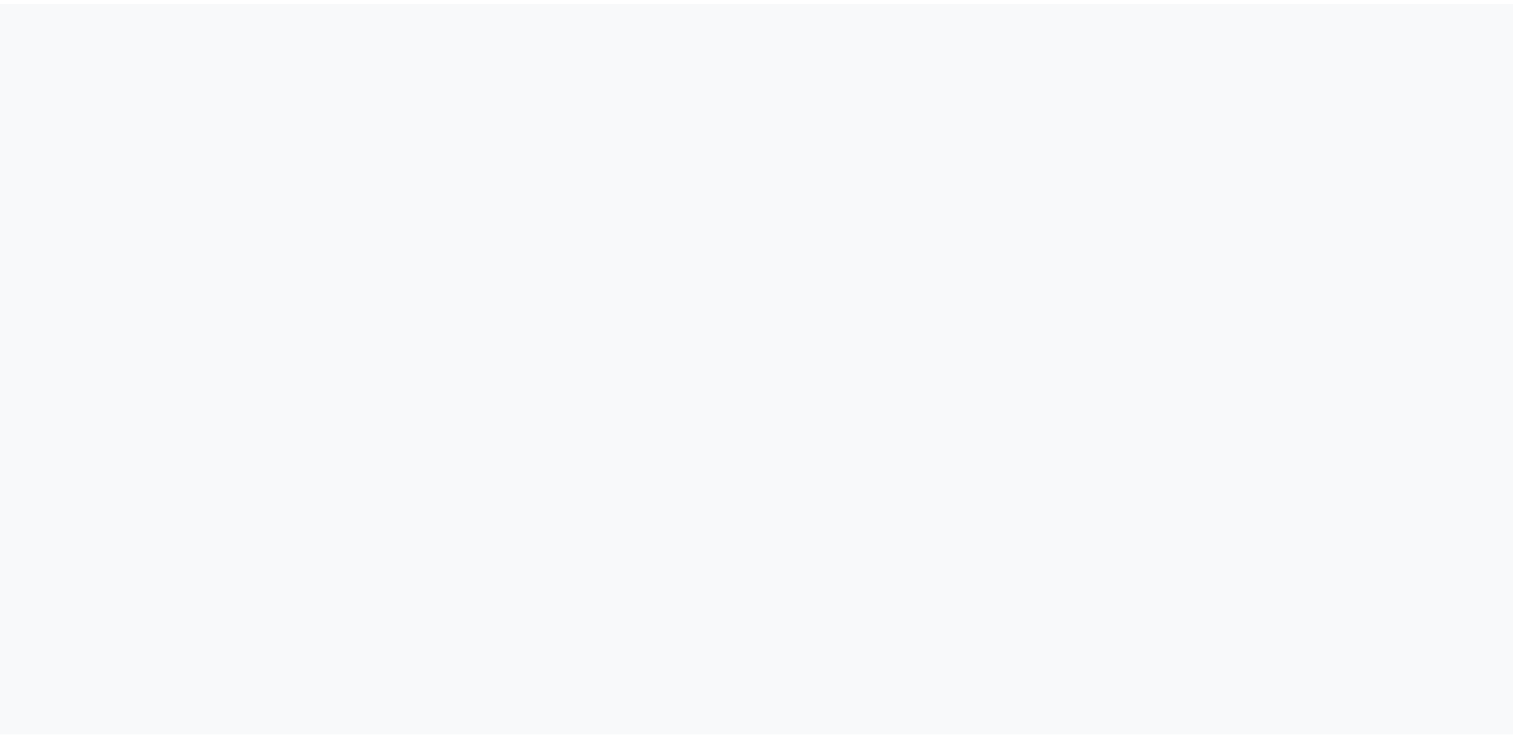 scroll, scrollTop: 0, scrollLeft: 0, axis: both 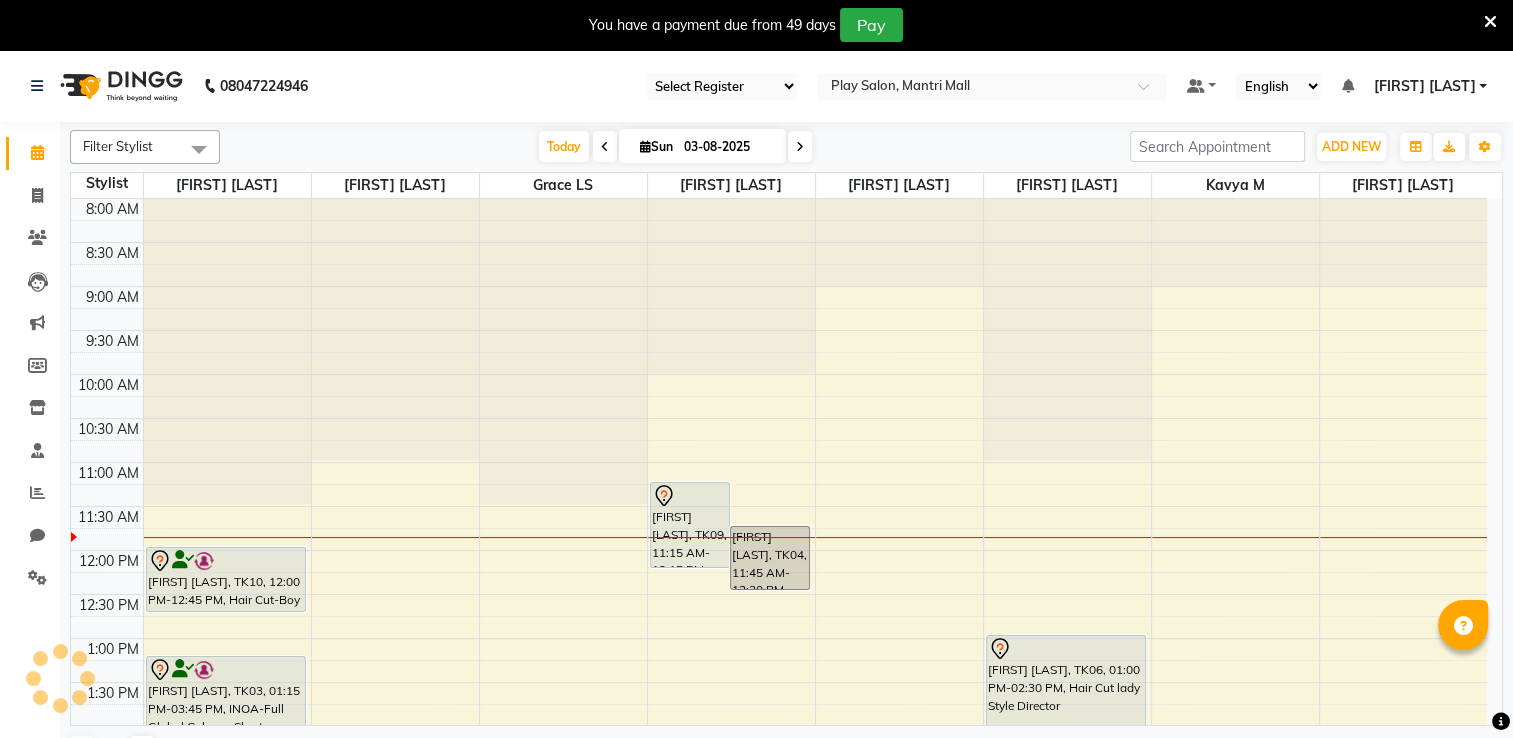 select on "en" 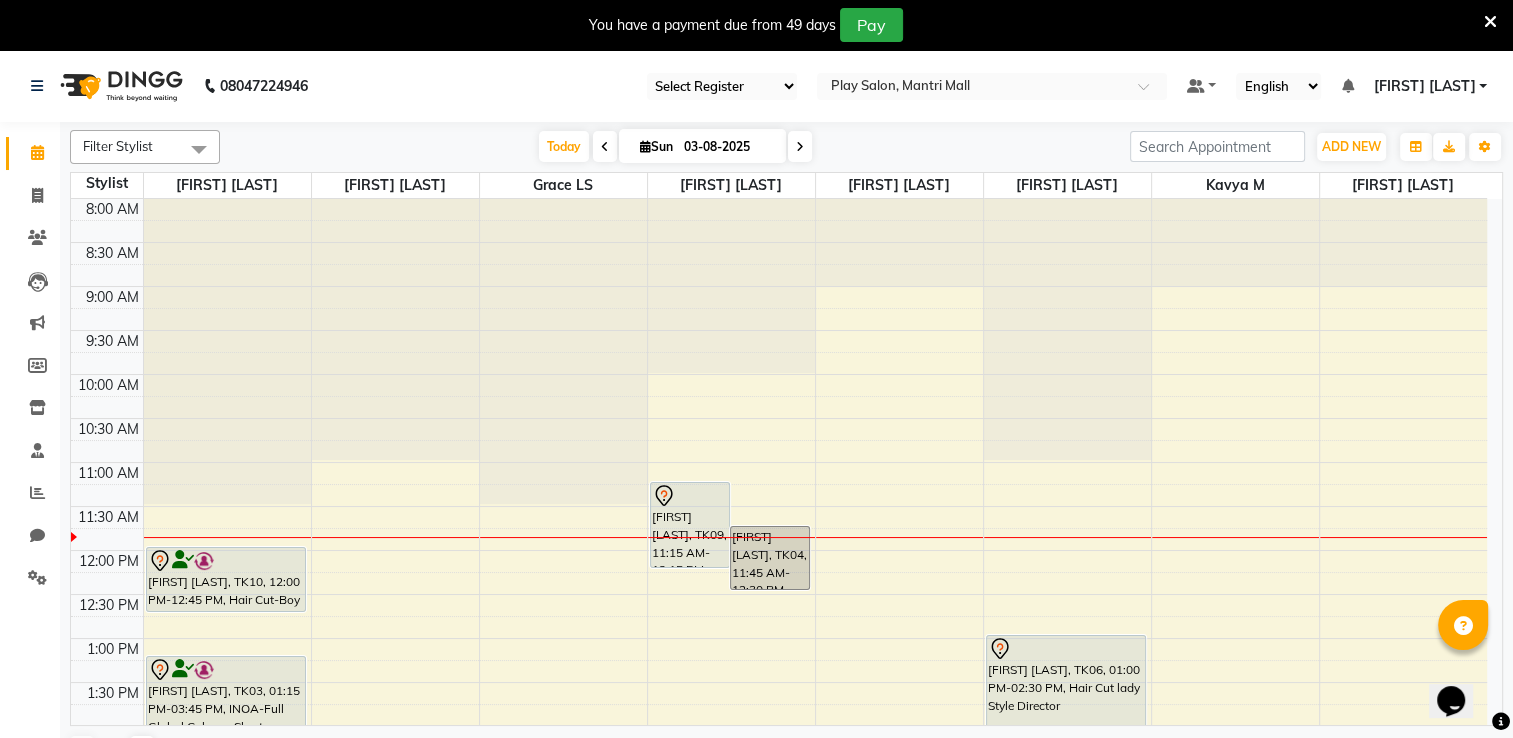 scroll, scrollTop: 0, scrollLeft: 0, axis: both 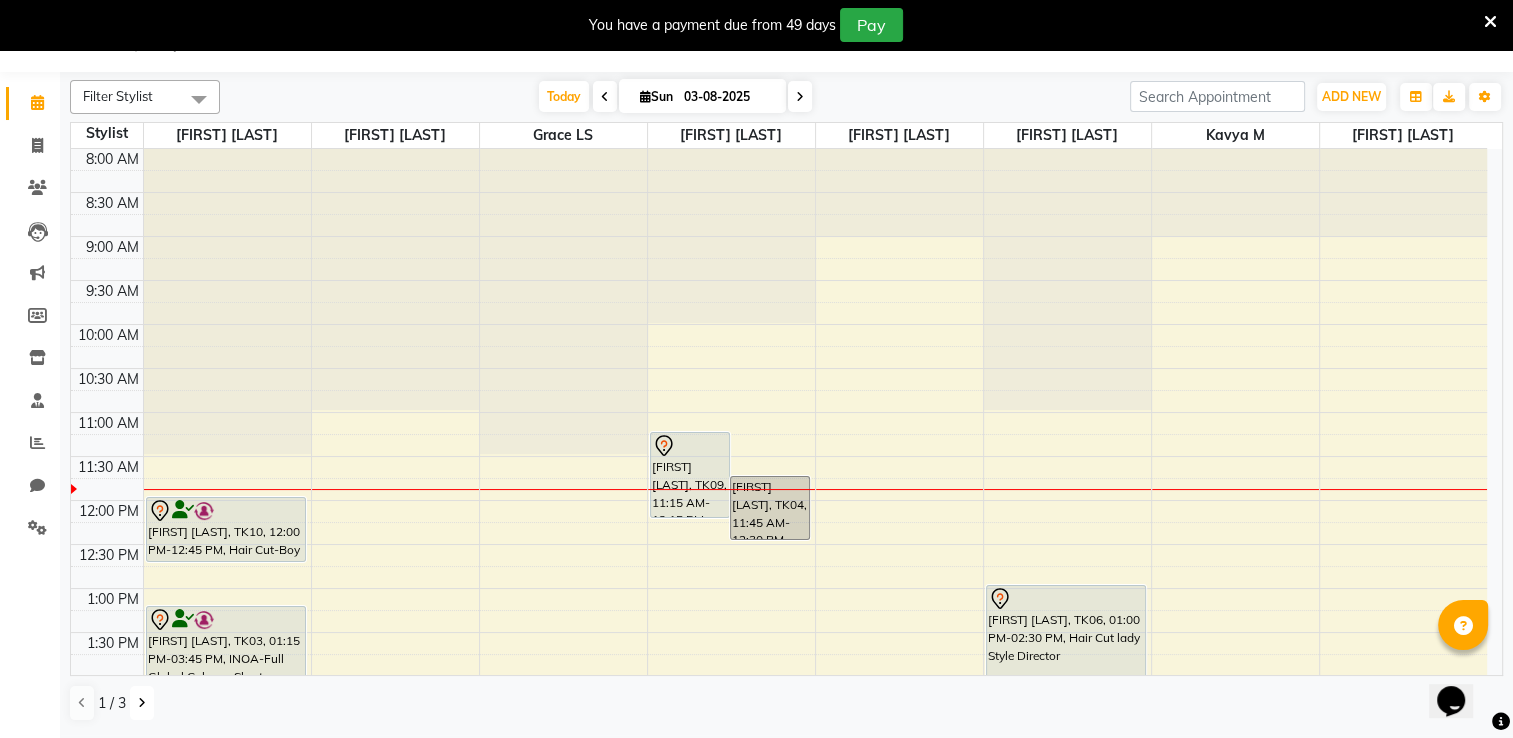 click at bounding box center [142, 703] 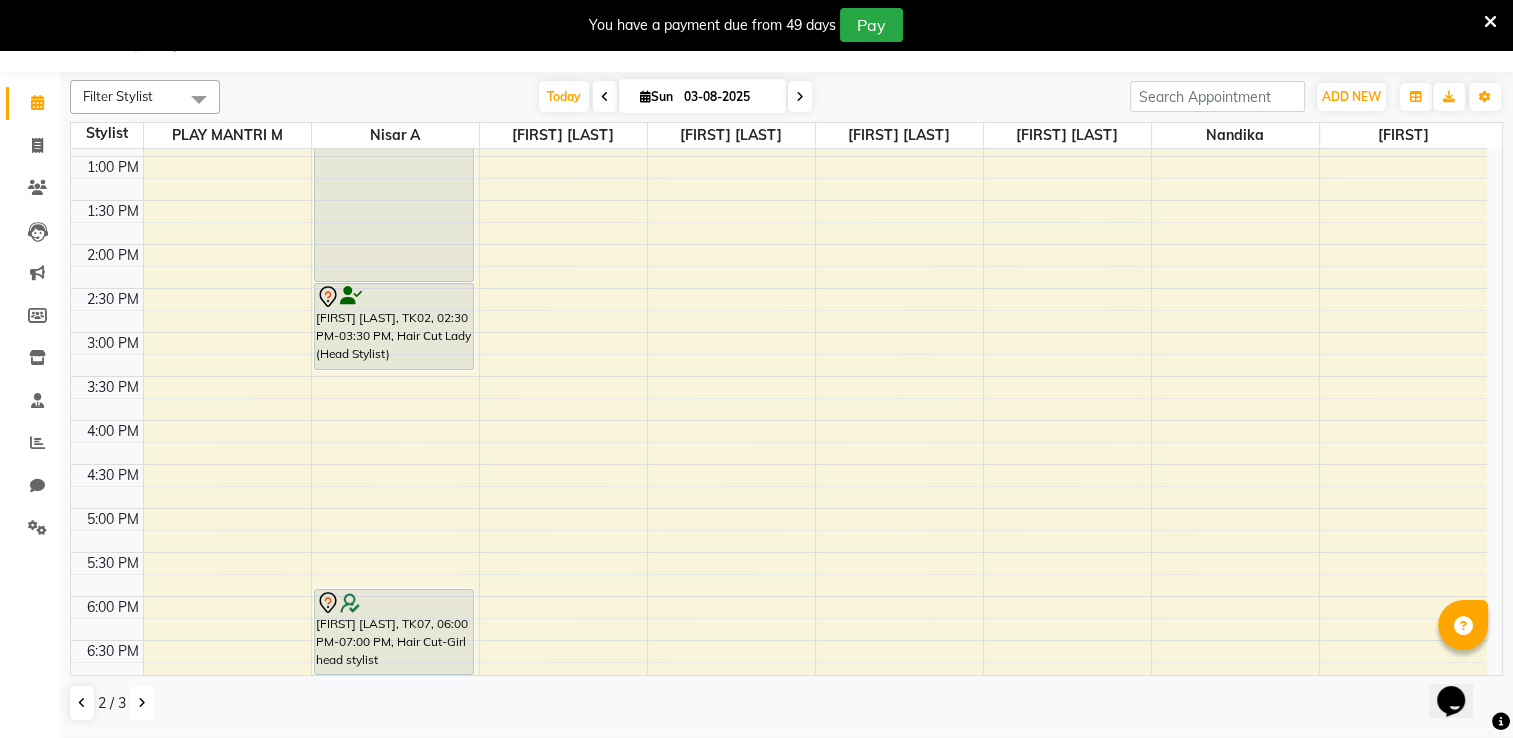 scroll, scrollTop: 700, scrollLeft: 0, axis: vertical 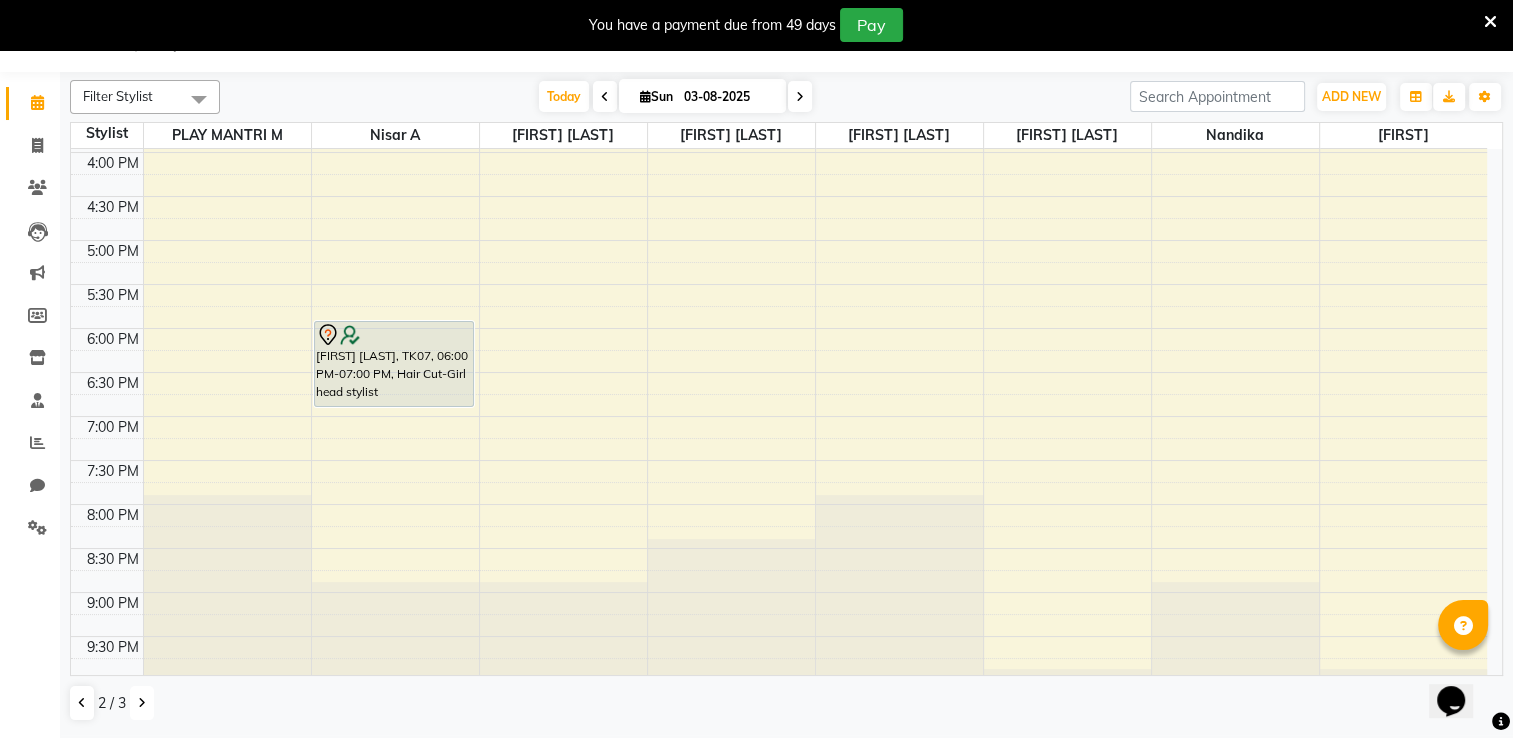 click at bounding box center (142, 703) 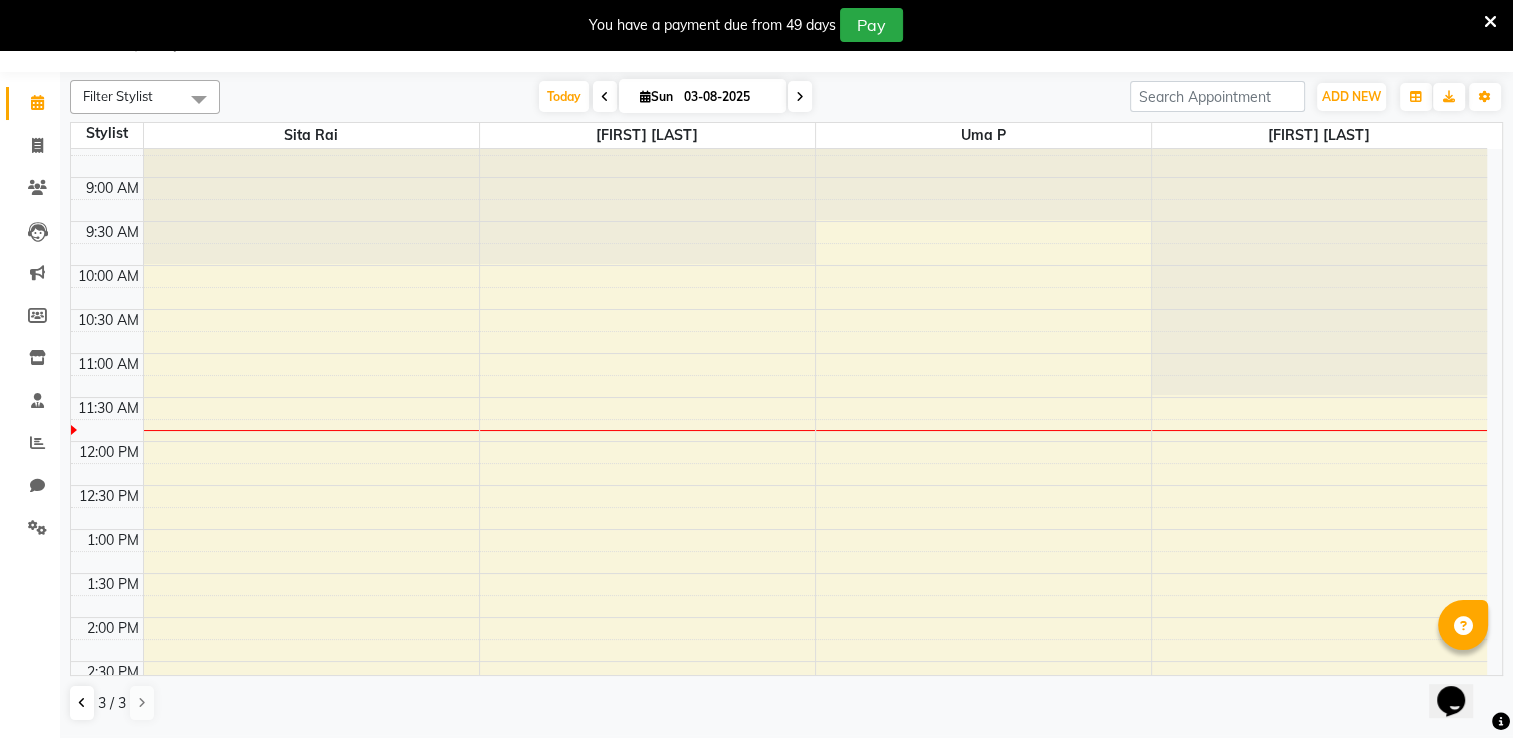 scroll, scrollTop: 0, scrollLeft: 0, axis: both 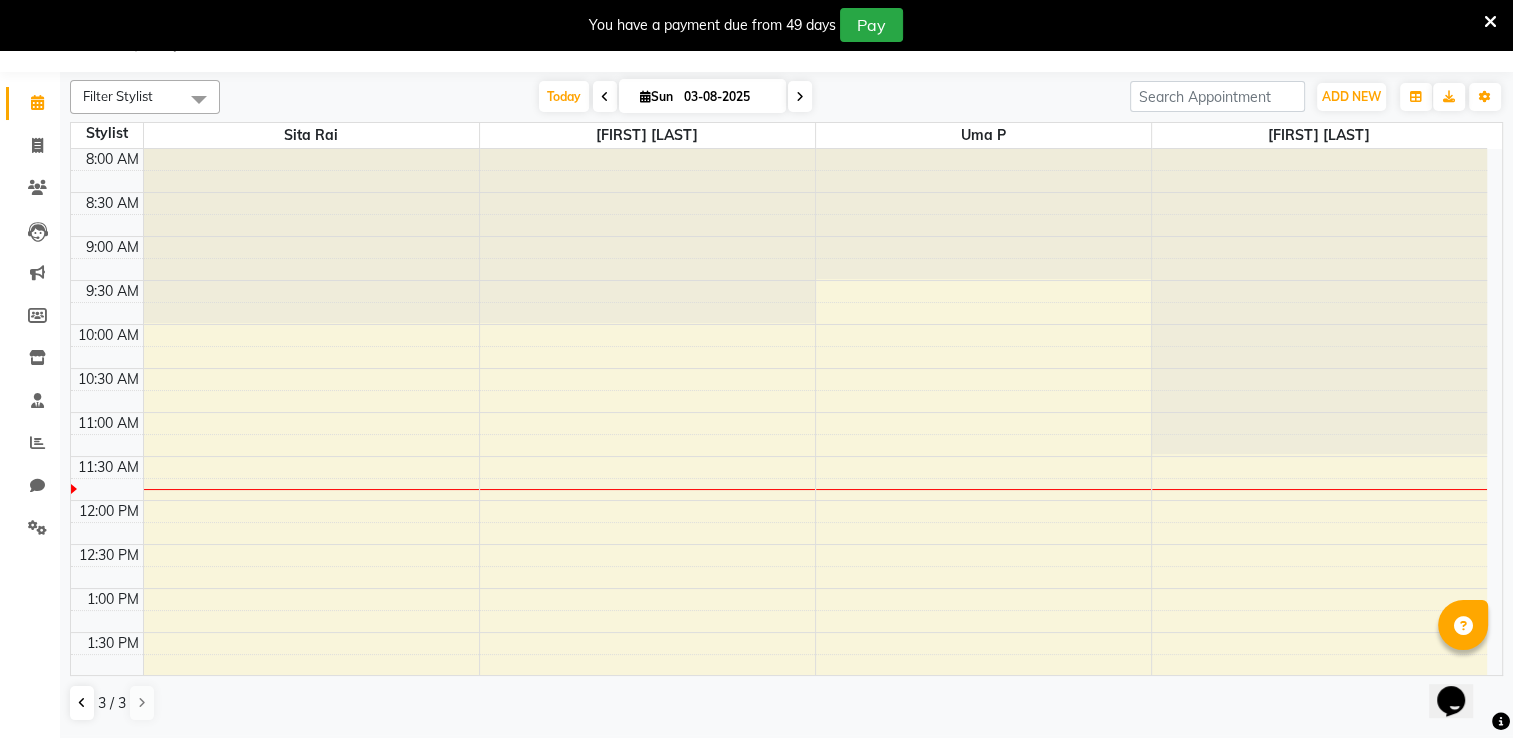 click on "You have a payment due from 49 days   Pay" at bounding box center [756, 25] 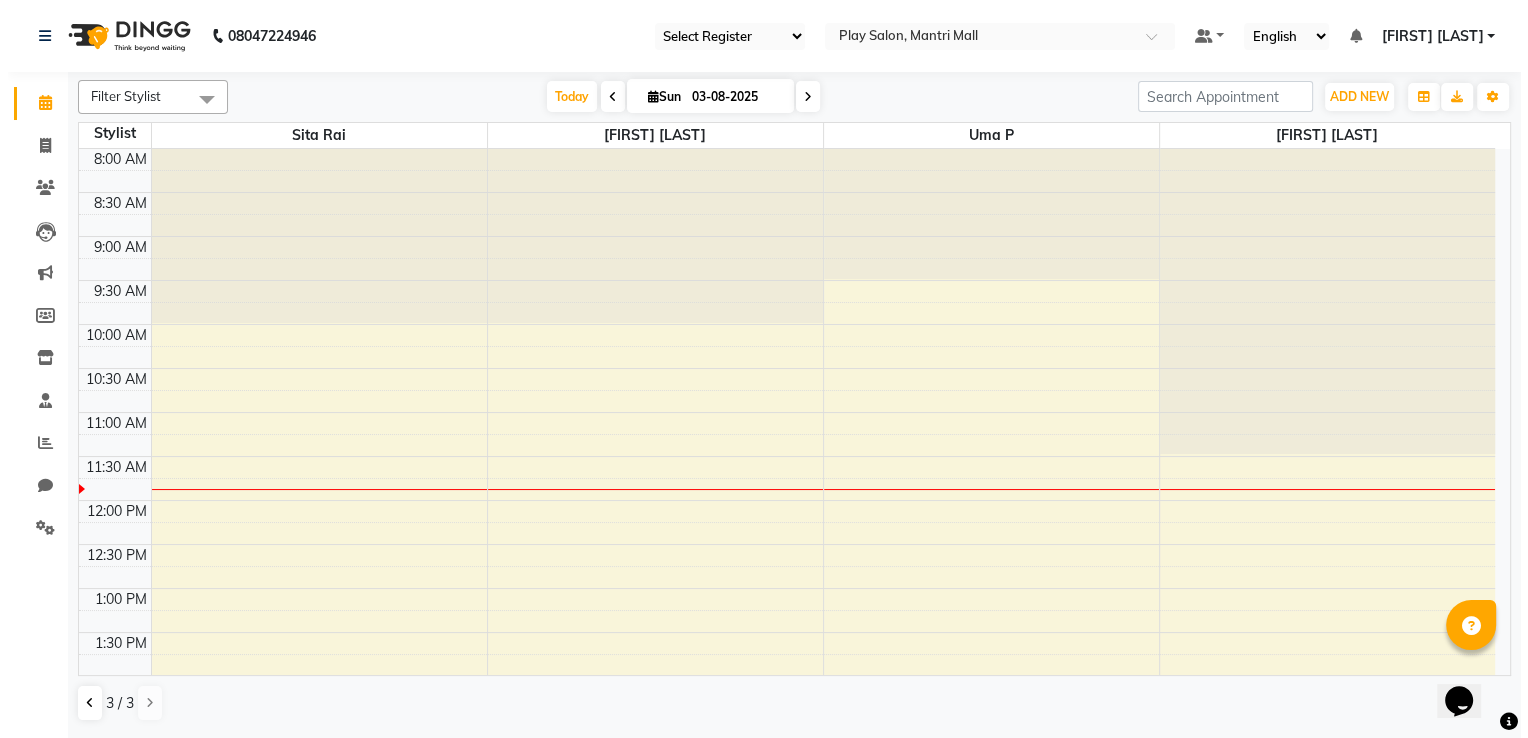 scroll, scrollTop: 0, scrollLeft: 0, axis: both 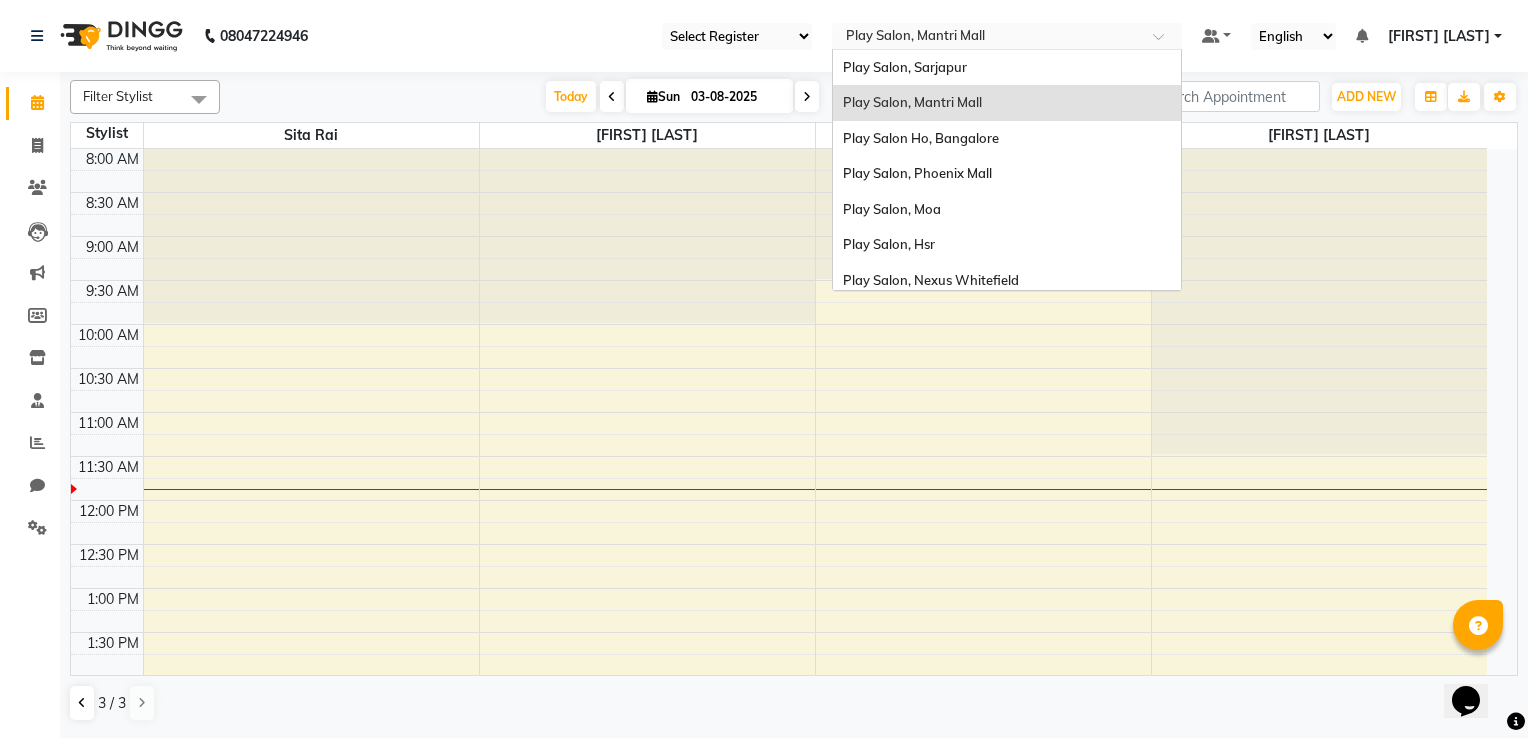 click at bounding box center [987, 38] 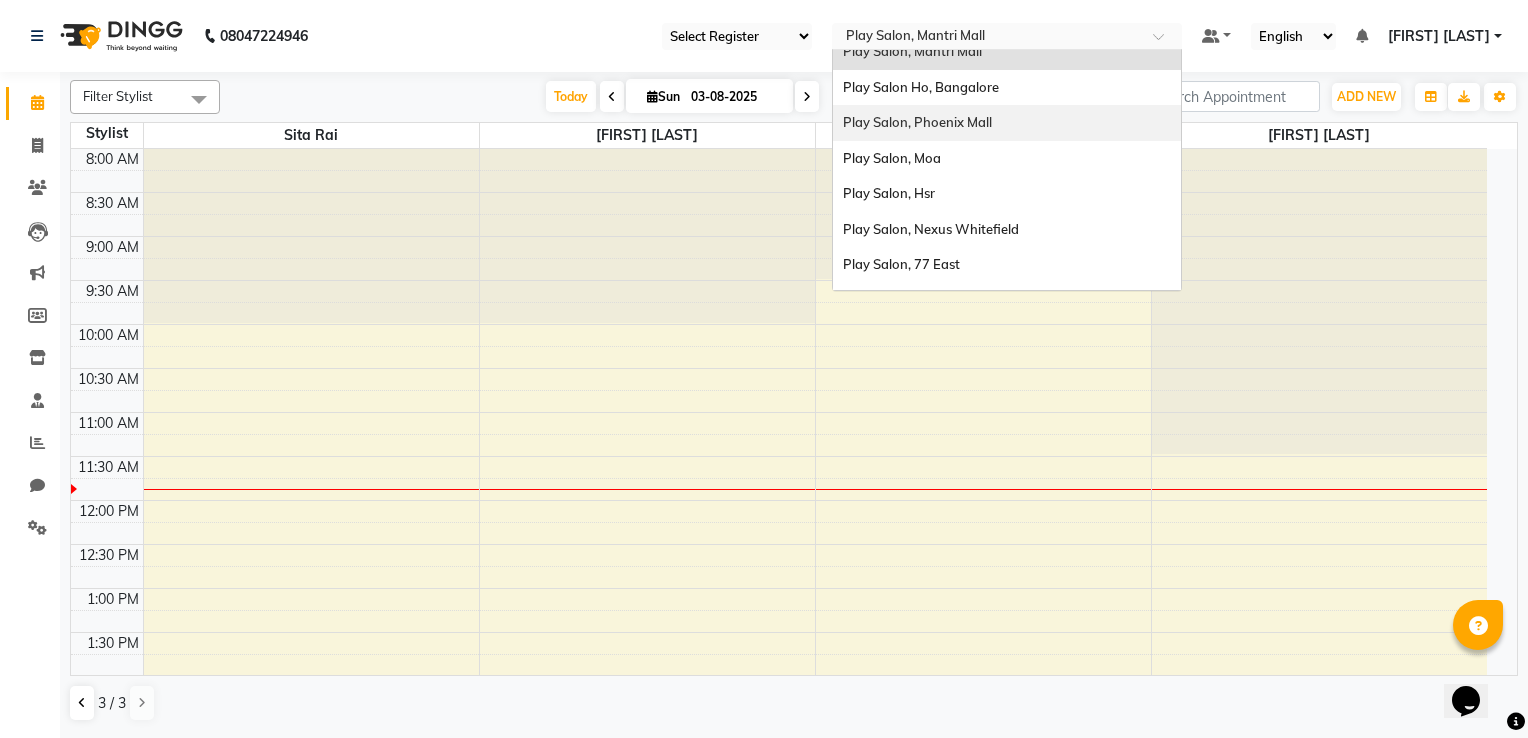 scroll, scrollTop: 79, scrollLeft: 0, axis: vertical 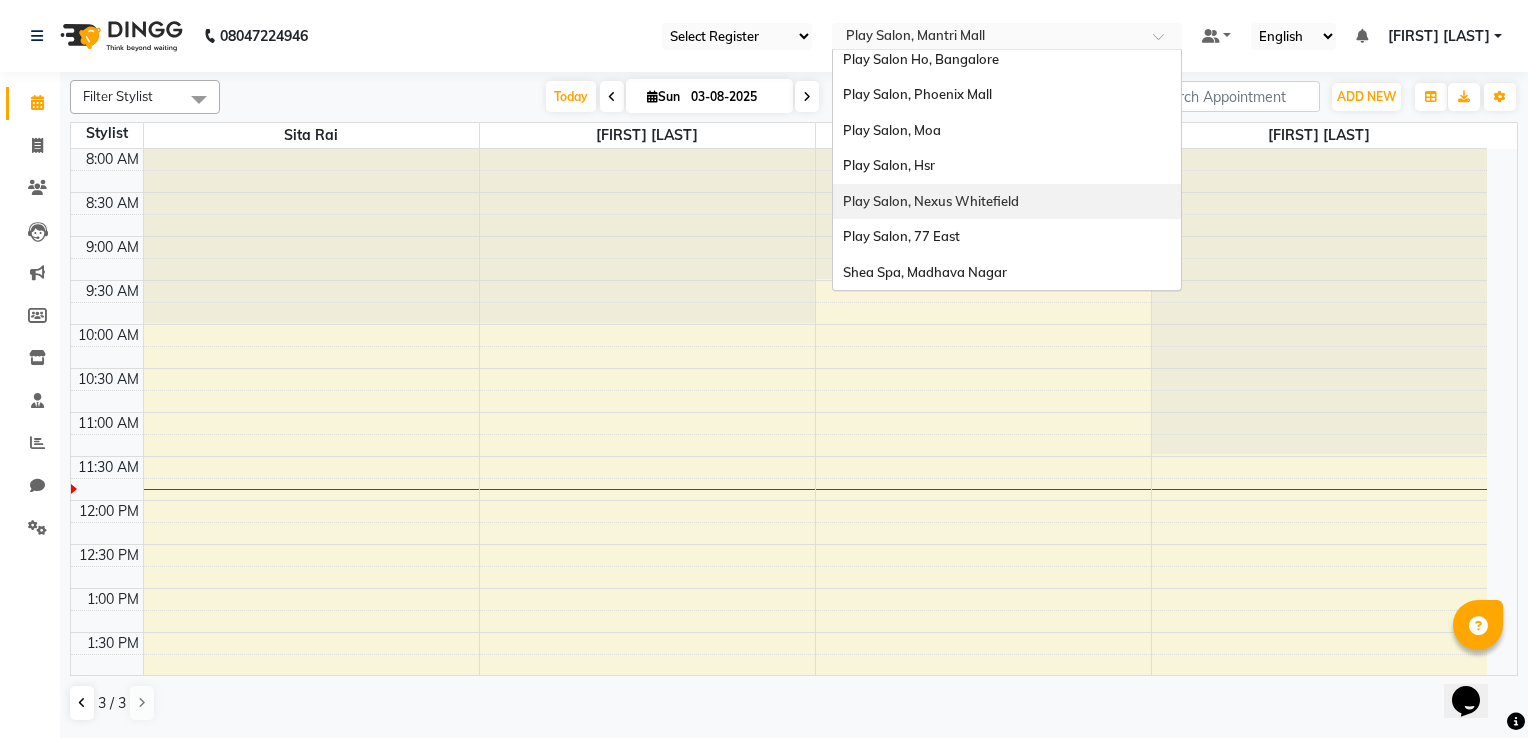 click on "Play Salon, Nexus Whitefield" at bounding box center [931, 201] 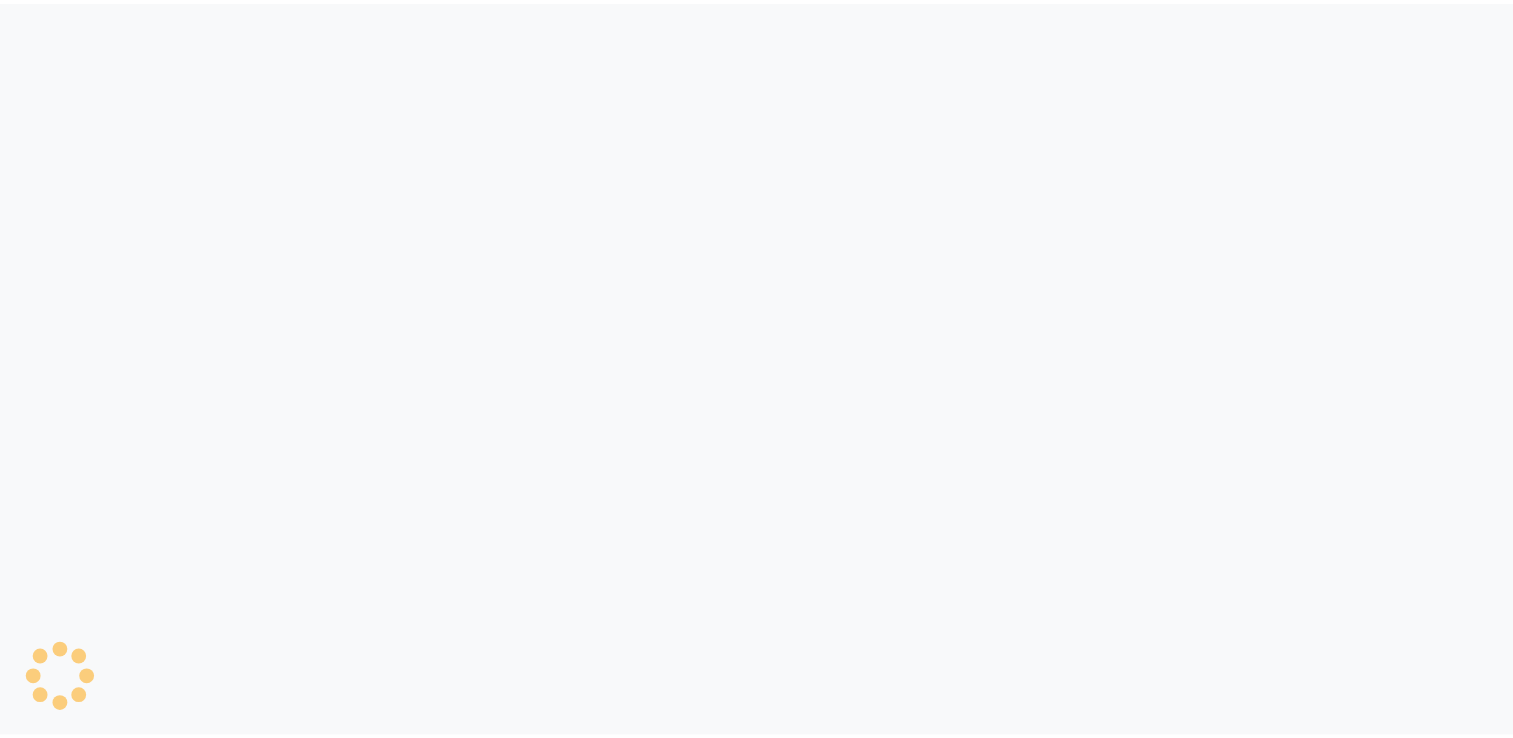 scroll, scrollTop: 0, scrollLeft: 0, axis: both 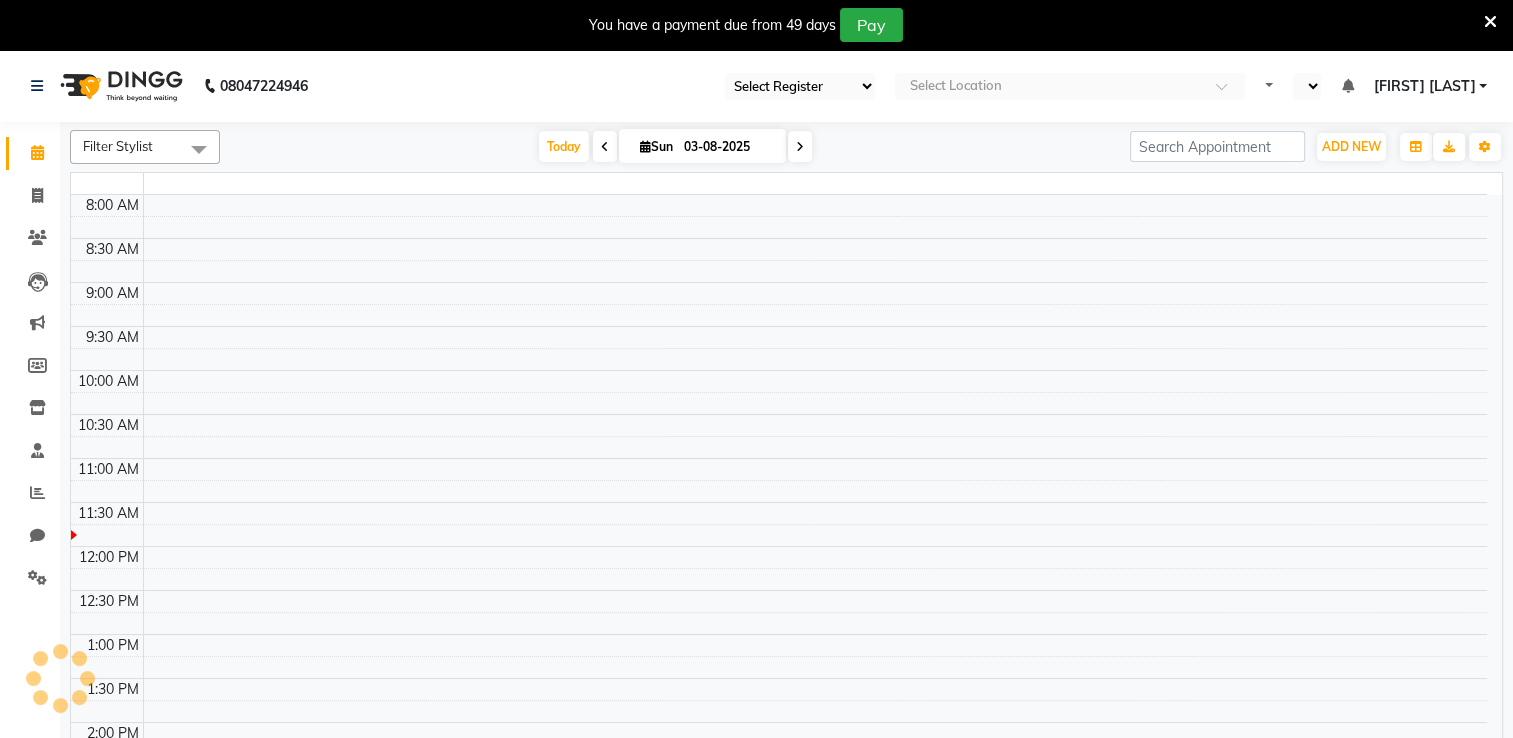 select on "en" 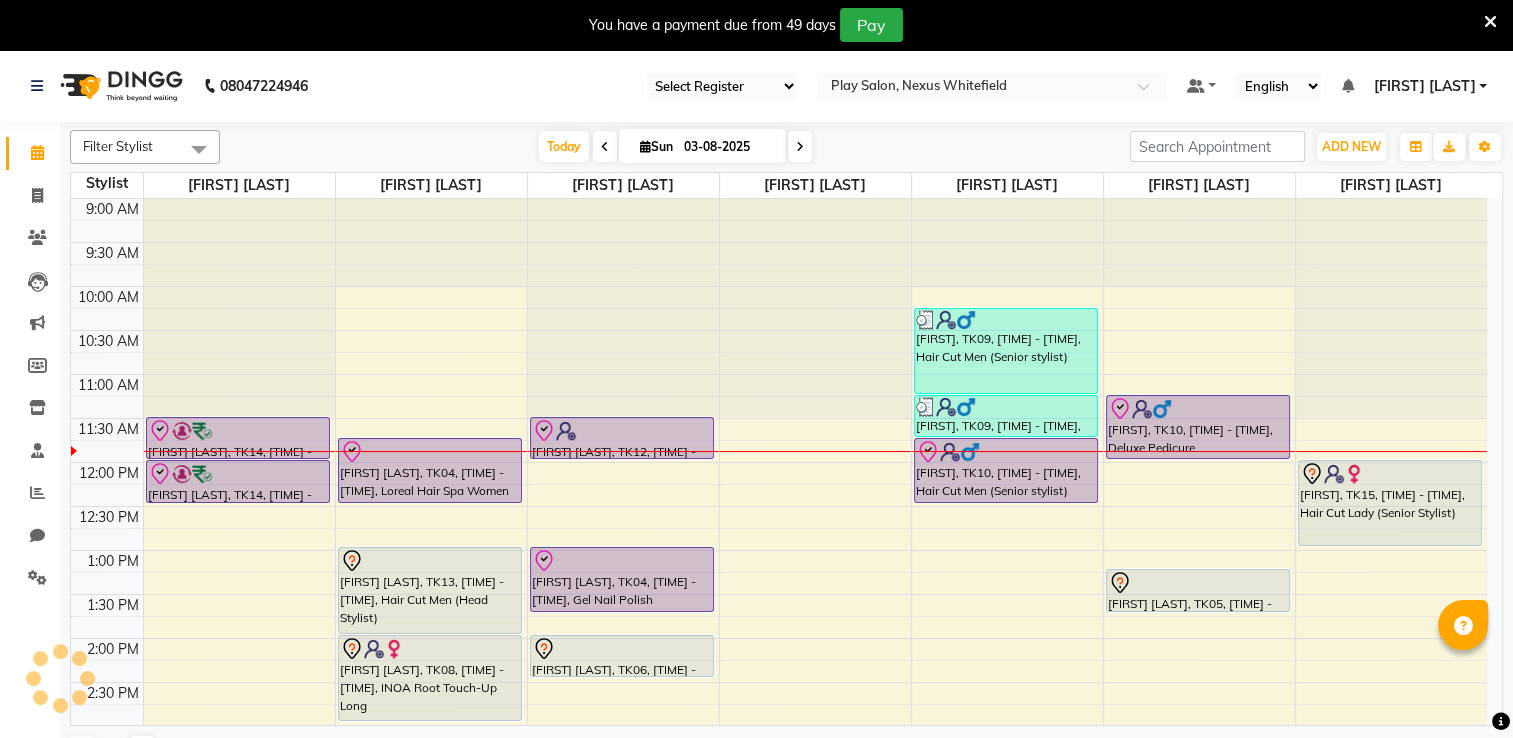 scroll, scrollTop: 0, scrollLeft: 0, axis: both 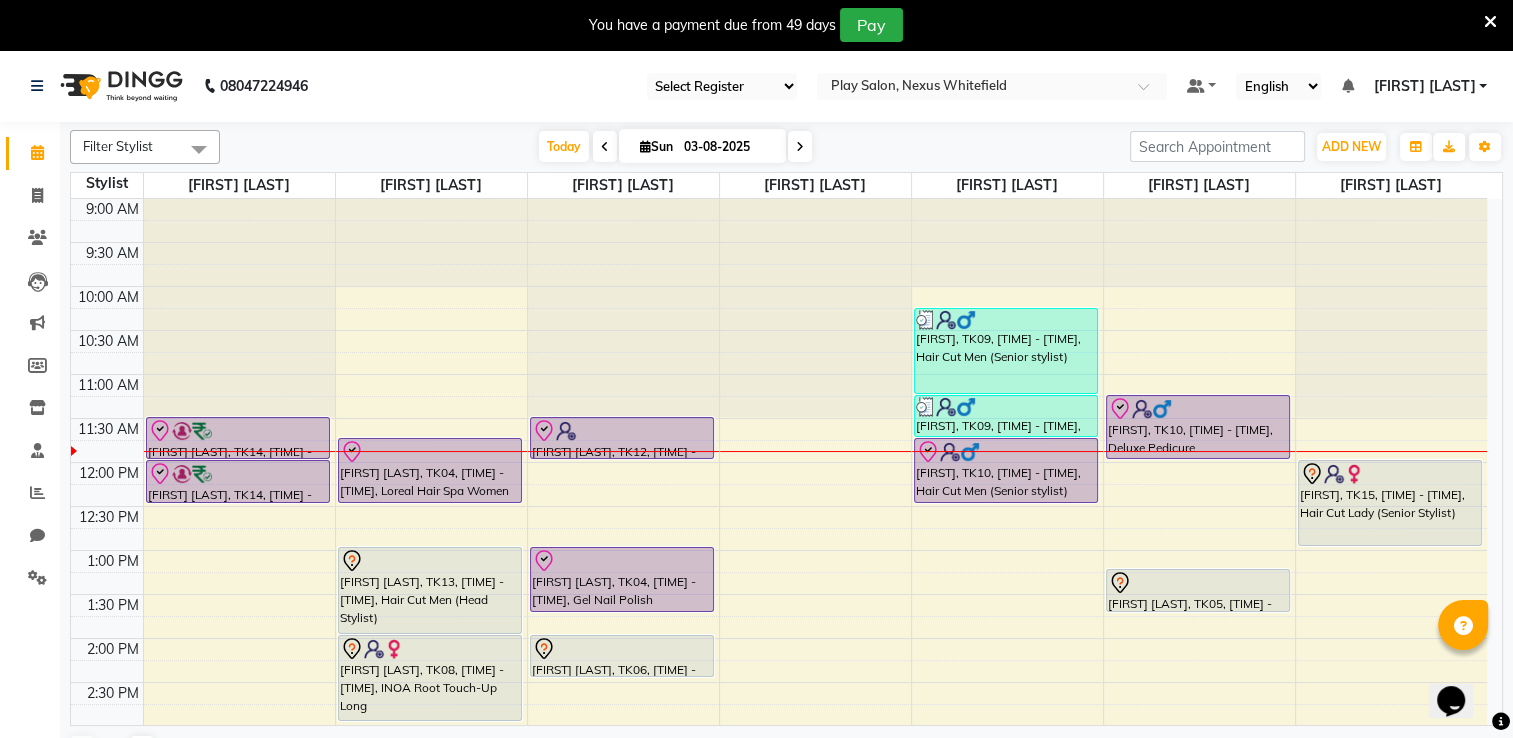 click at bounding box center [1490, 22] 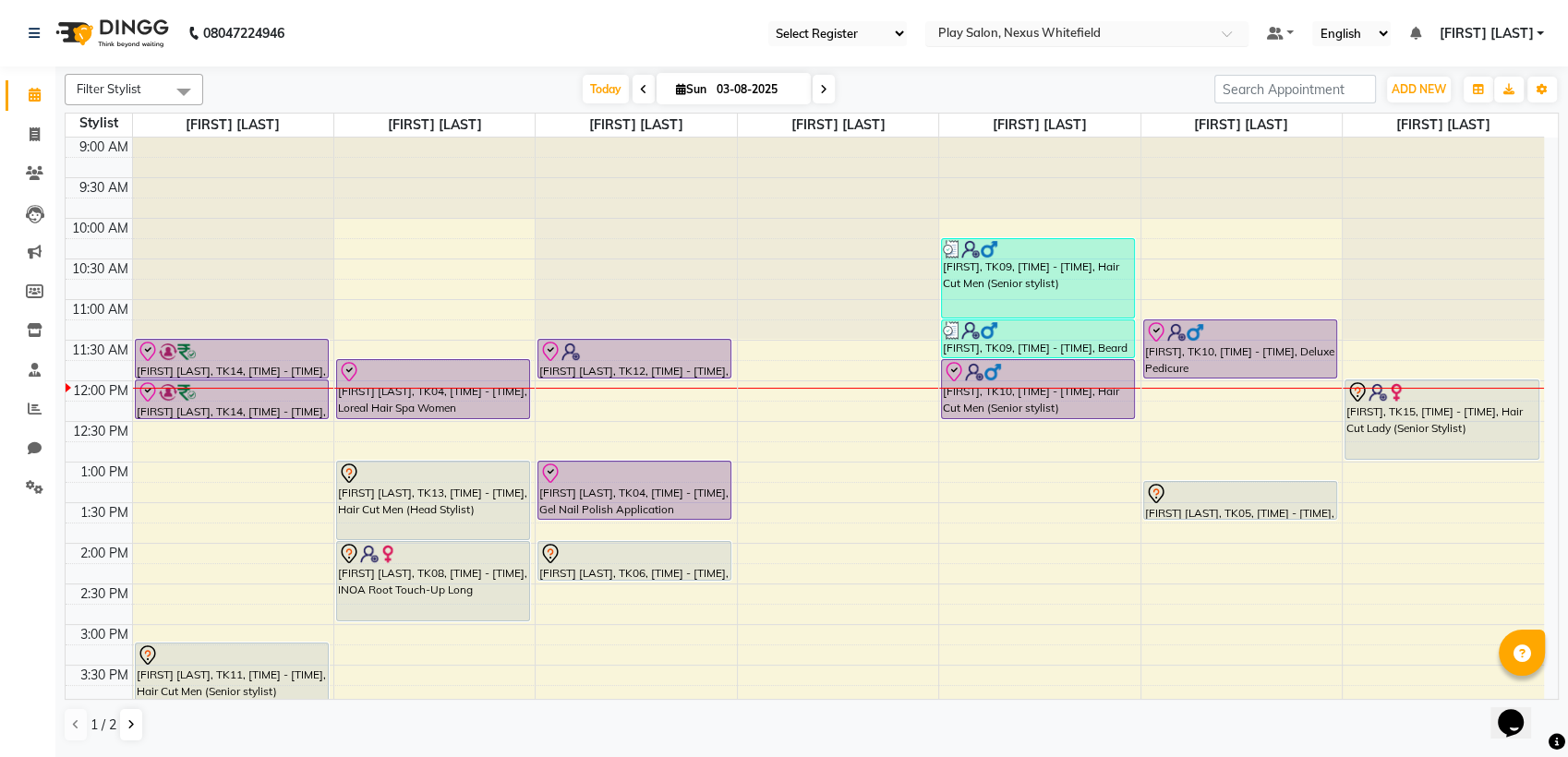 click at bounding box center (1068, 35) 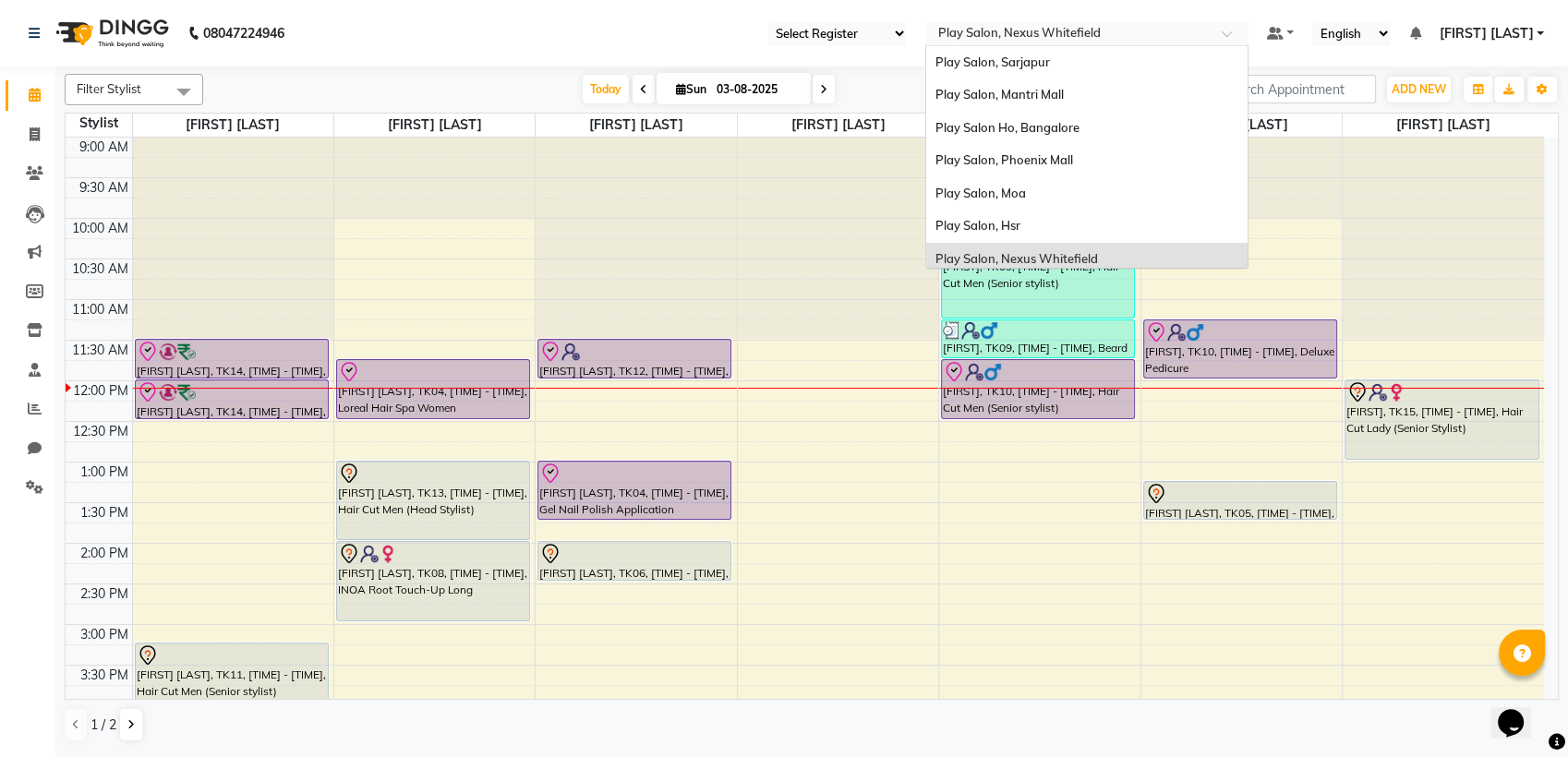 scroll, scrollTop: 73, scrollLeft: 0, axis: vertical 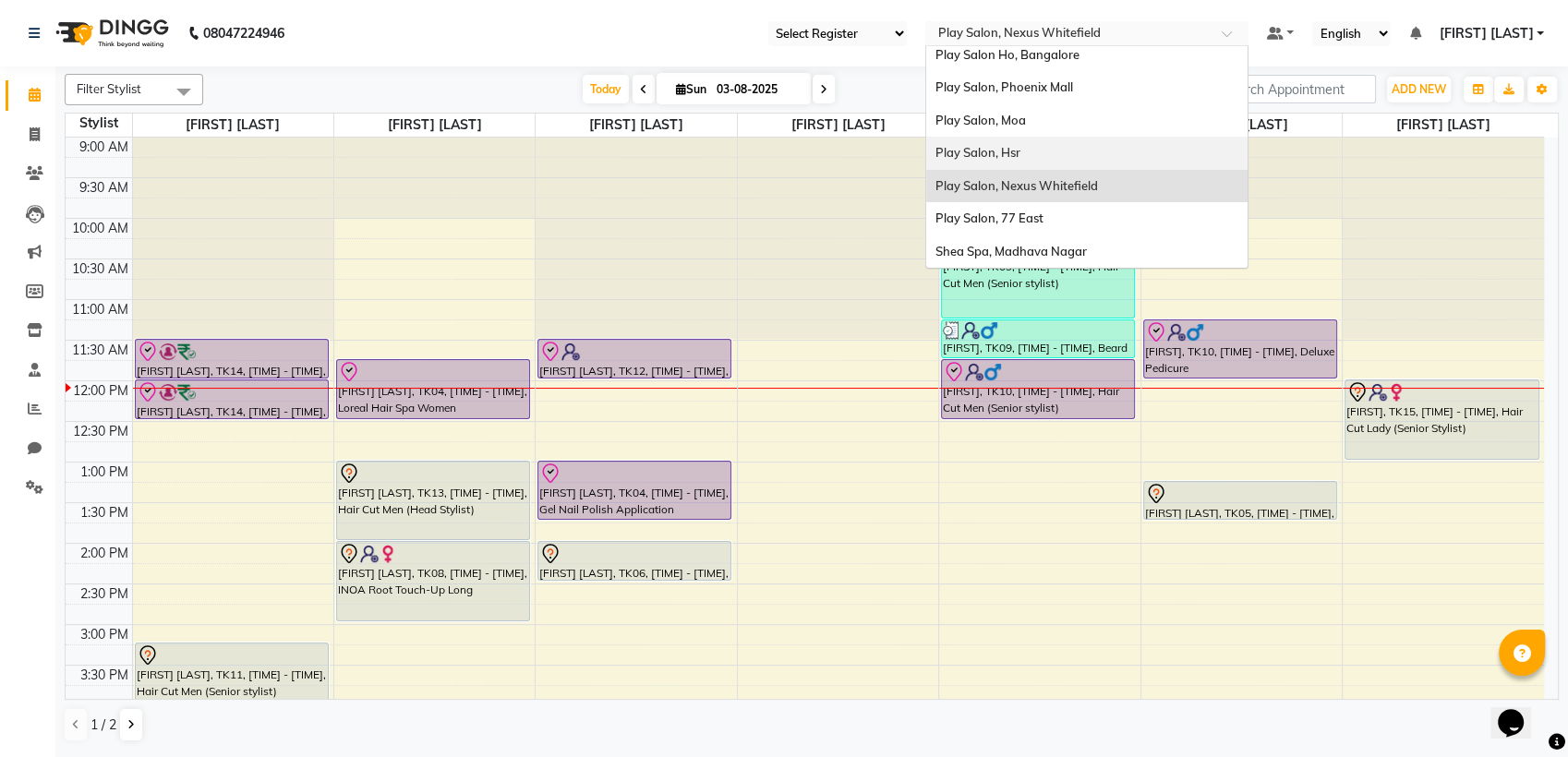 click on "Play Salon, Hsr" at bounding box center [1087, 153] 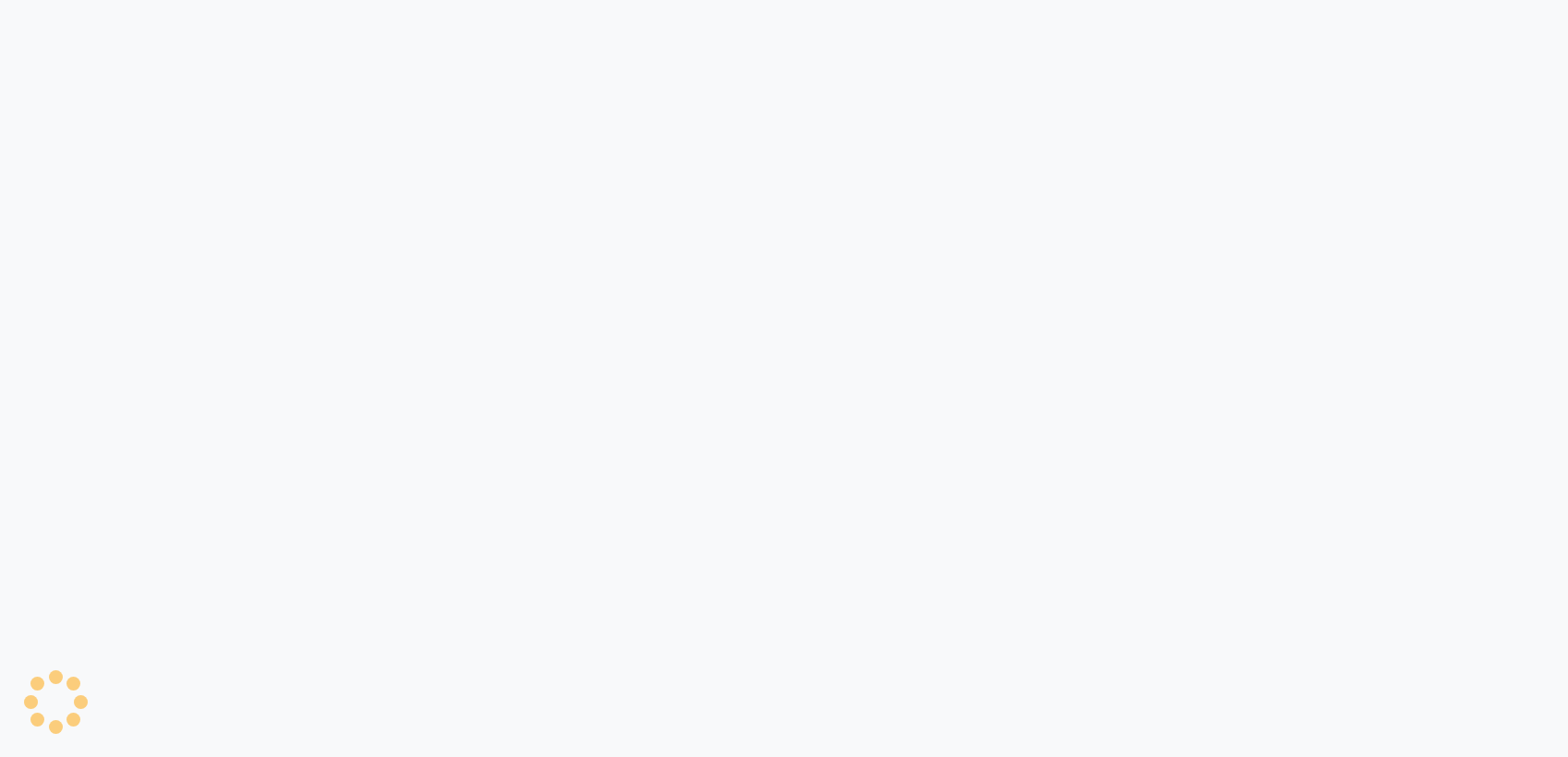 scroll, scrollTop: 0, scrollLeft: 0, axis: both 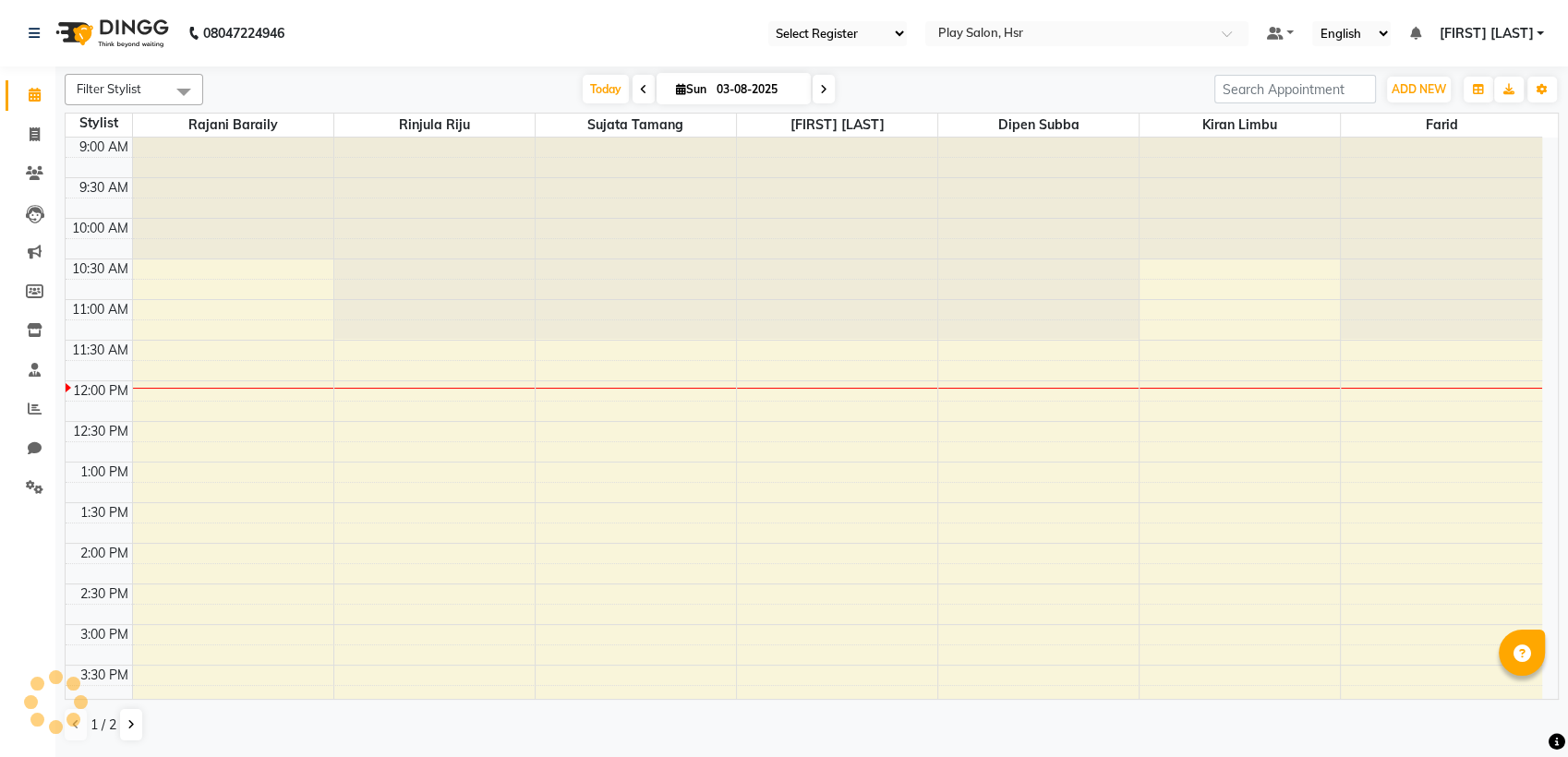 select on "en" 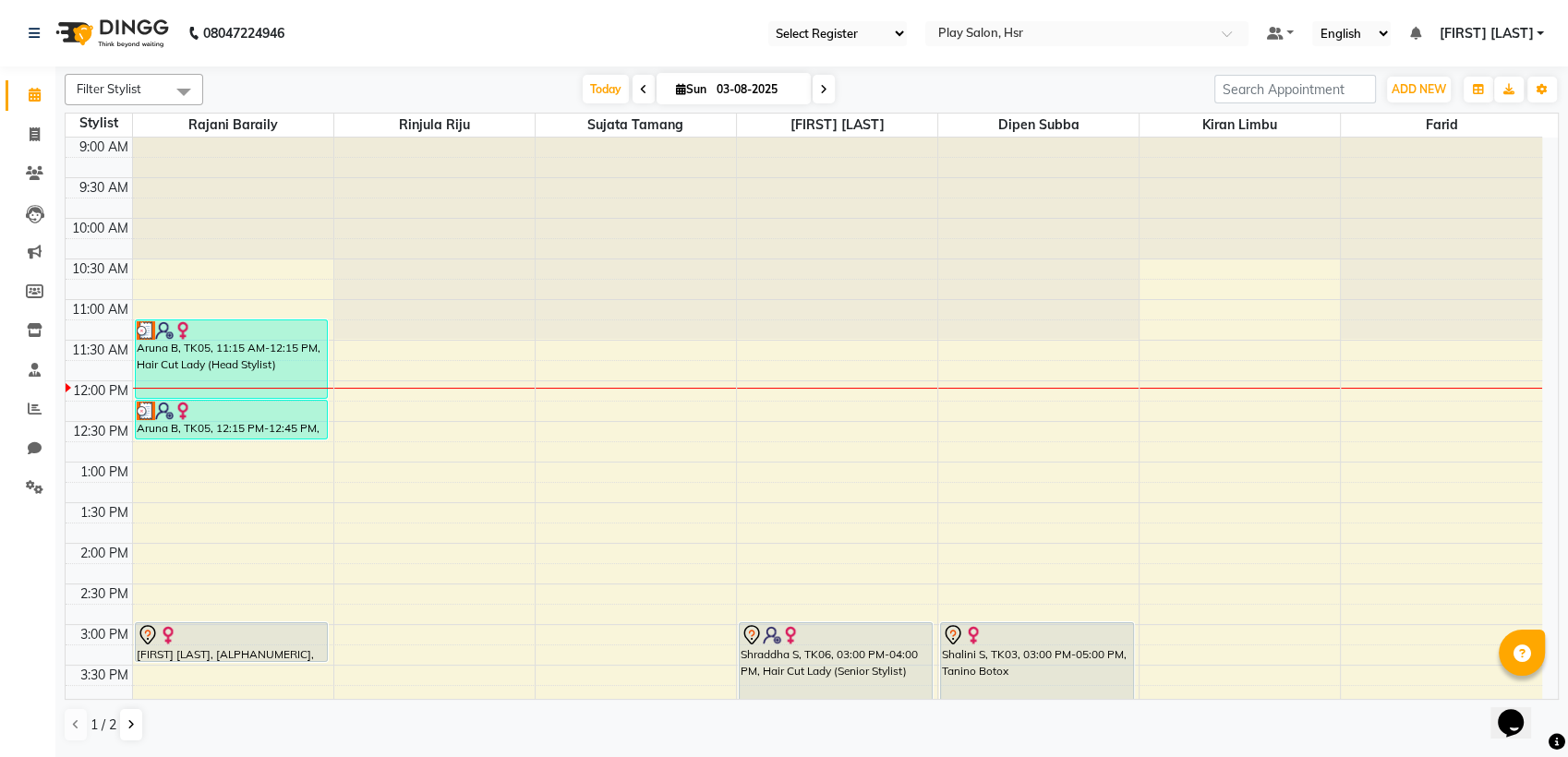 scroll, scrollTop: 0, scrollLeft: 0, axis: both 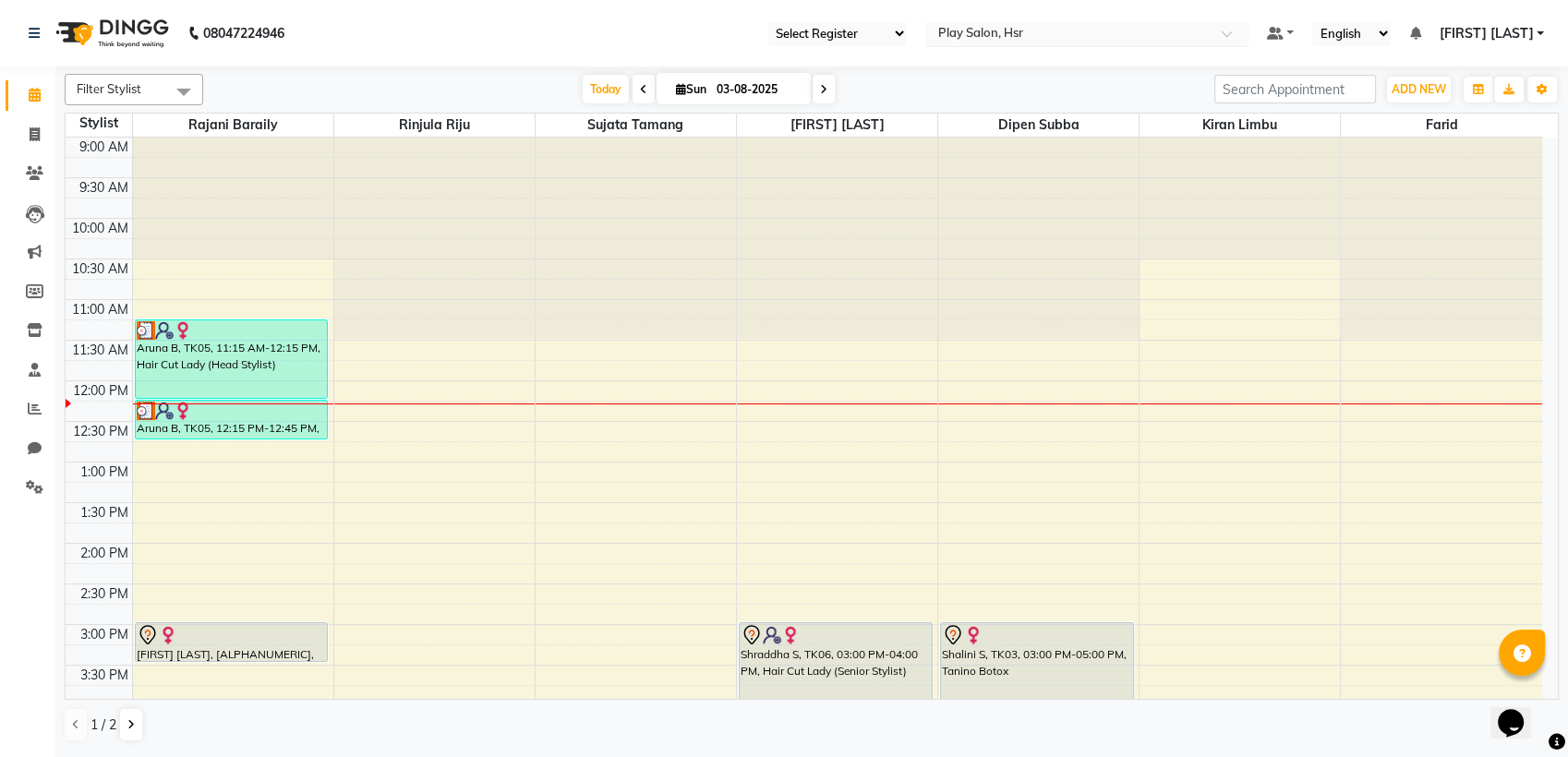 click at bounding box center [1068, 35] 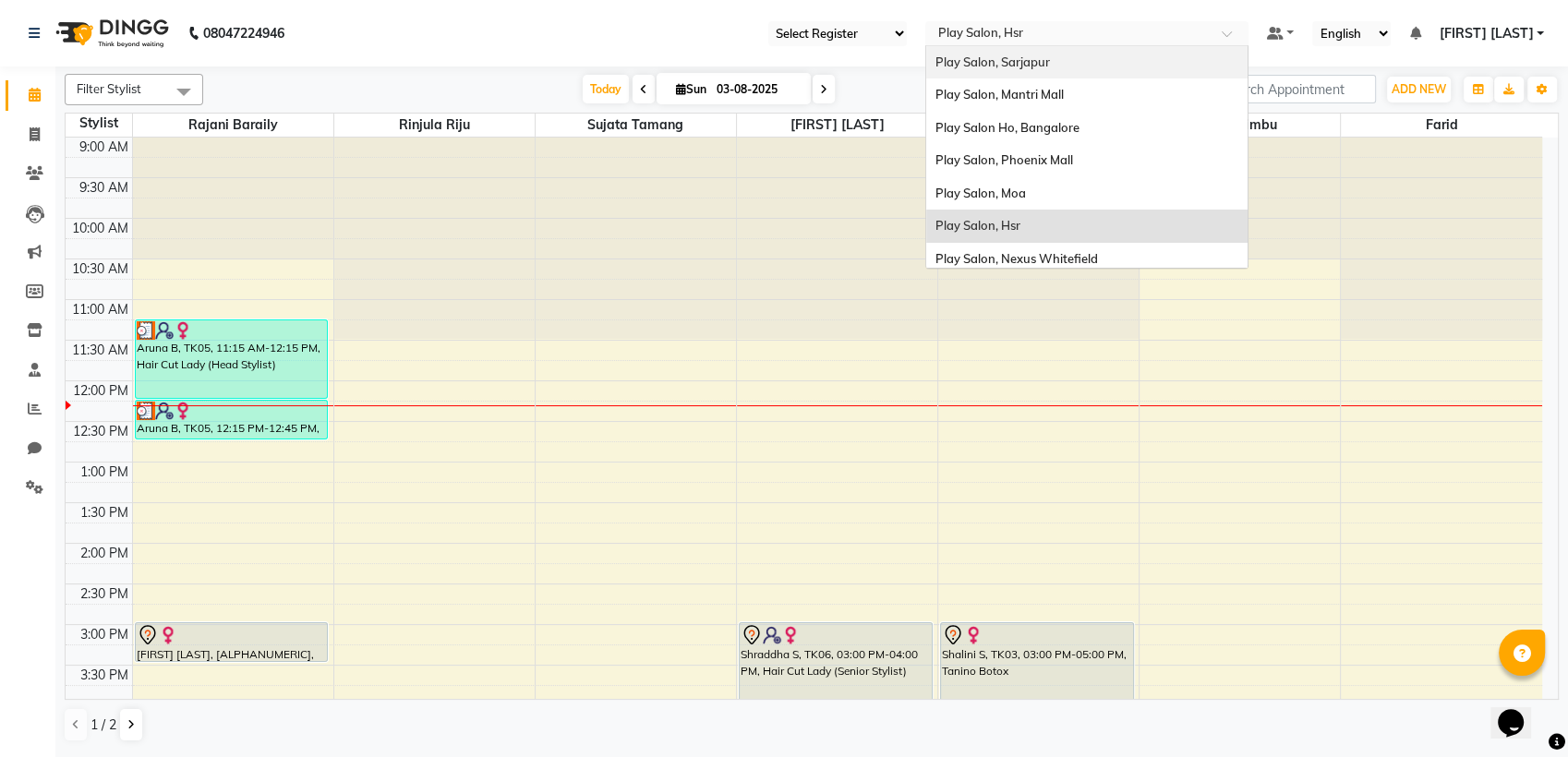 click on "Play Salon, Sarjapur" at bounding box center (1087, 63) 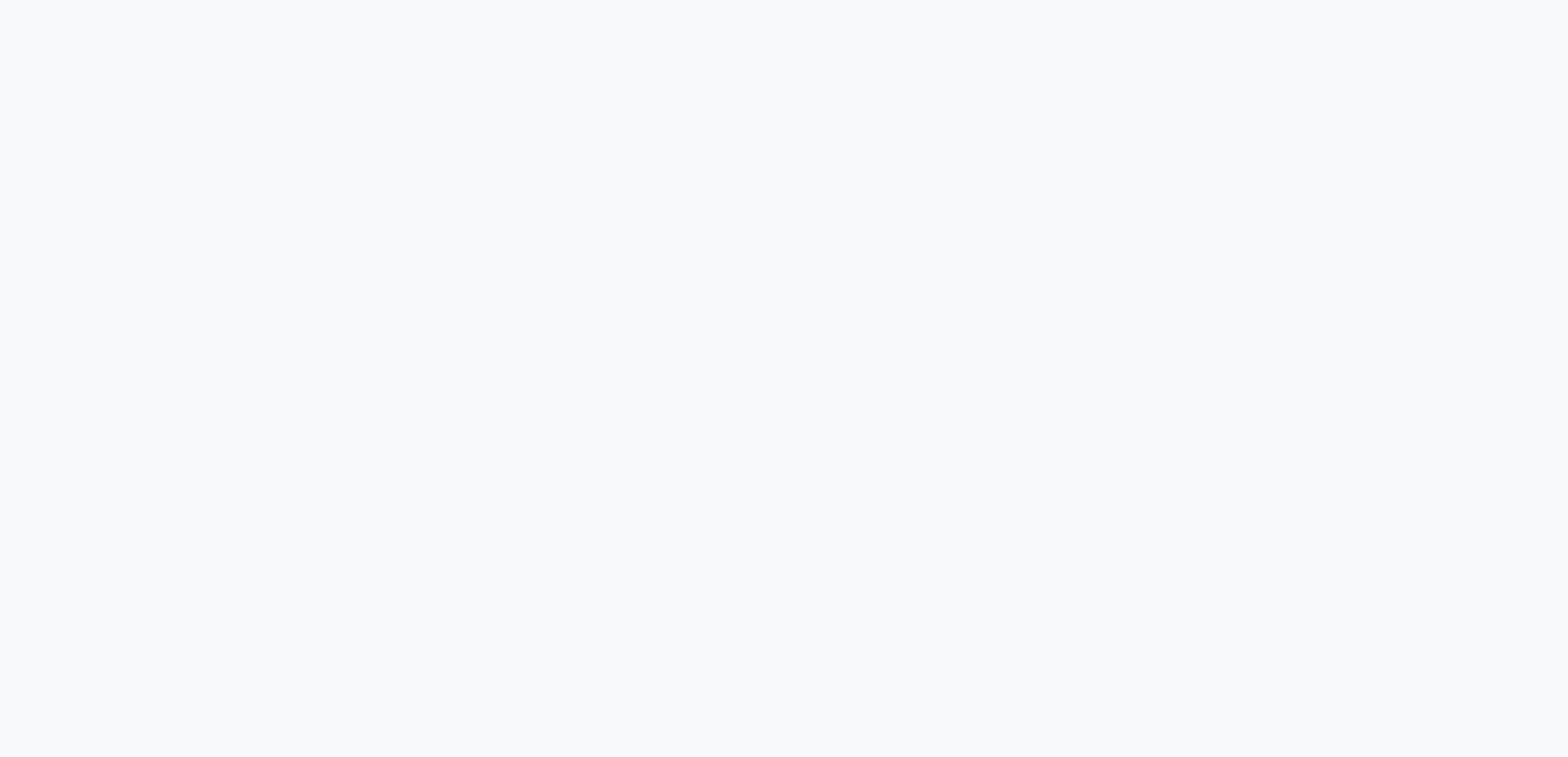 scroll, scrollTop: 0, scrollLeft: 0, axis: both 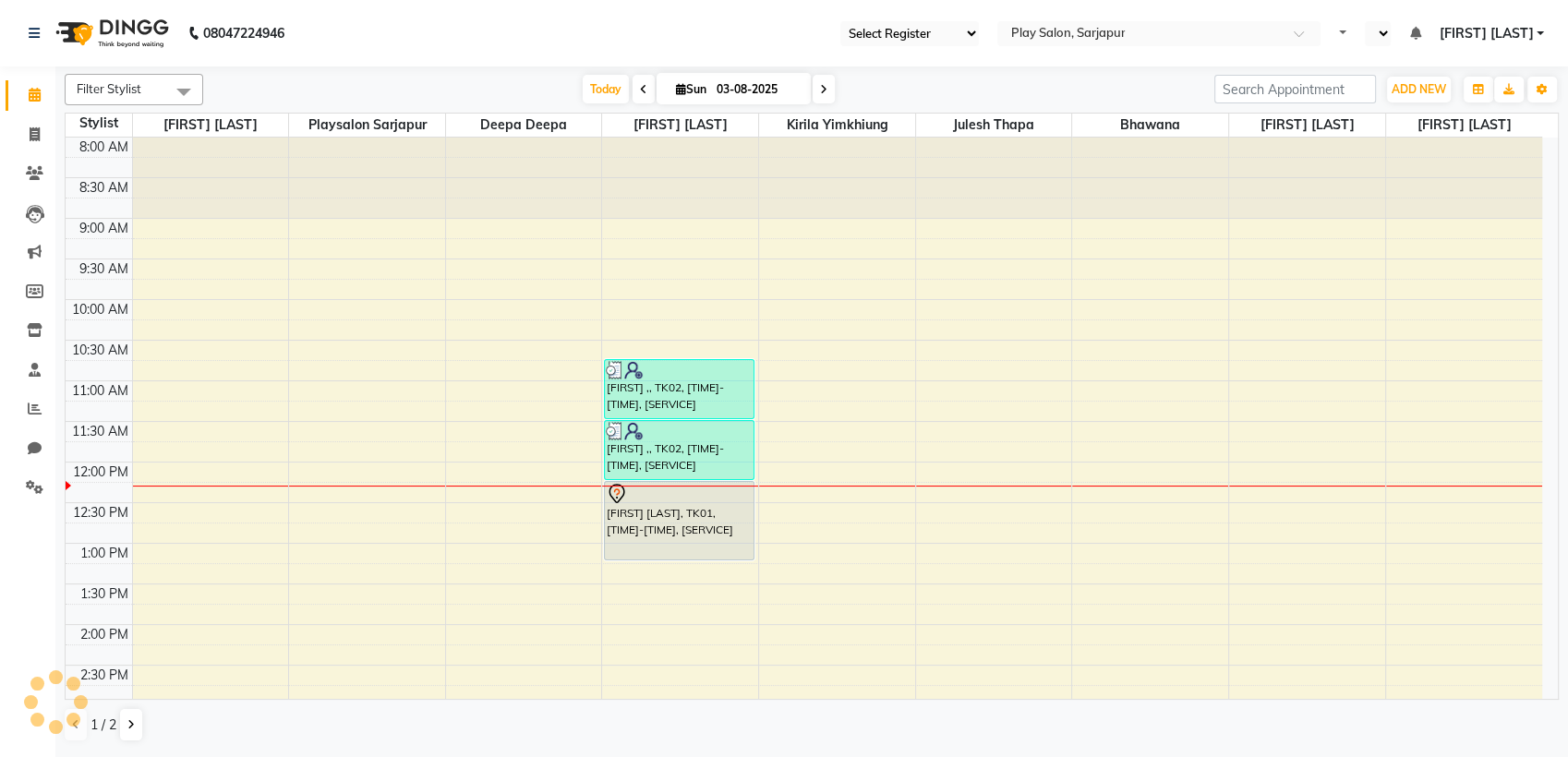 select on "en" 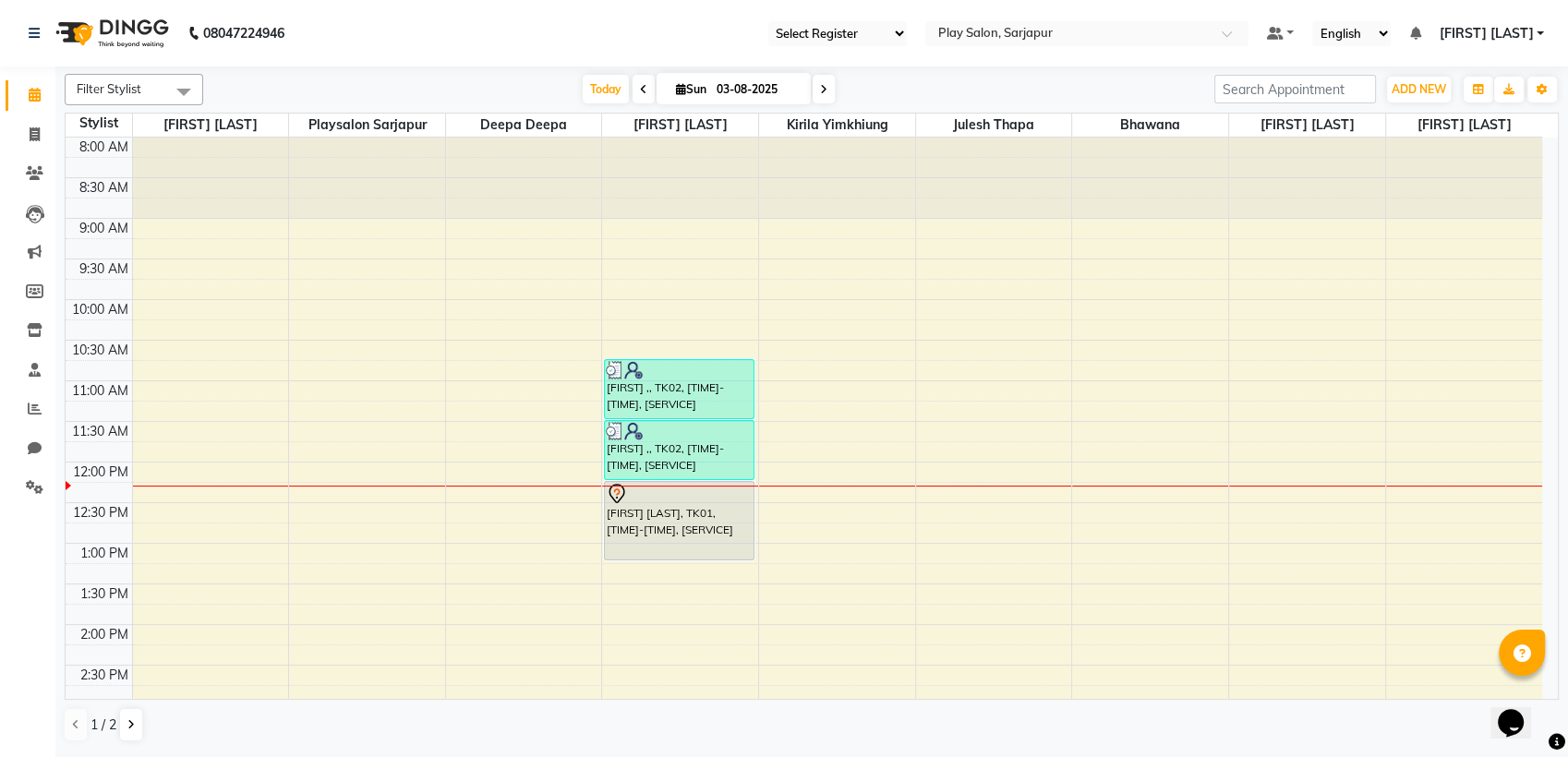 scroll, scrollTop: 0, scrollLeft: 0, axis: both 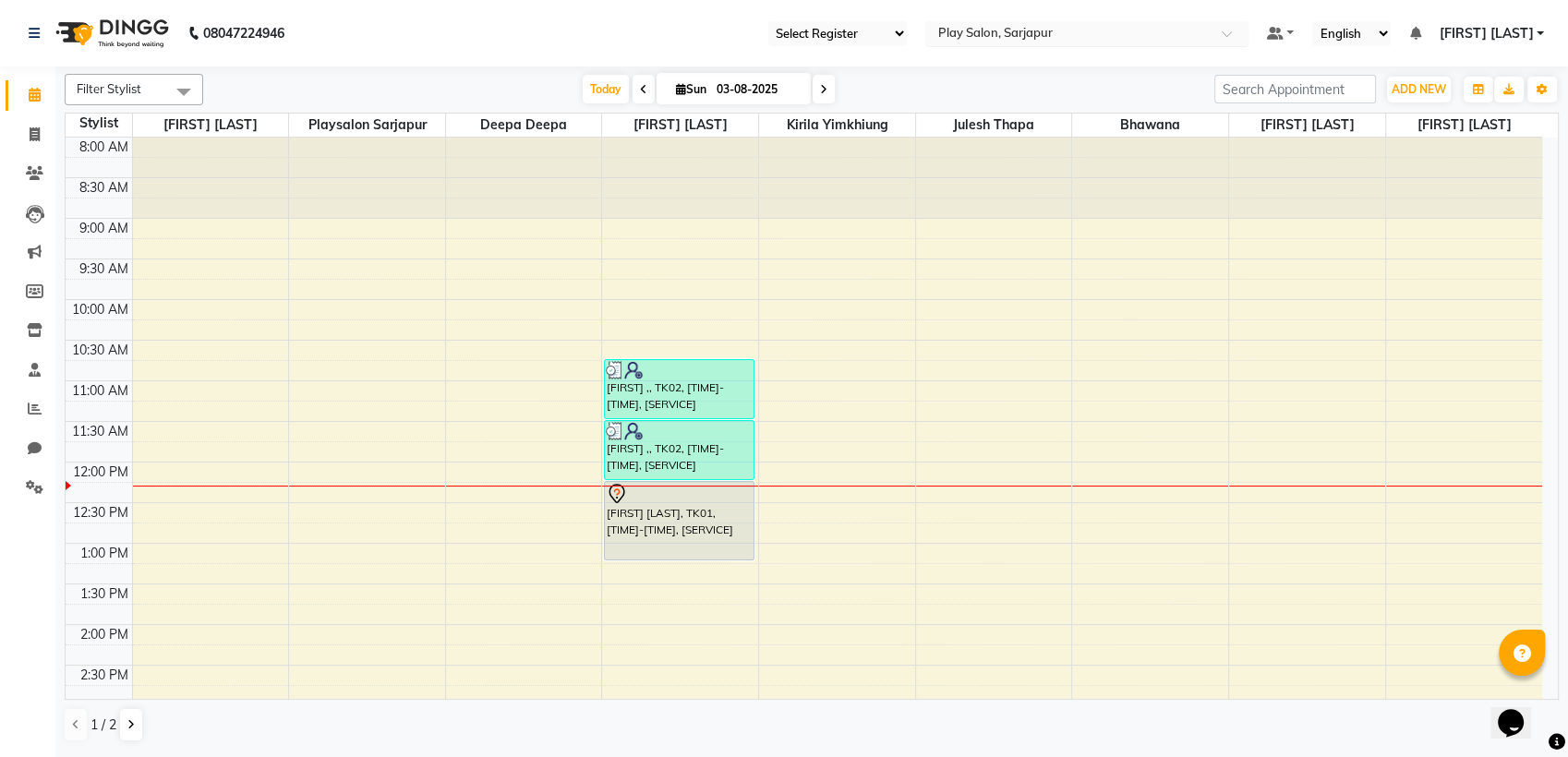 click at bounding box center (1068, 35) 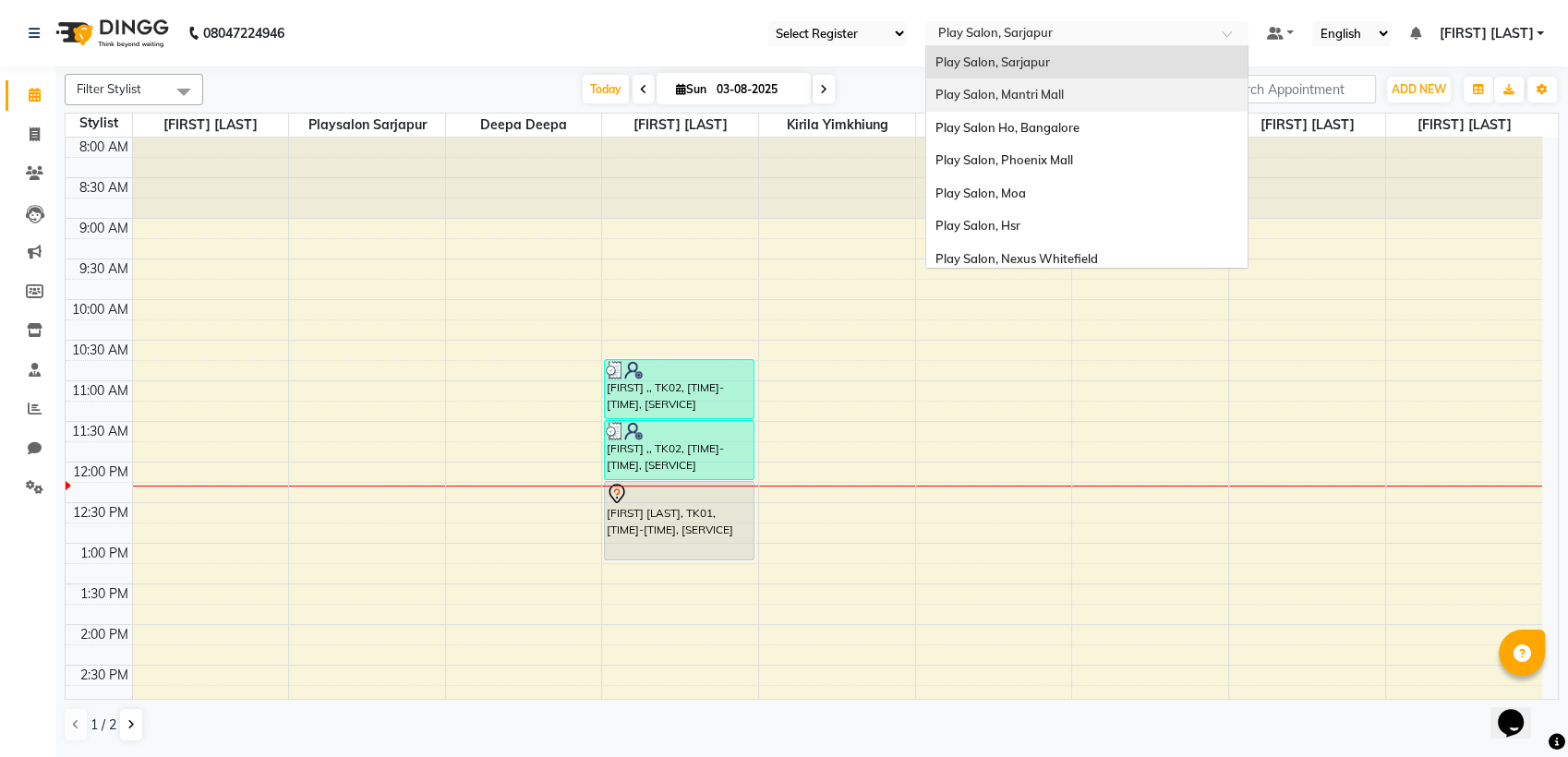 click on "Play Salon, Mantri Mall" at bounding box center [999, 94] 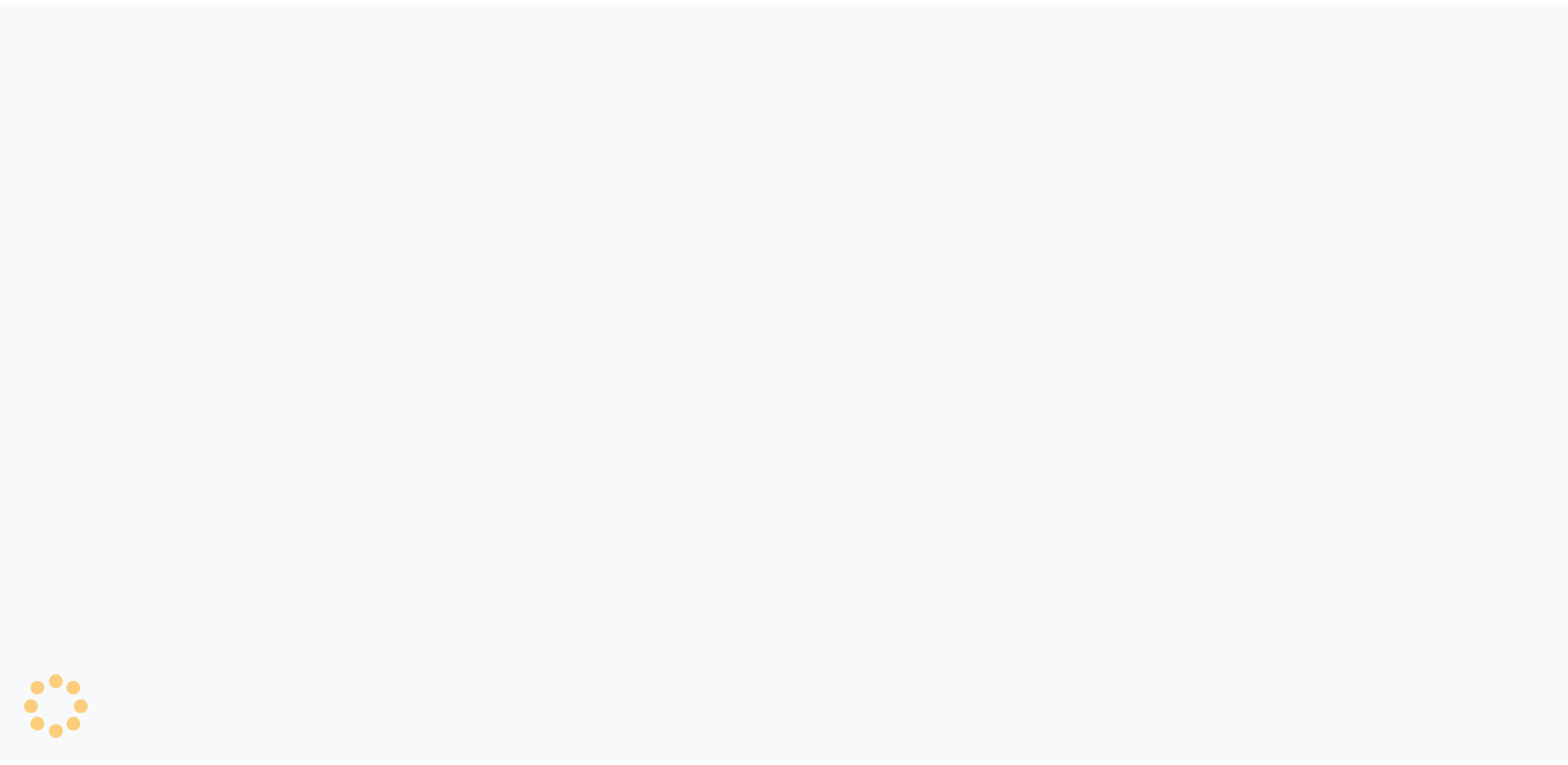 scroll, scrollTop: 0, scrollLeft: 0, axis: both 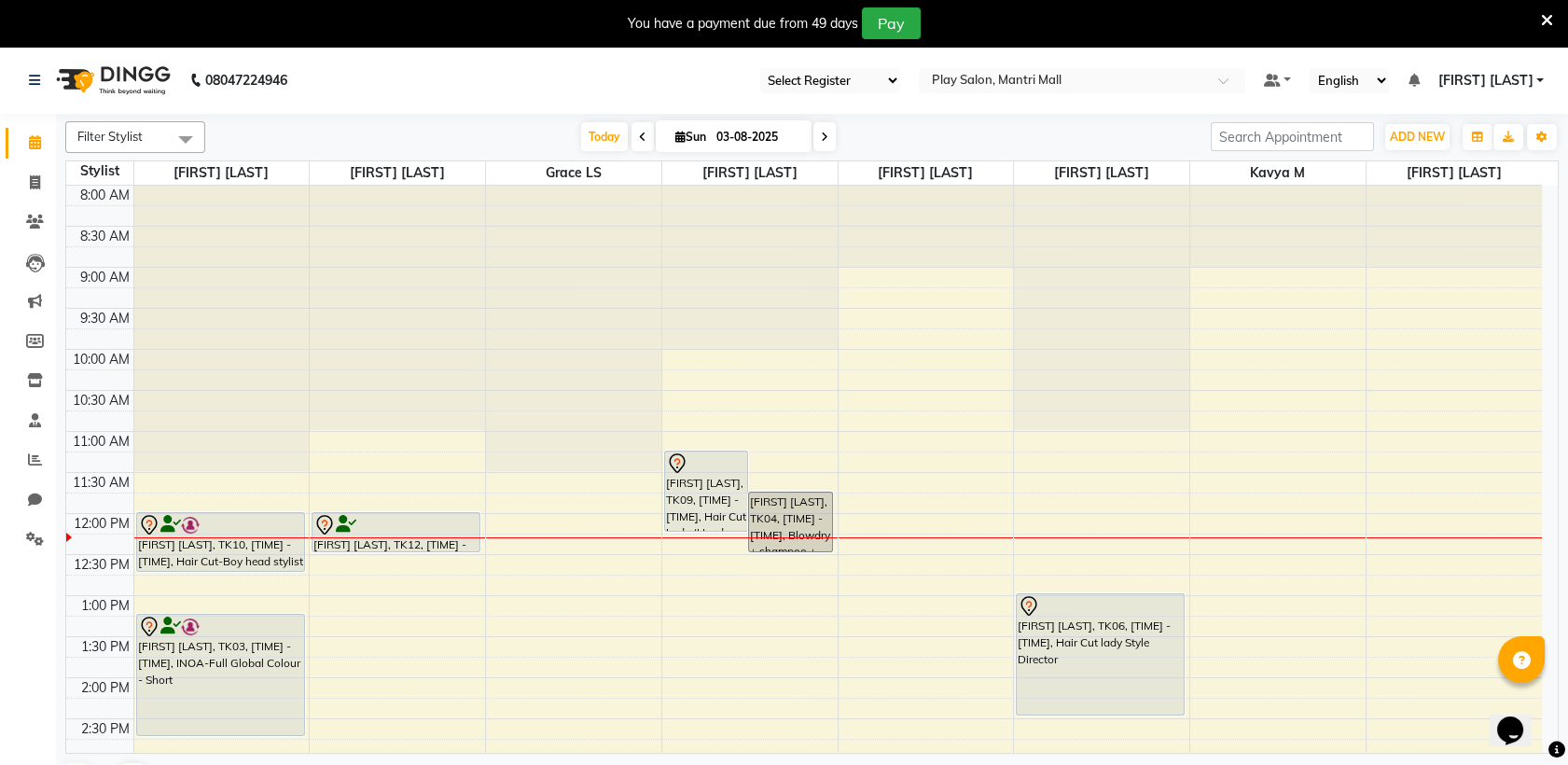 click at bounding box center (1547, 21) 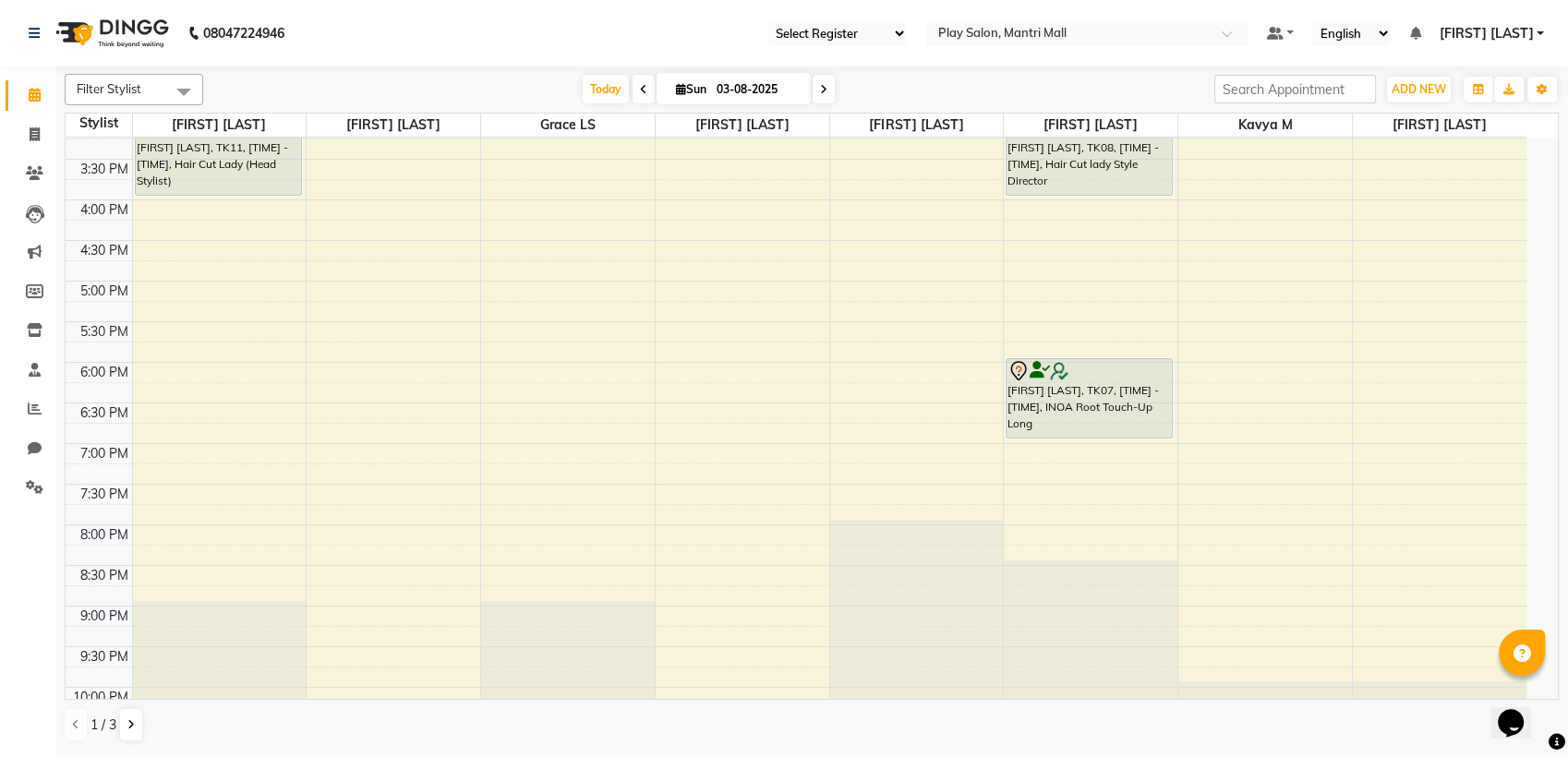 scroll, scrollTop: 649, scrollLeft: 0, axis: vertical 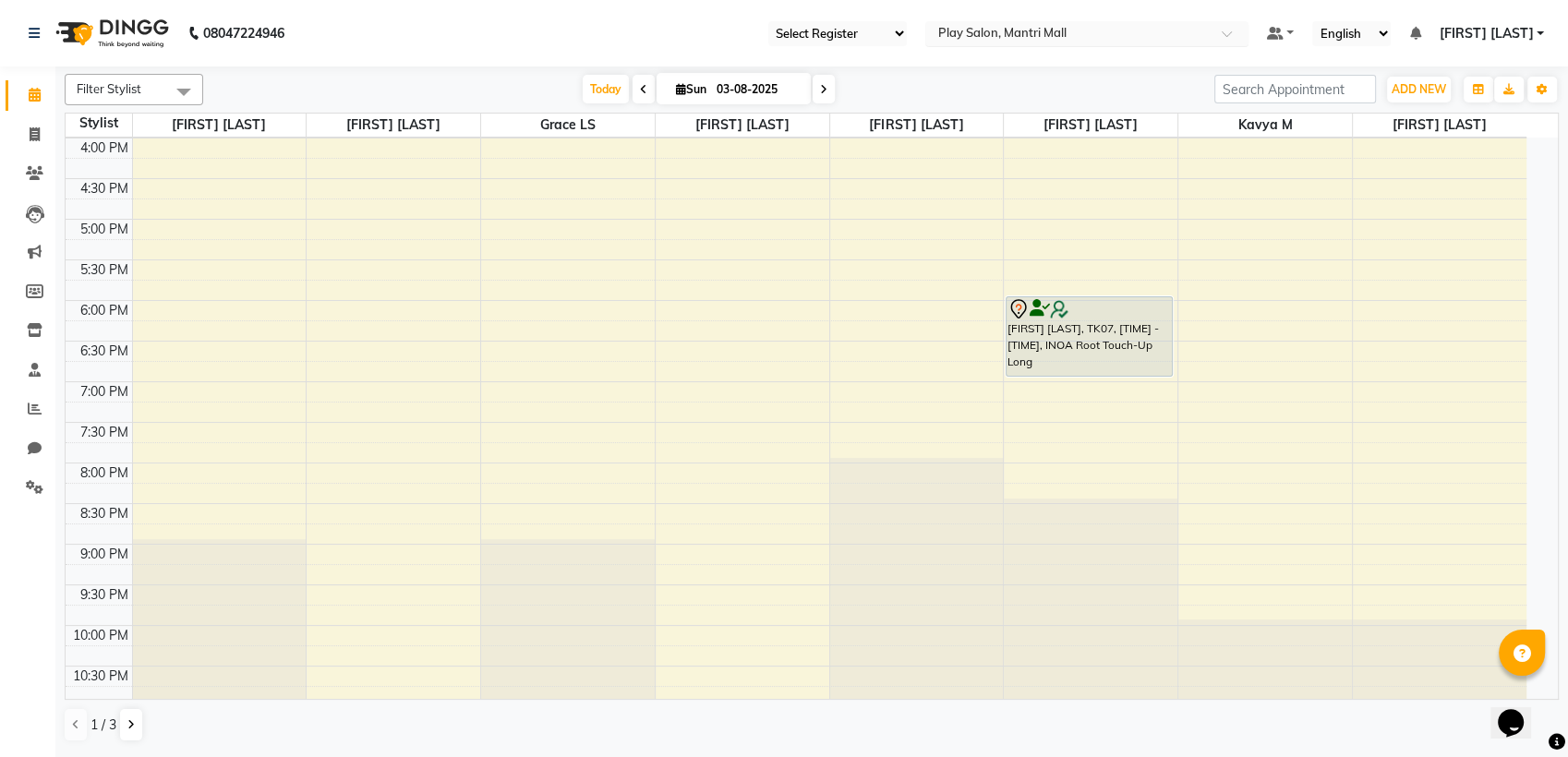 click at bounding box center (1068, 35) 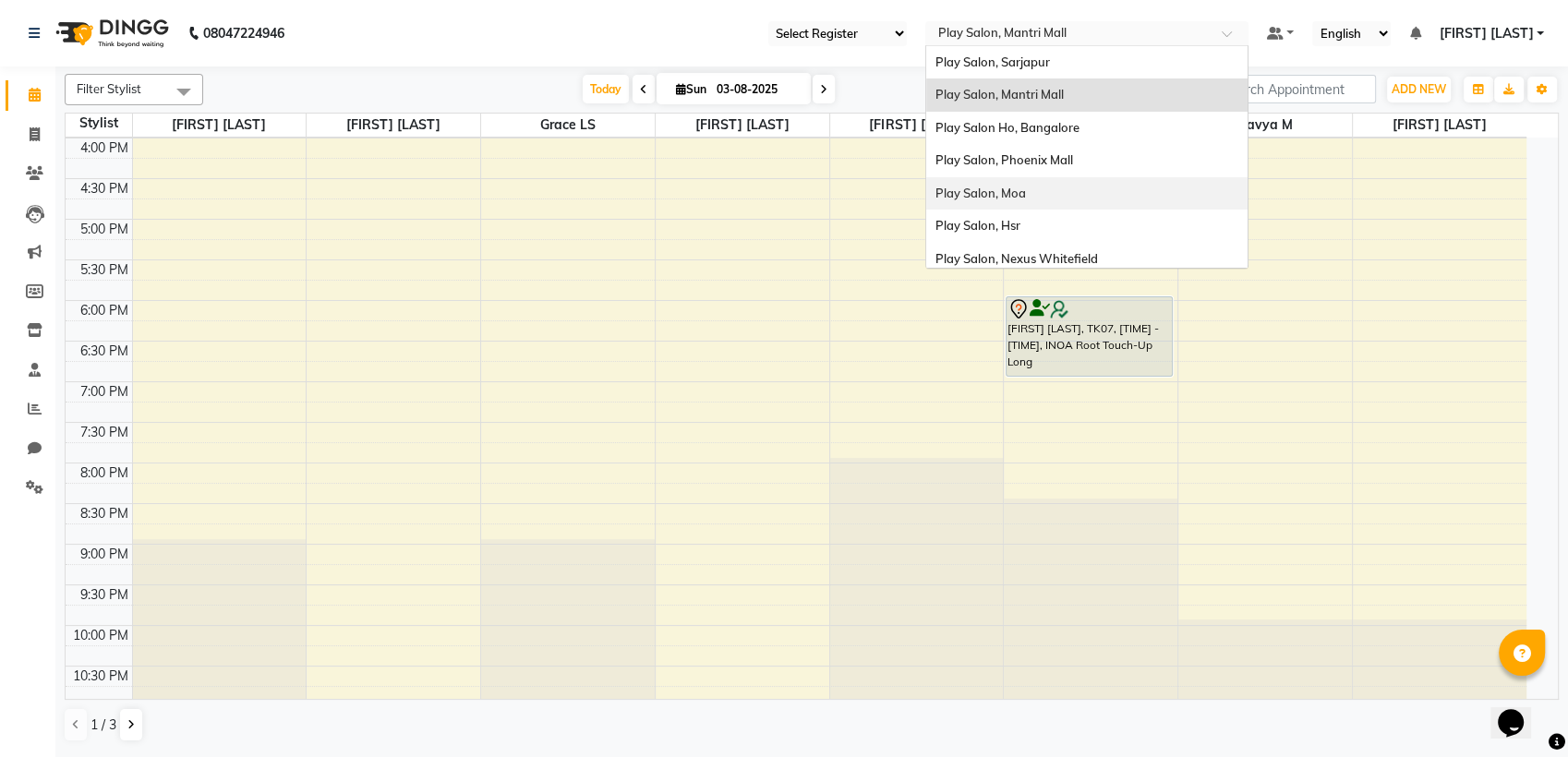 click on "Play Salon, Moa" at bounding box center [981, 193] 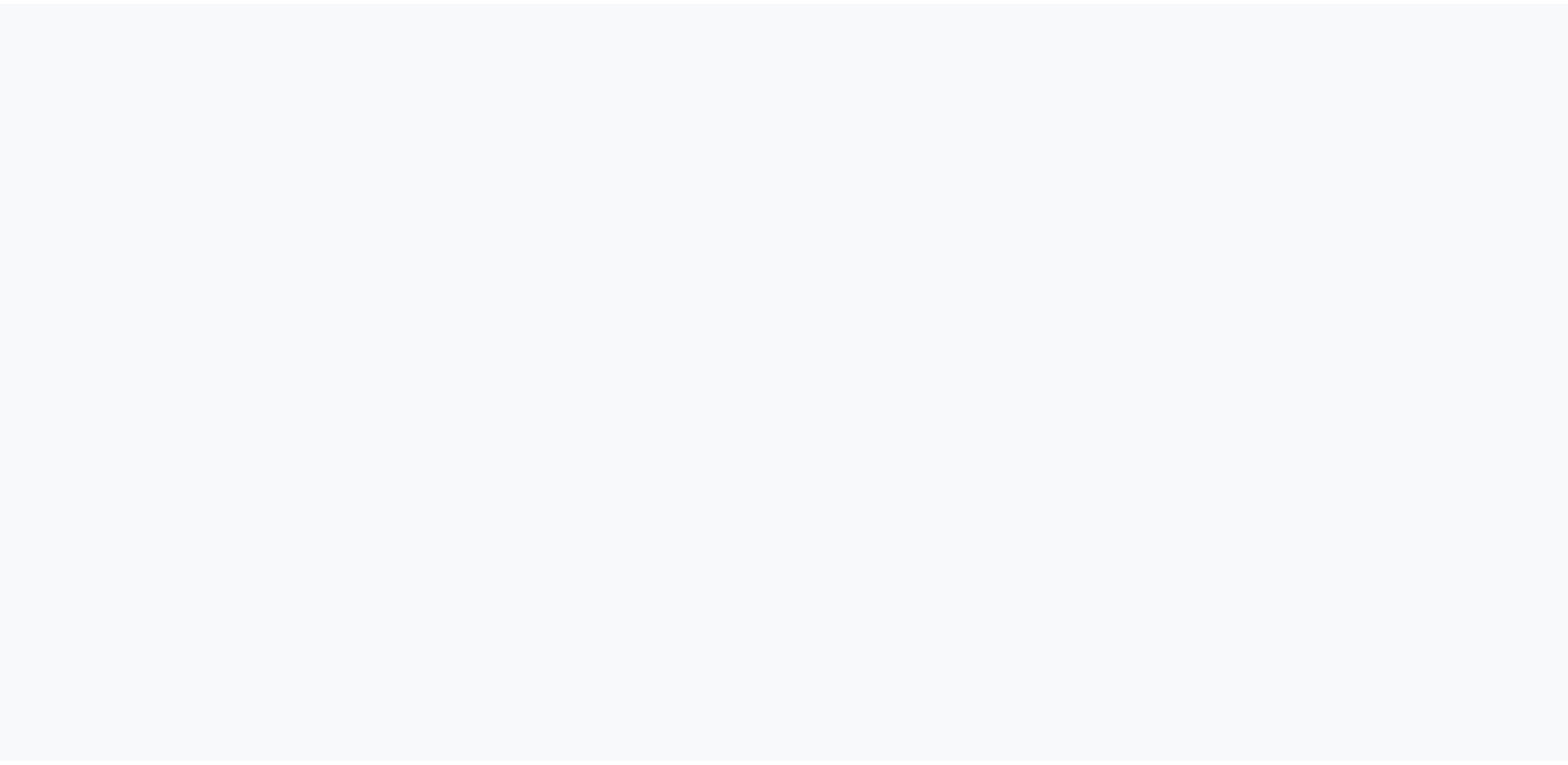 scroll, scrollTop: 0, scrollLeft: 0, axis: both 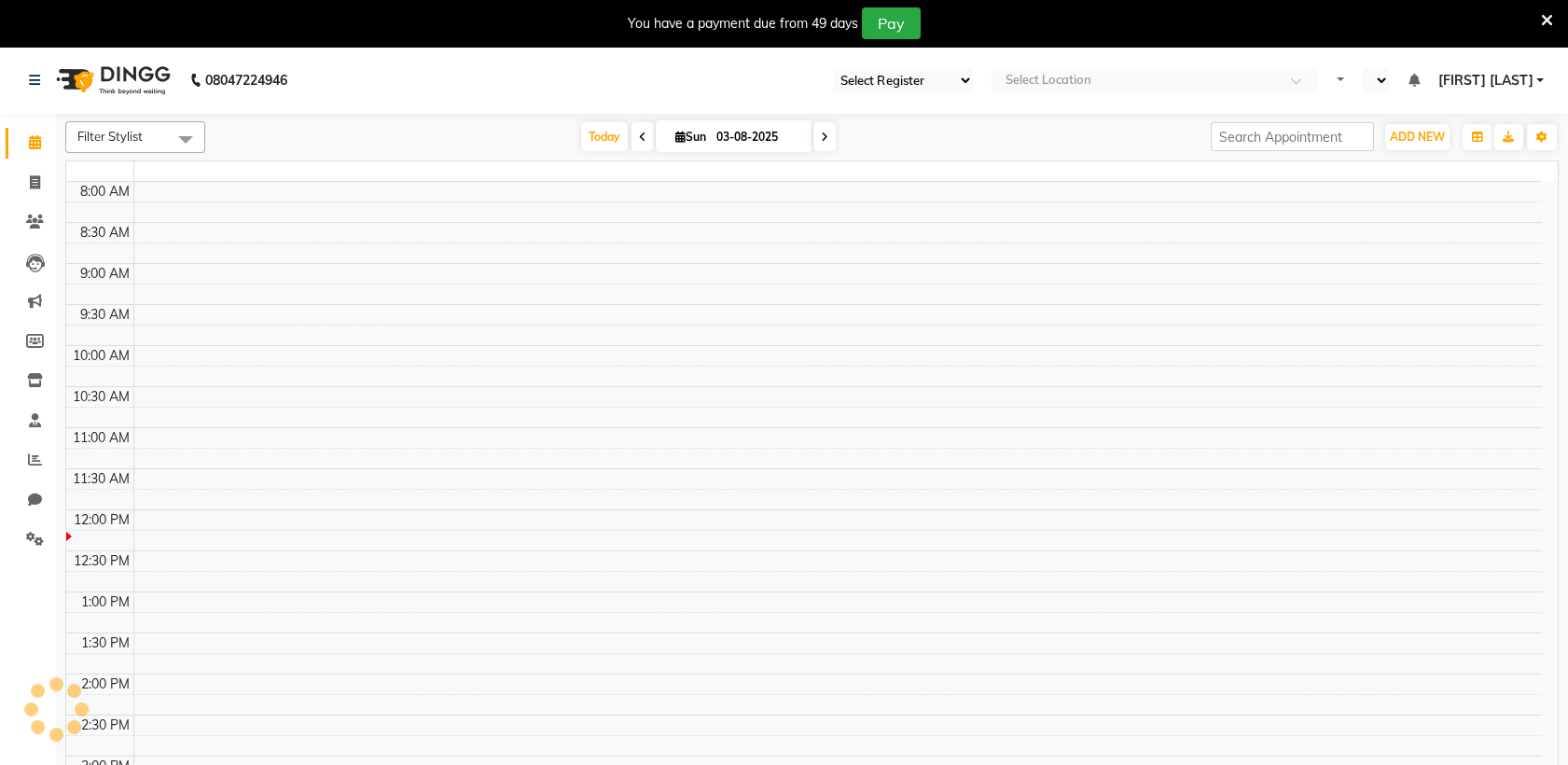 select on "en" 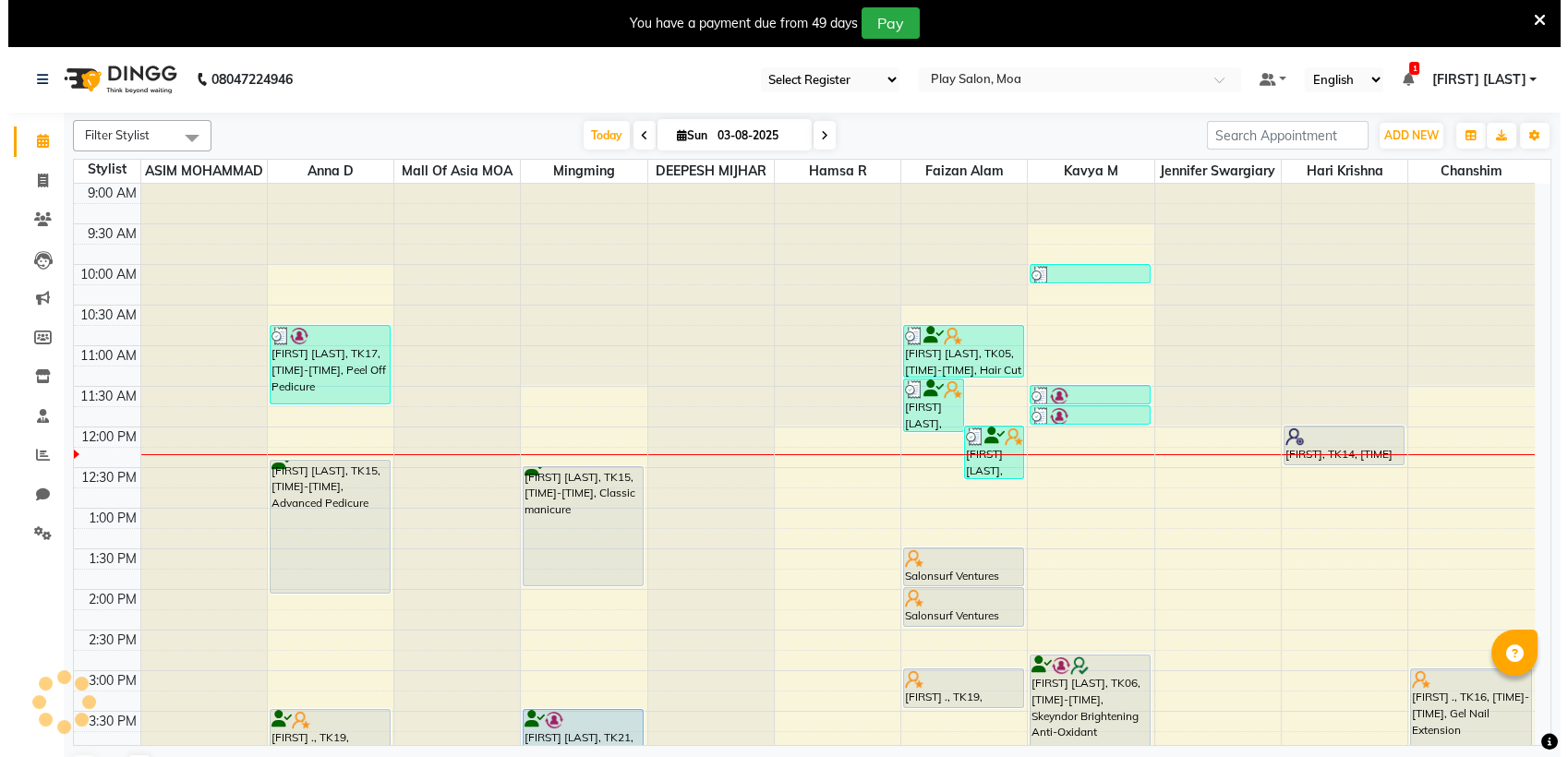 scroll, scrollTop: 0, scrollLeft: 0, axis: both 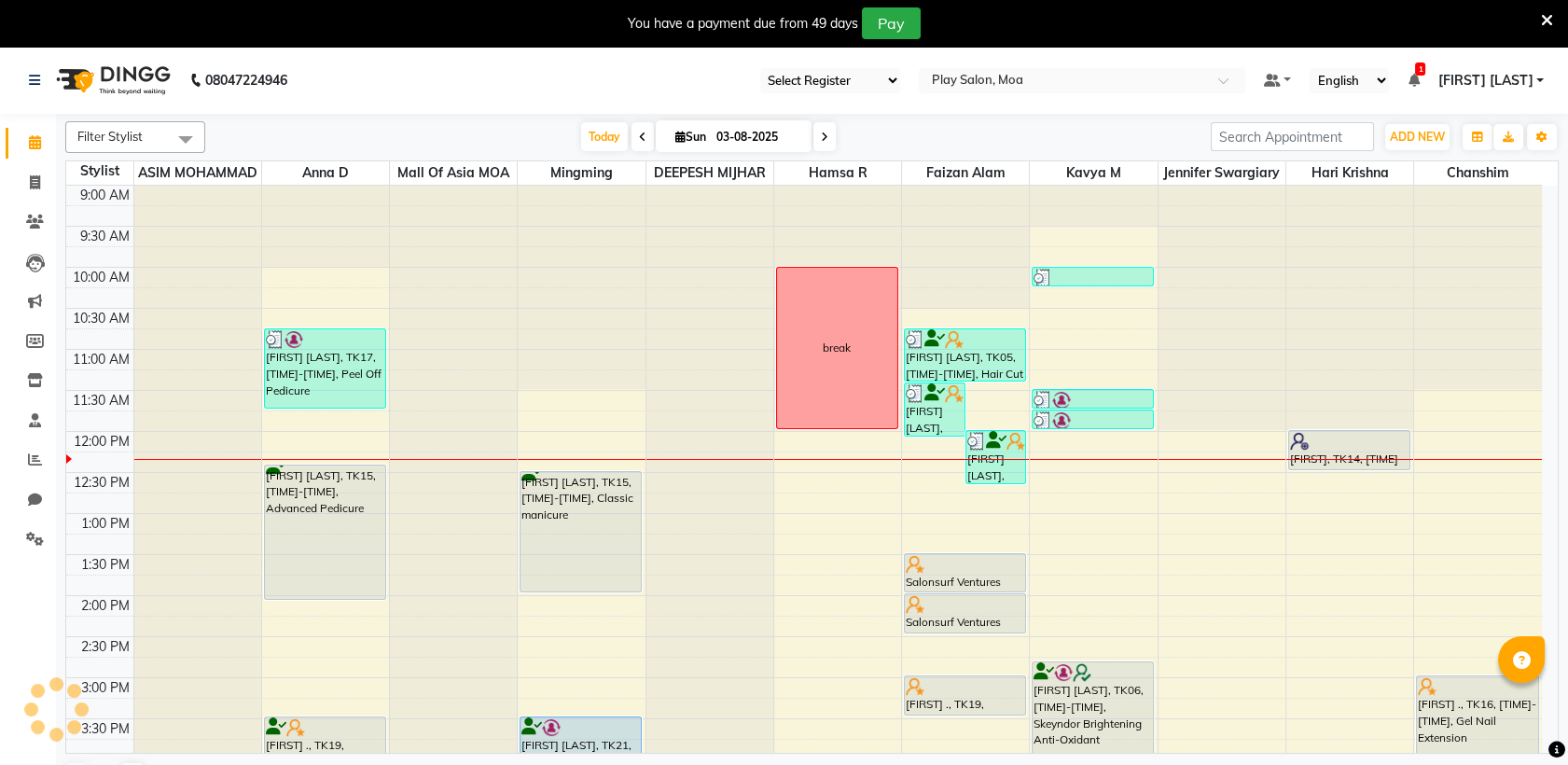 click at bounding box center (1547, 21) 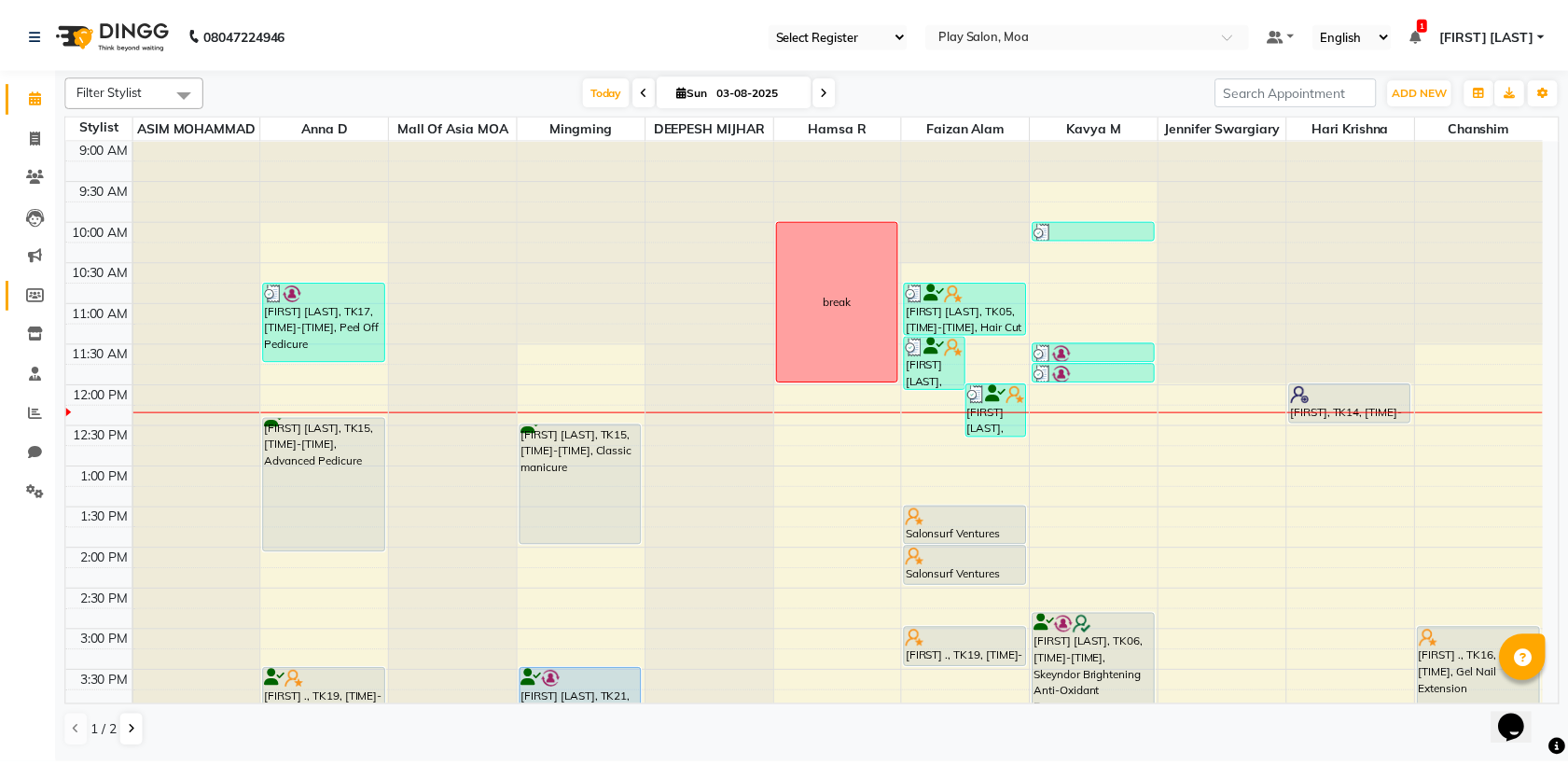 scroll, scrollTop: 0, scrollLeft: 0, axis: both 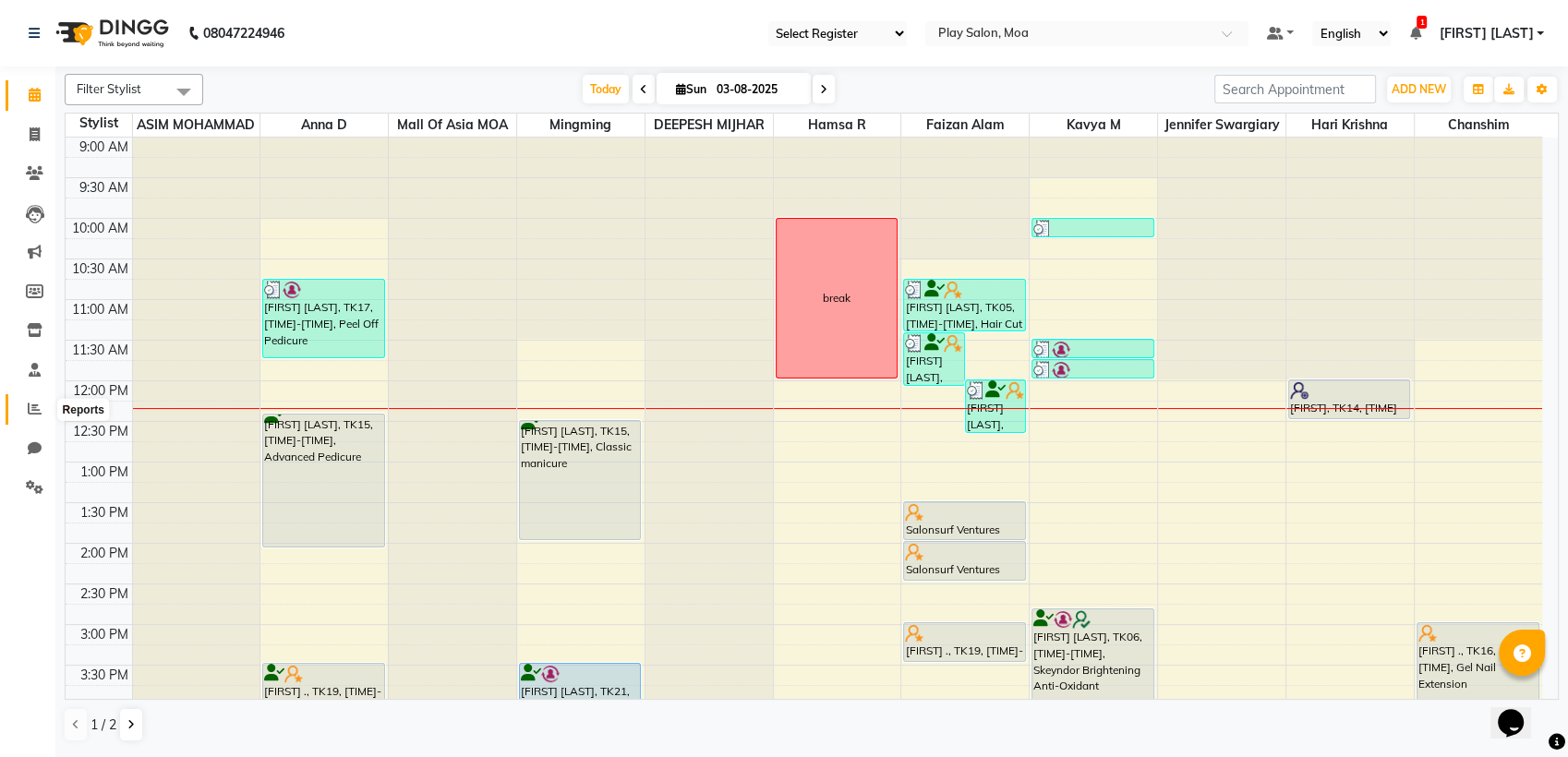 click 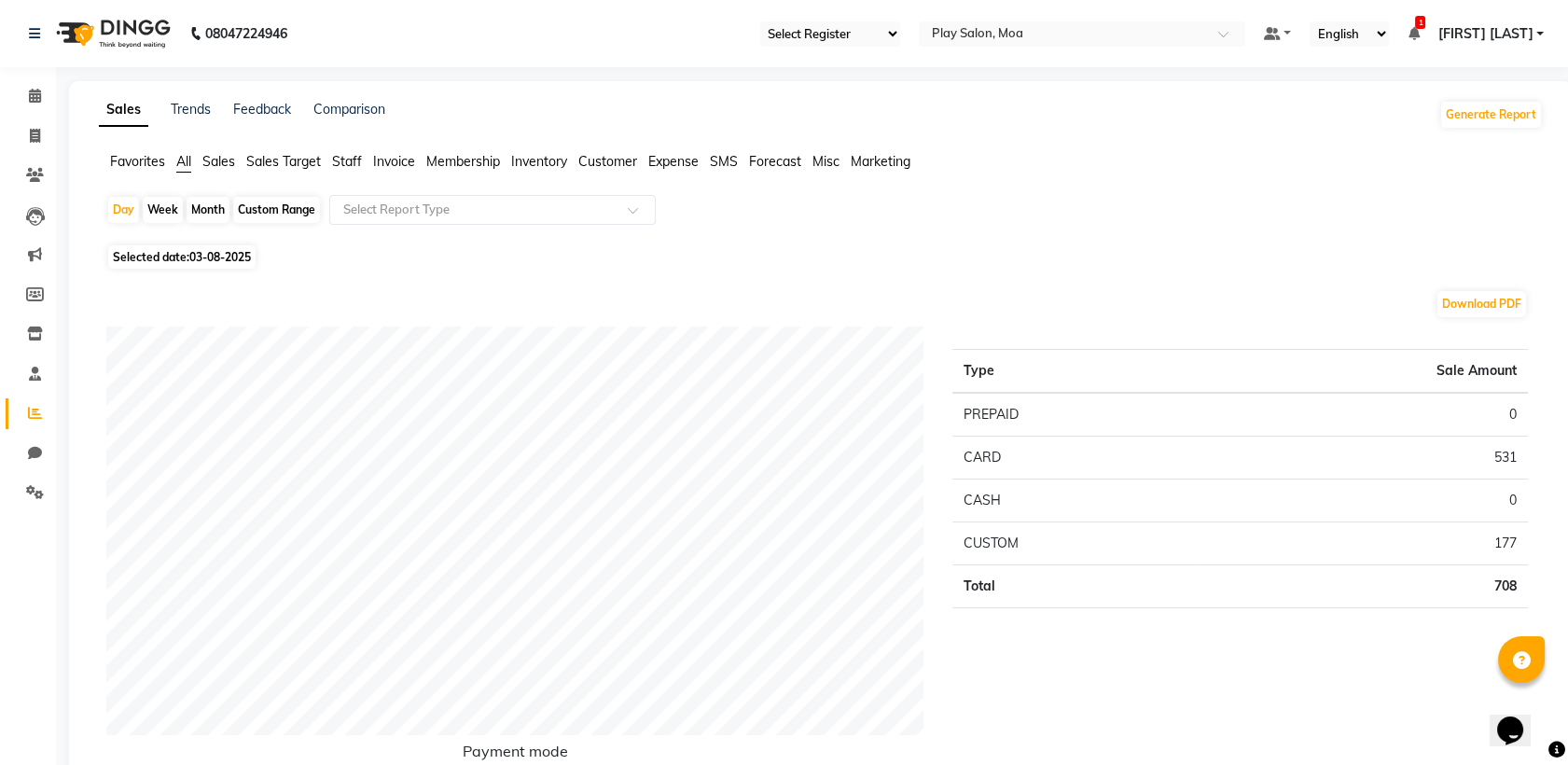 click on "Staff" 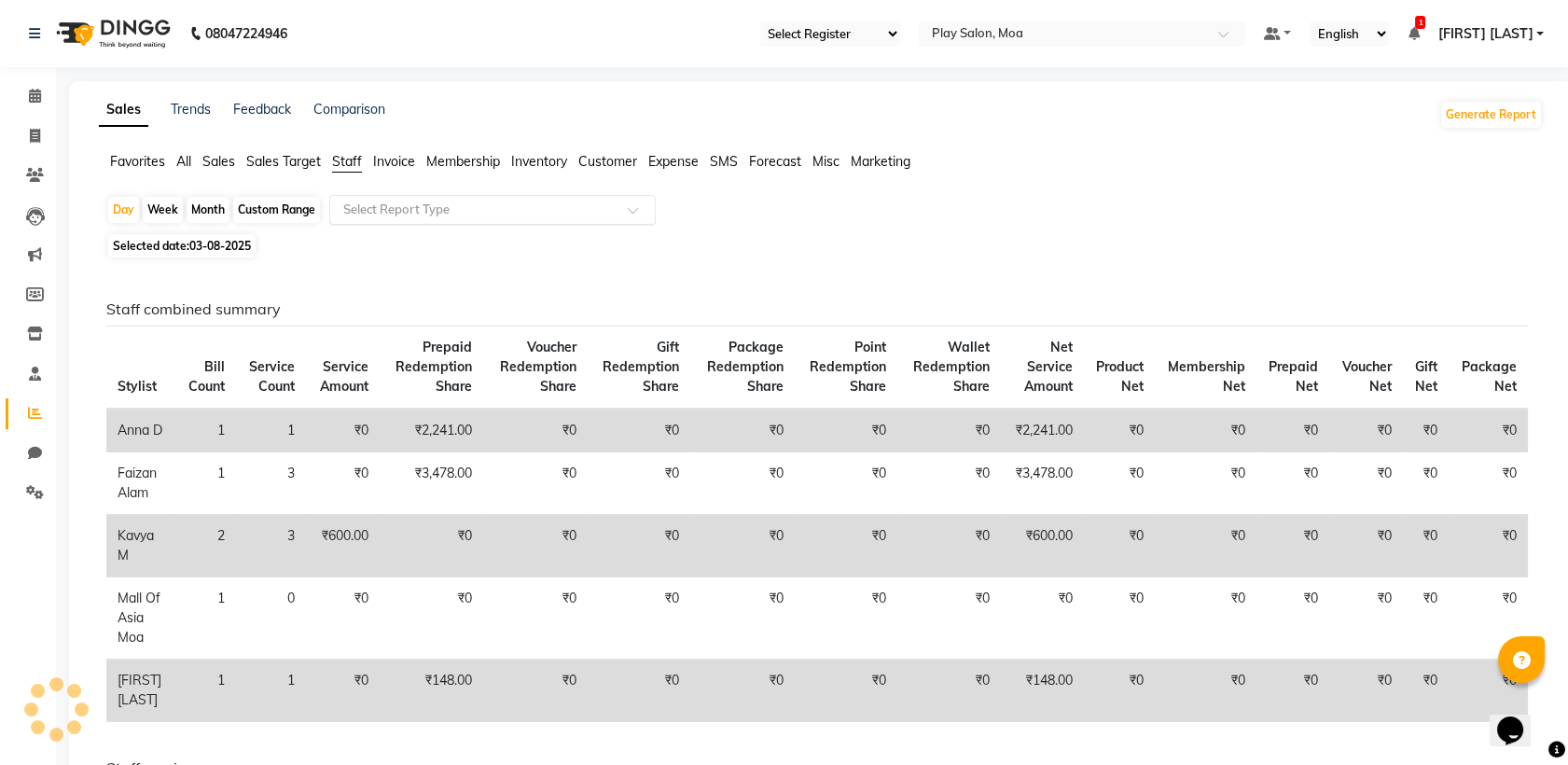 click 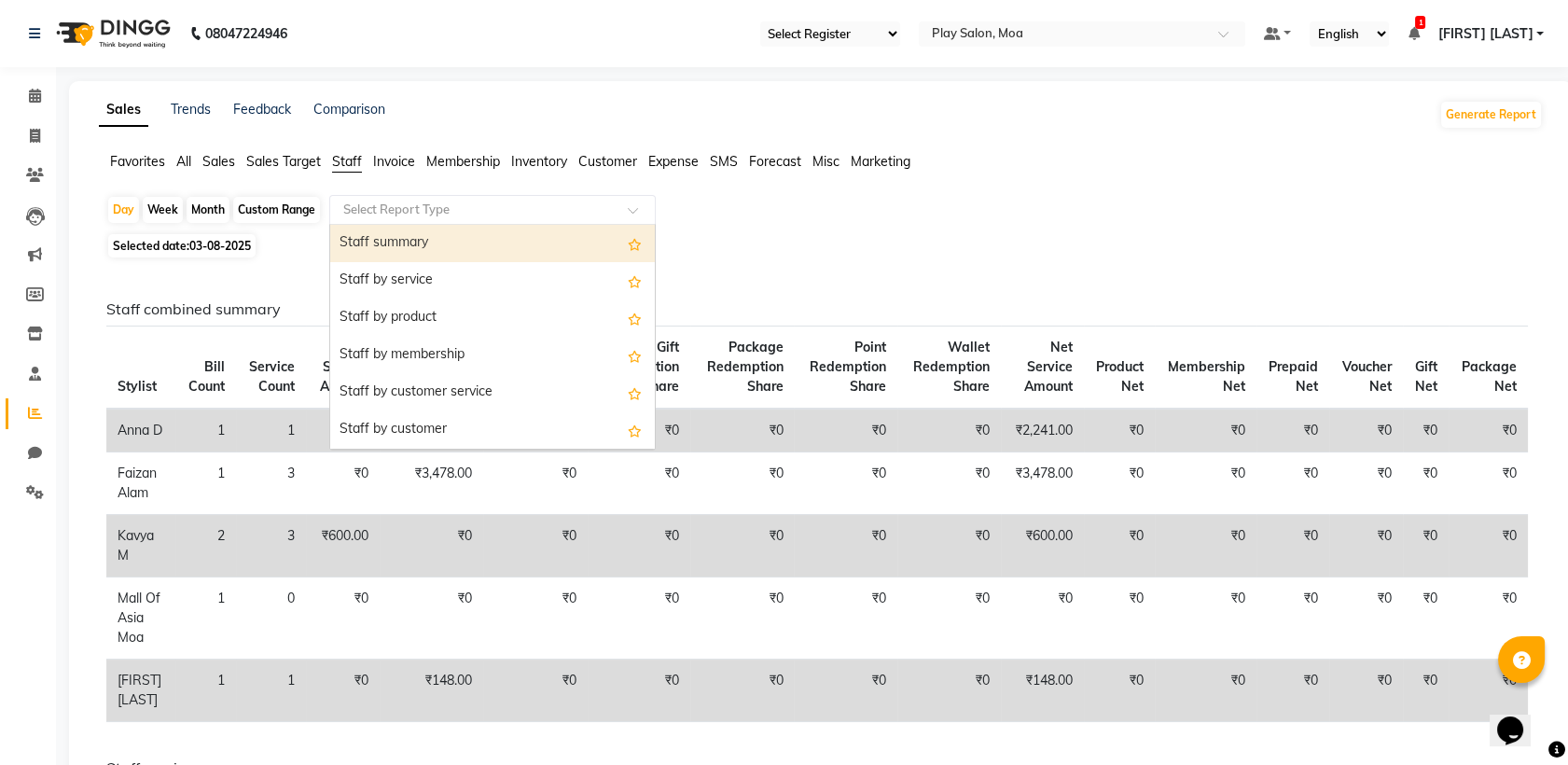 click on "Custom Range" 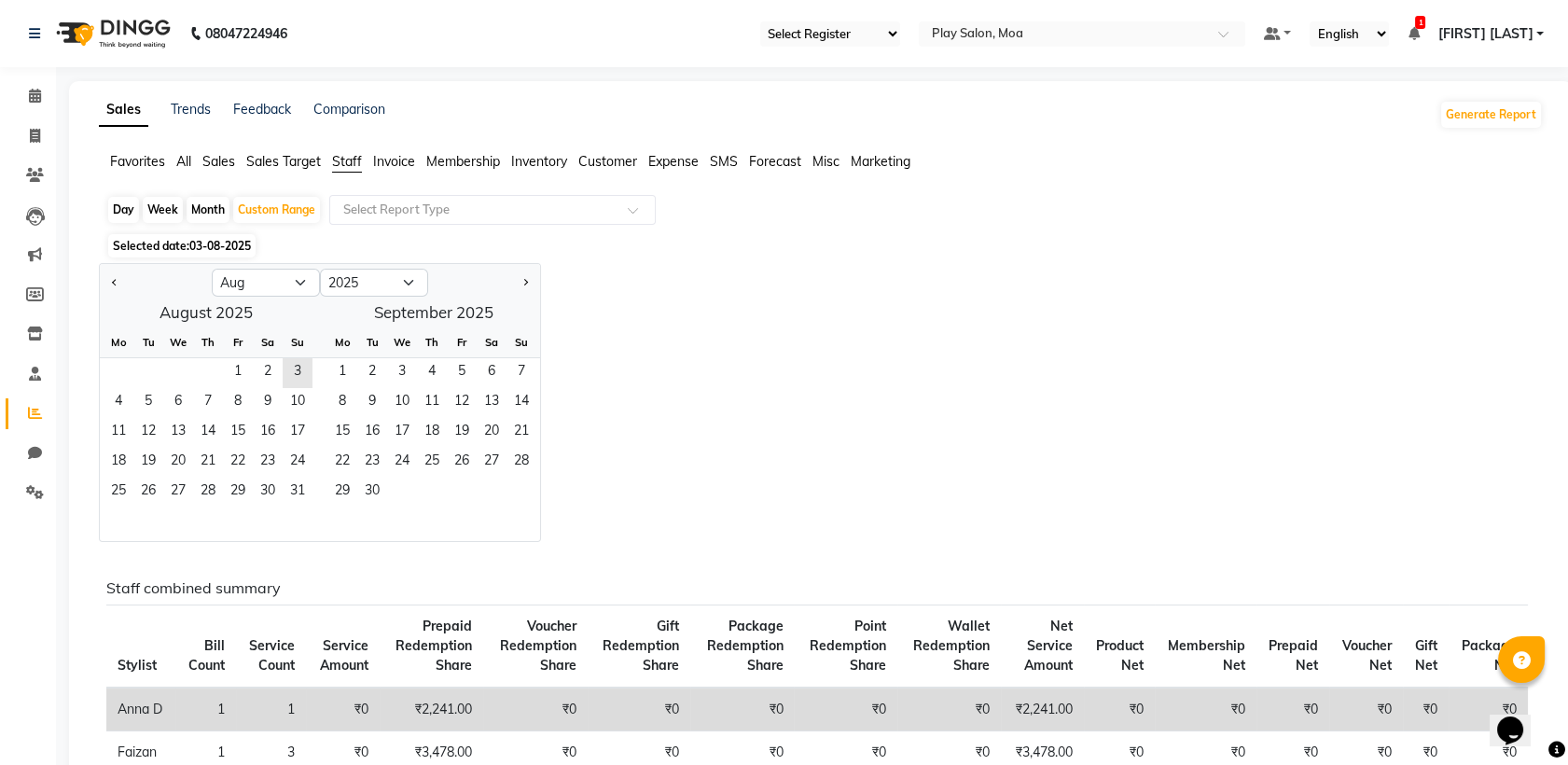 click 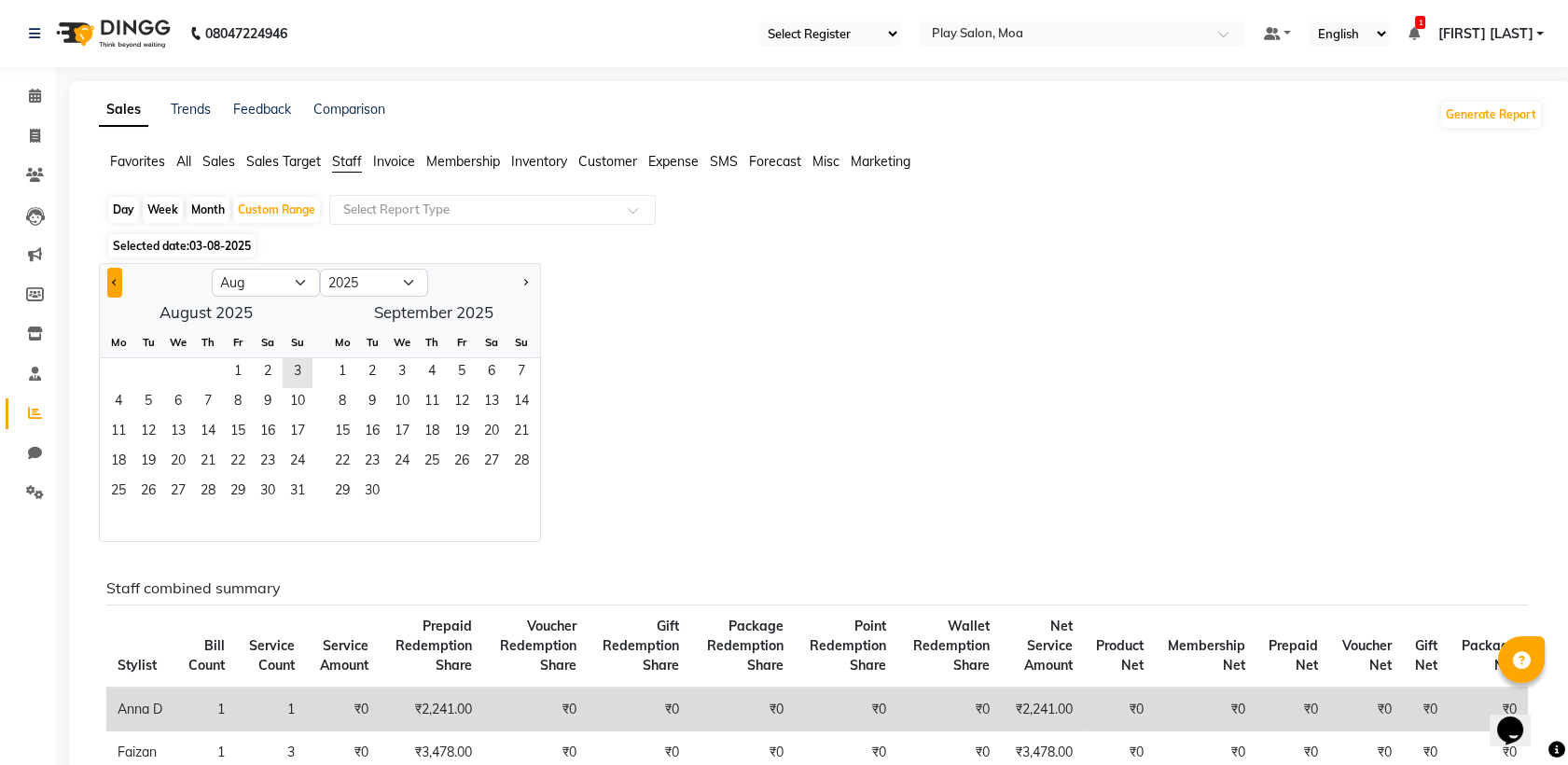 click 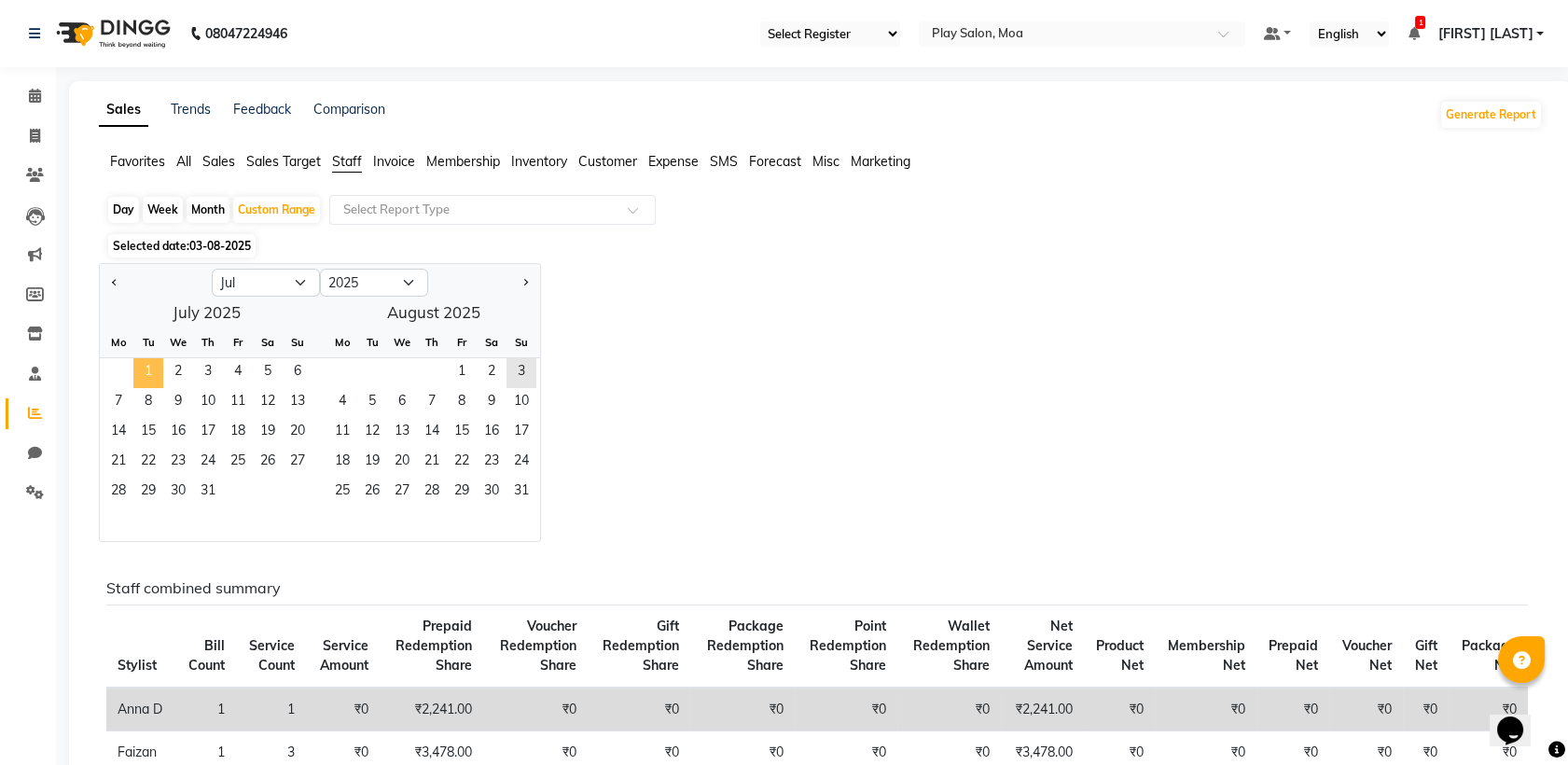 click on "1" 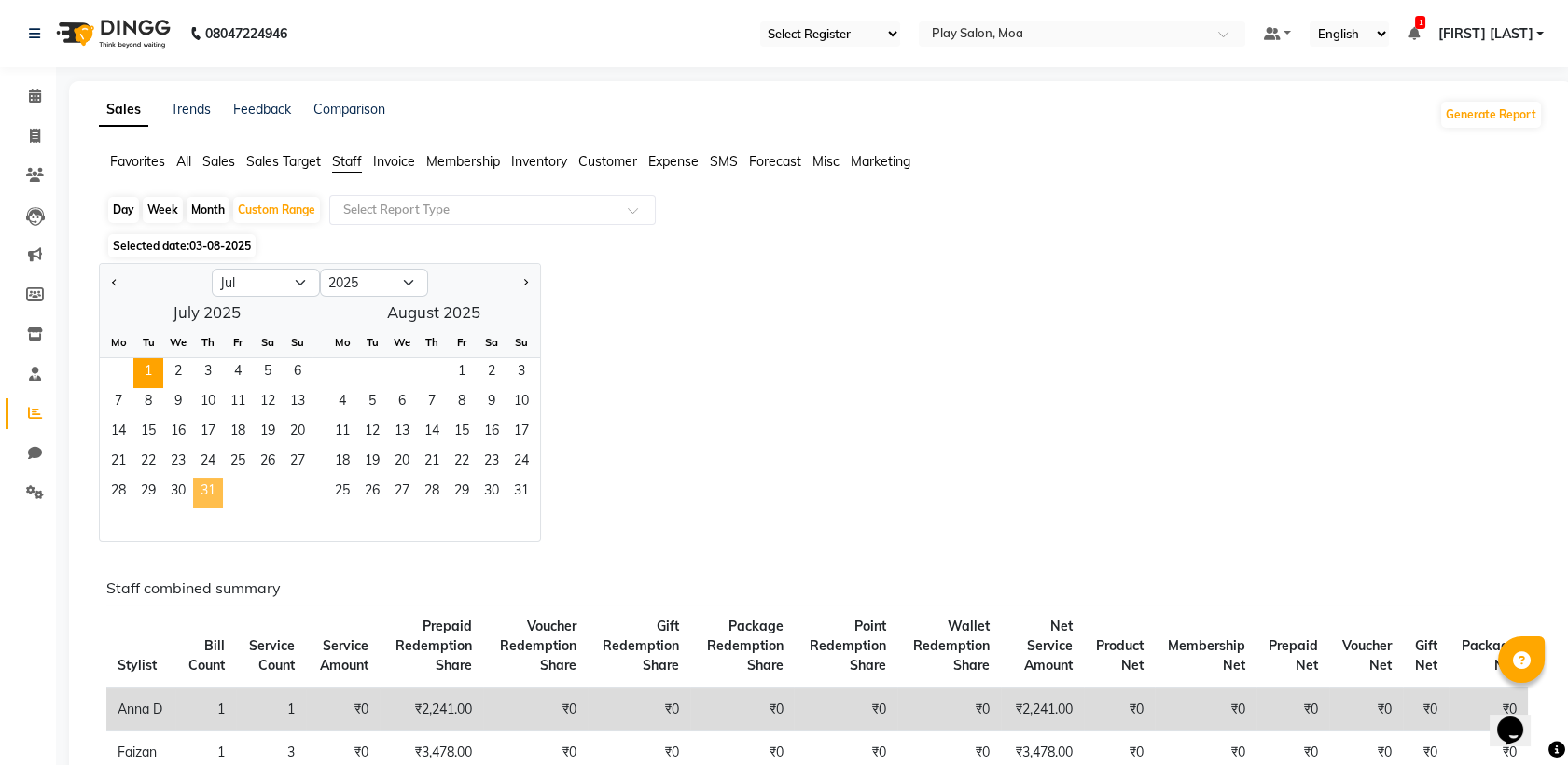 click on "31" 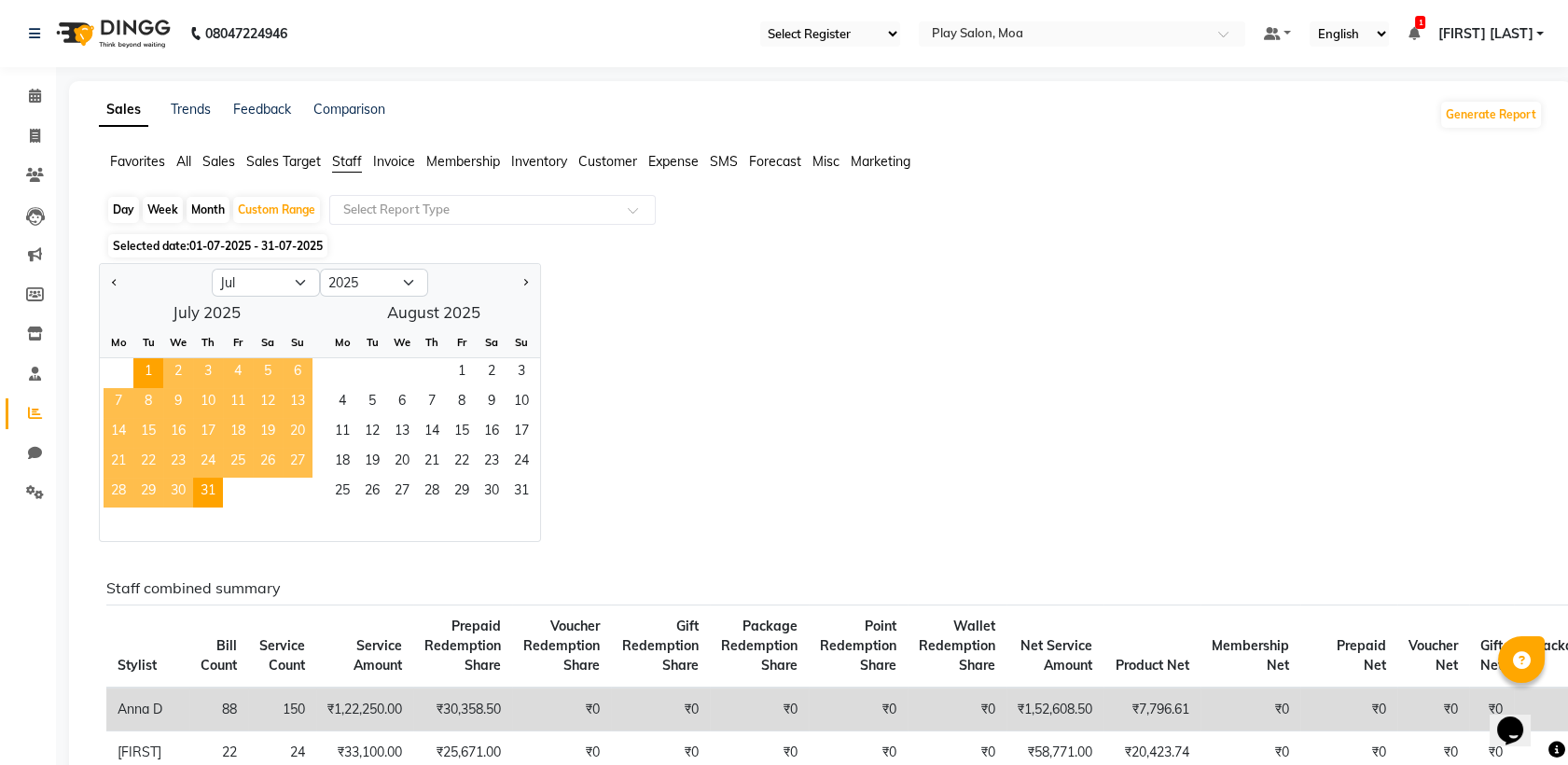 click on "Jan Feb Mar Apr May Jun Jul Aug Sep Oct Nov Dec 2015 2016 2017 2018 2019 2020 2021 2022 2023 2024 2025 2026 2027 2028 2029 2030 2031 2032 2033 2034 2035  July 2025  Mo Tu We Th Fr Sa Su  1   2   3   4   5   6   7   8   9   10   11   12   13   14   15   16   17   18   19   20   21   22   23   24   25   26   27   28   29   30   31   August 2025  Mo Tu We Th Fr Sa Su  1   2   3   4   5   6   7   8   9   10   11   12   13   14   15   16   17   18   19   20   21   22   23   24   25   26   27   28   29   30   31" 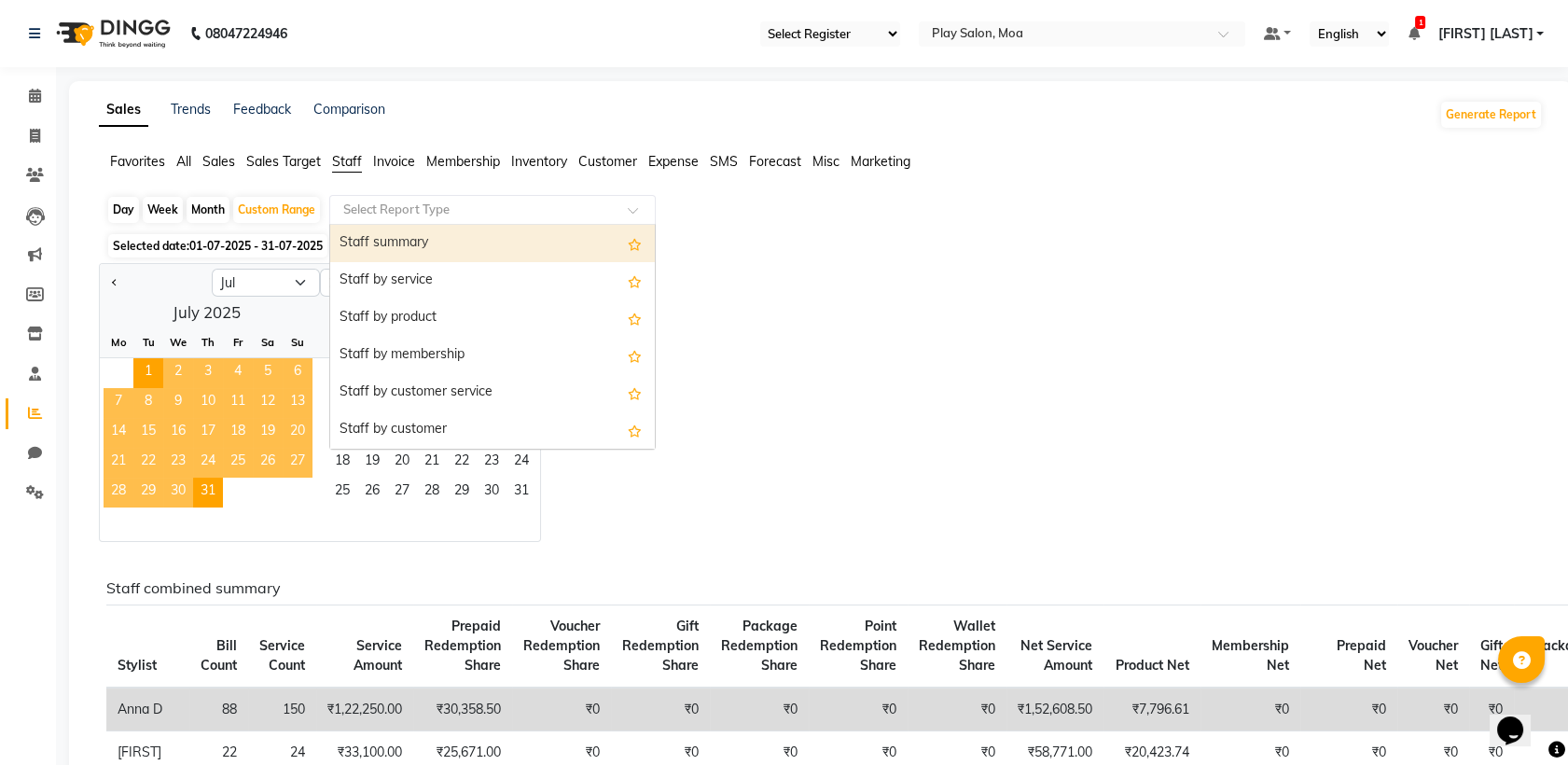 click 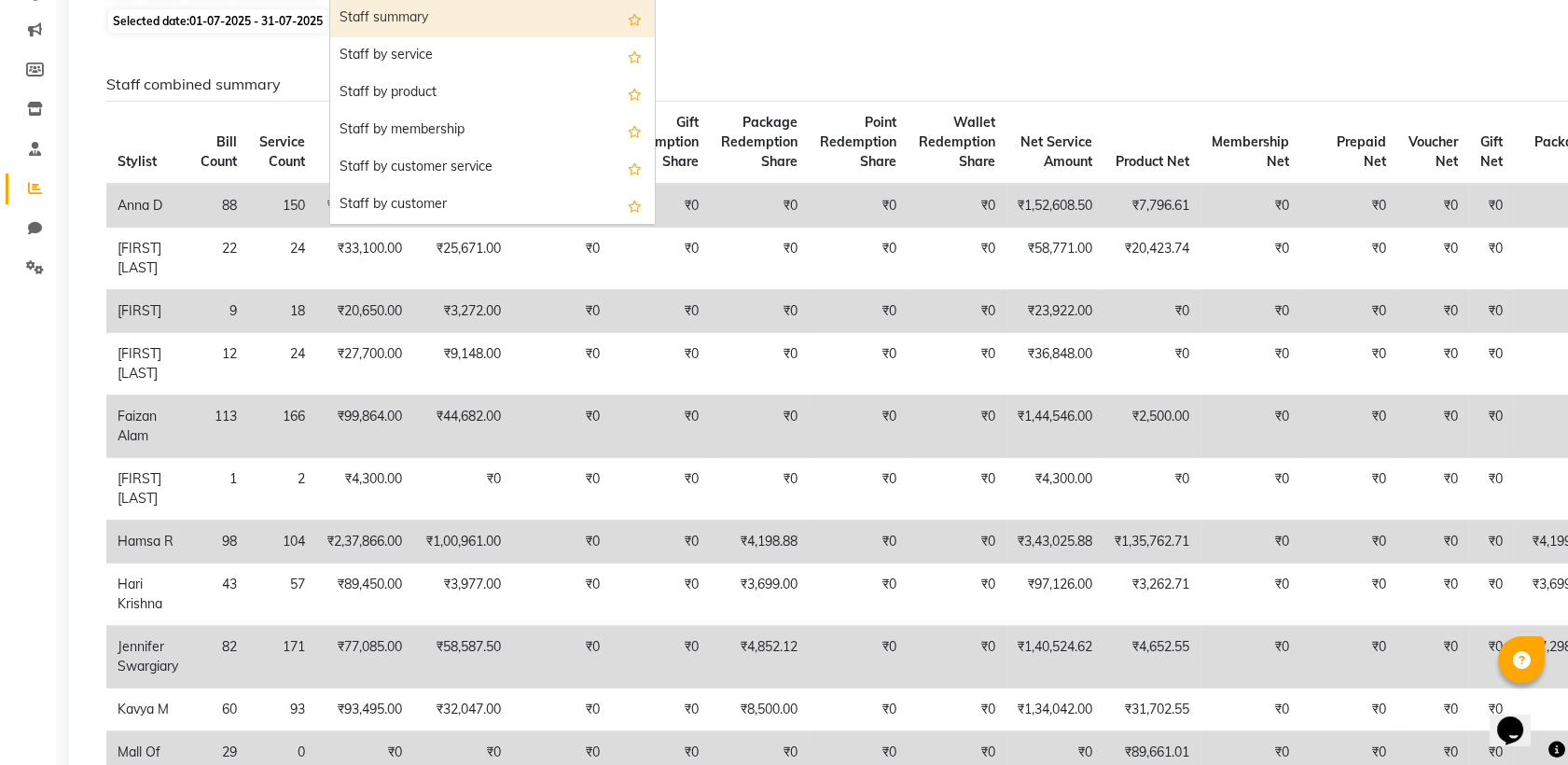 scroll, scrollTop: 104, scrollLeft: 0, axis: vertical 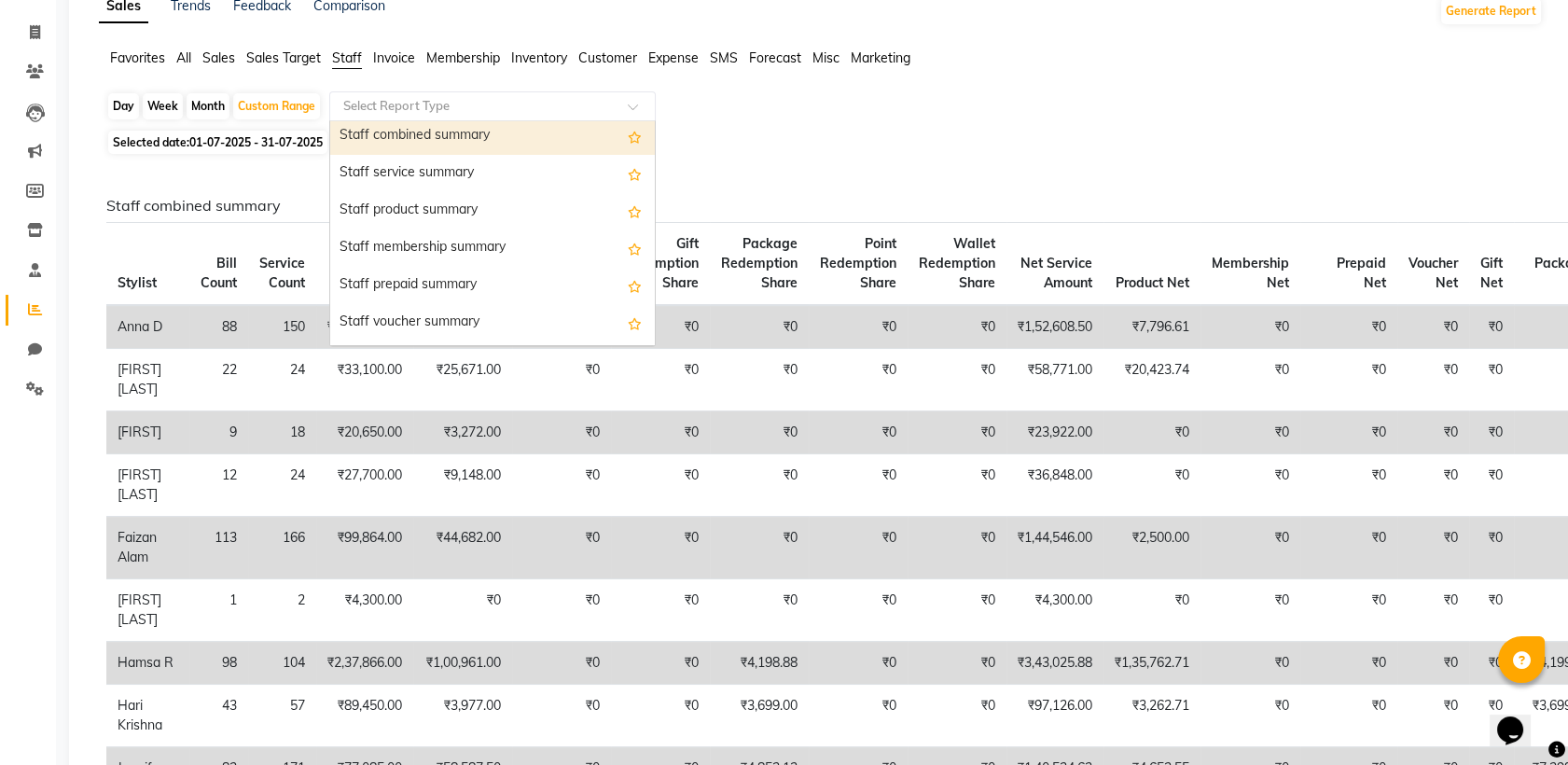 click on "Staff combined summary" at bounding box center (493, 136) 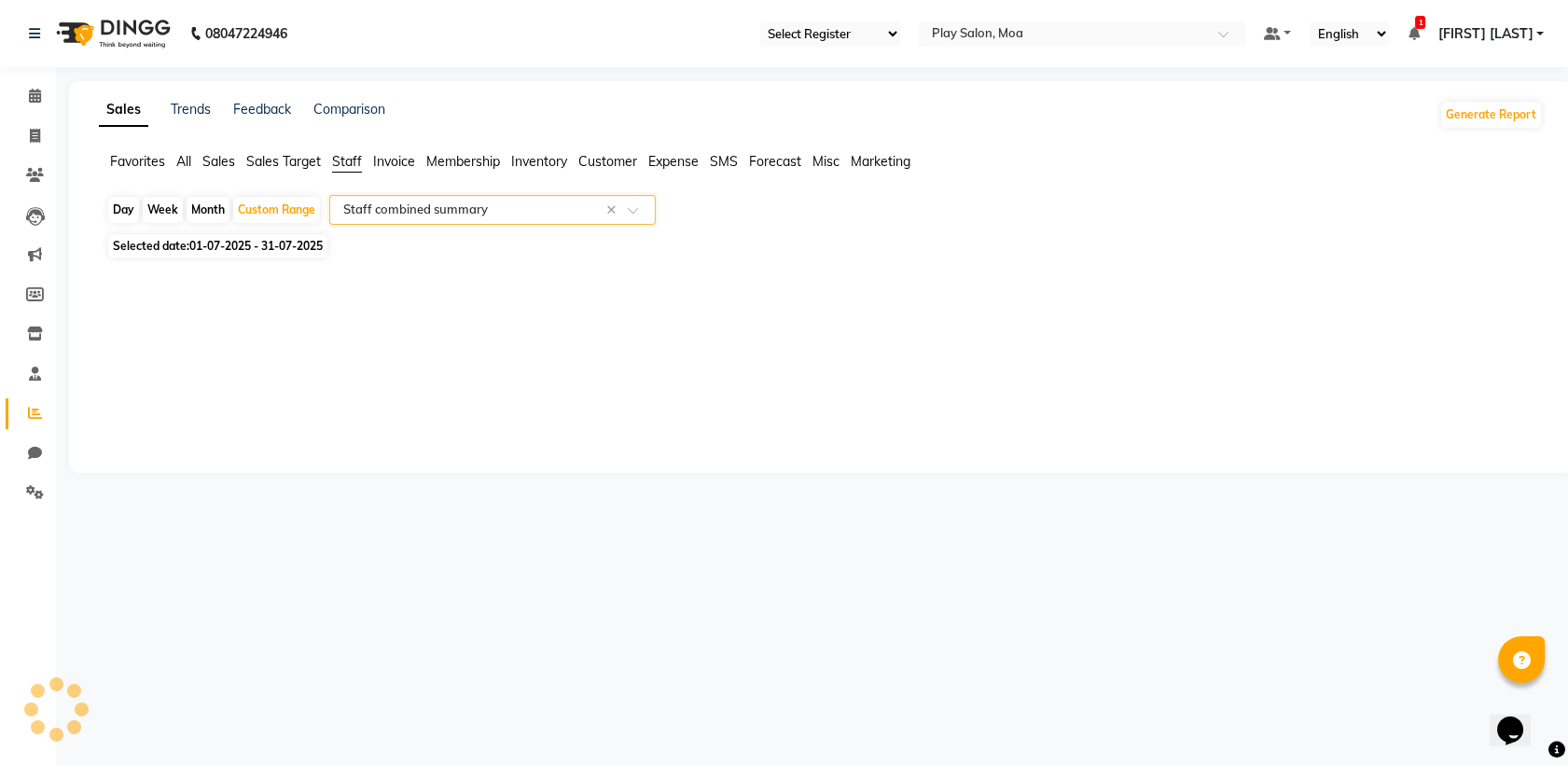 scroll, scrollTop: 0, scrollLeft: 0, axis: both 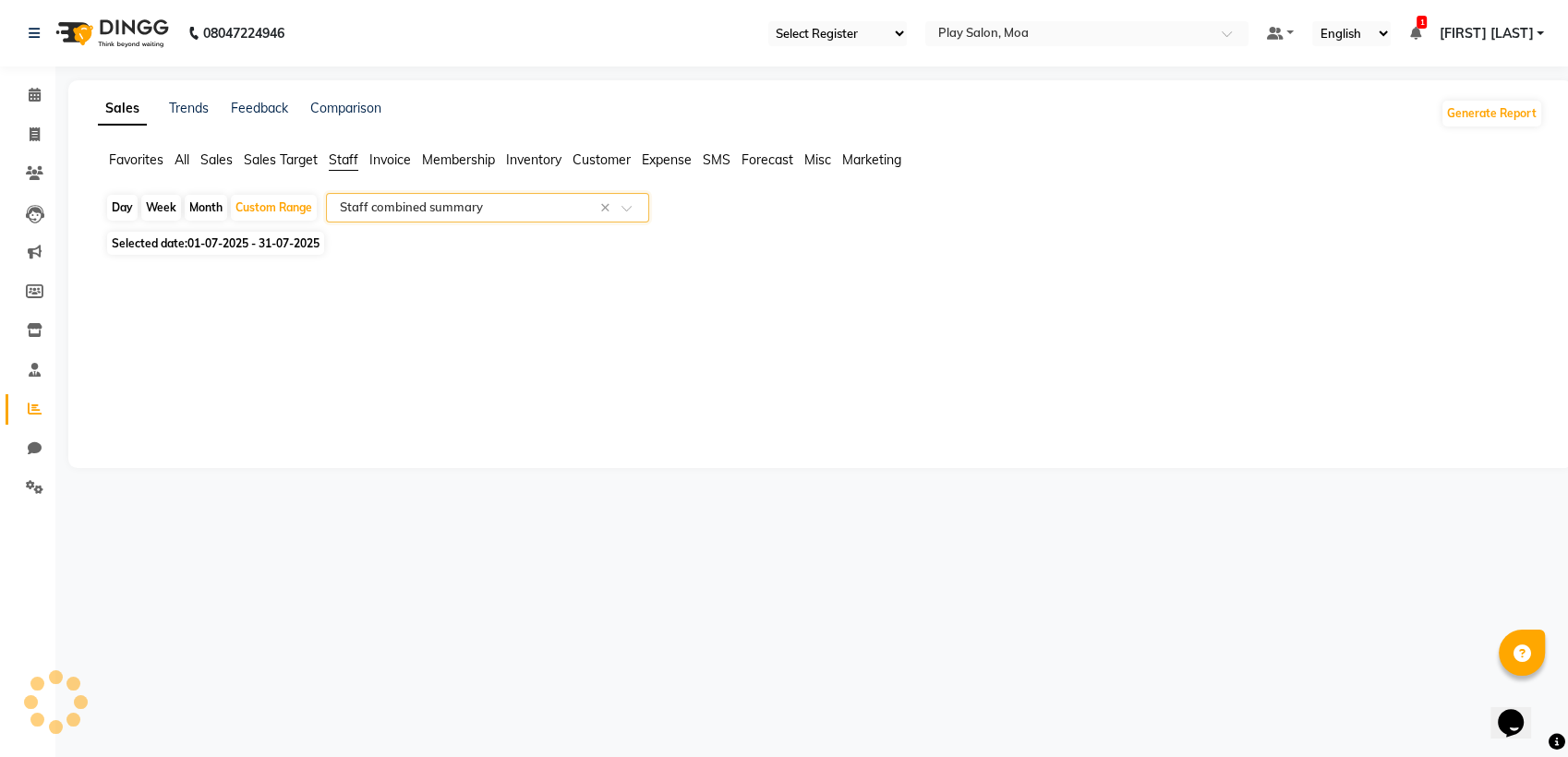 select on "full_report" 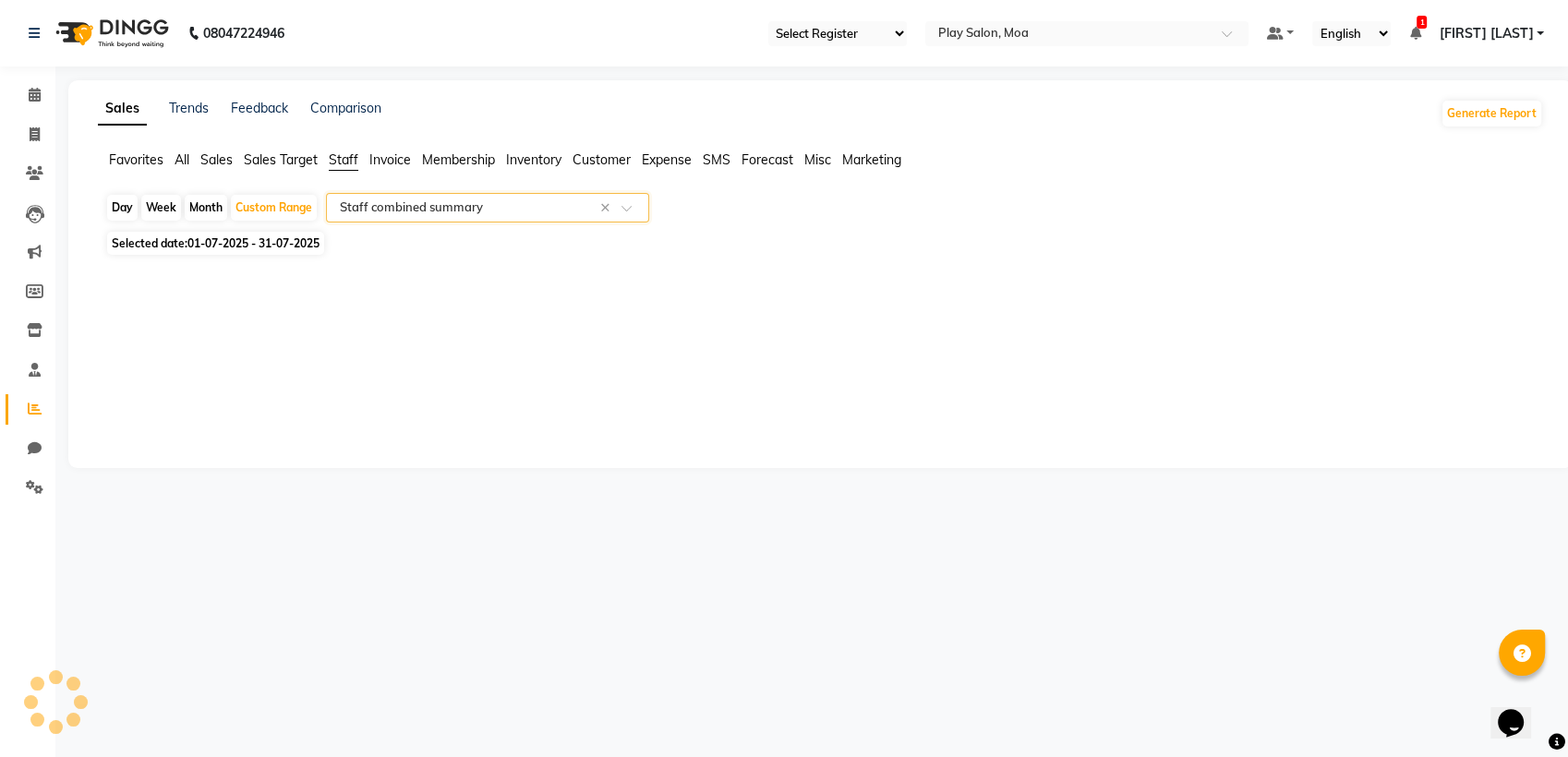 select on "csv" 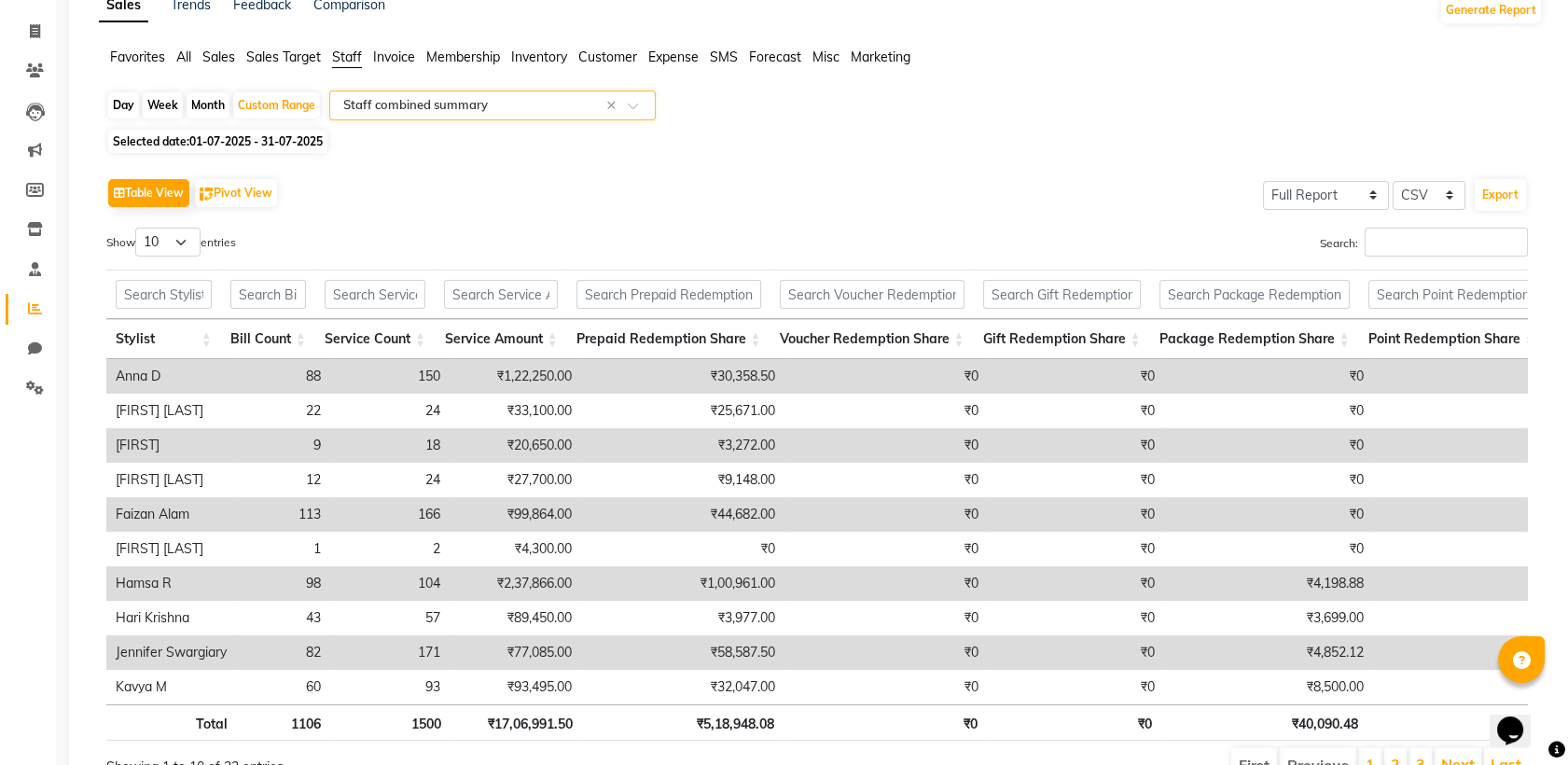 scroll, scrollTop: 215, scrollLeft: 0, axis: vertical 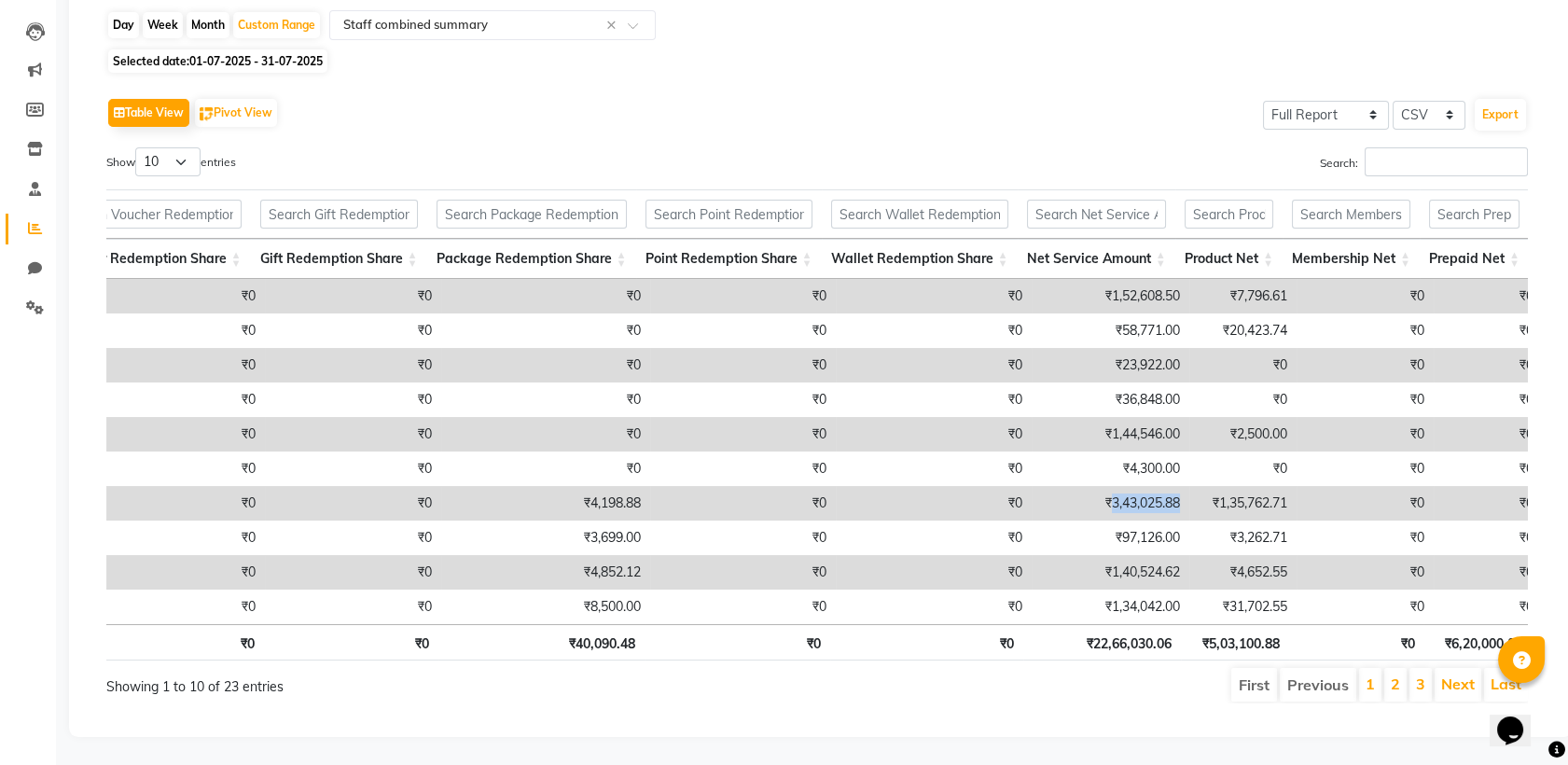 drag, startPoint x: 1096, startPoint y: 475, endPoint x: 1187, endPoint y: 474, distance: 91.005494 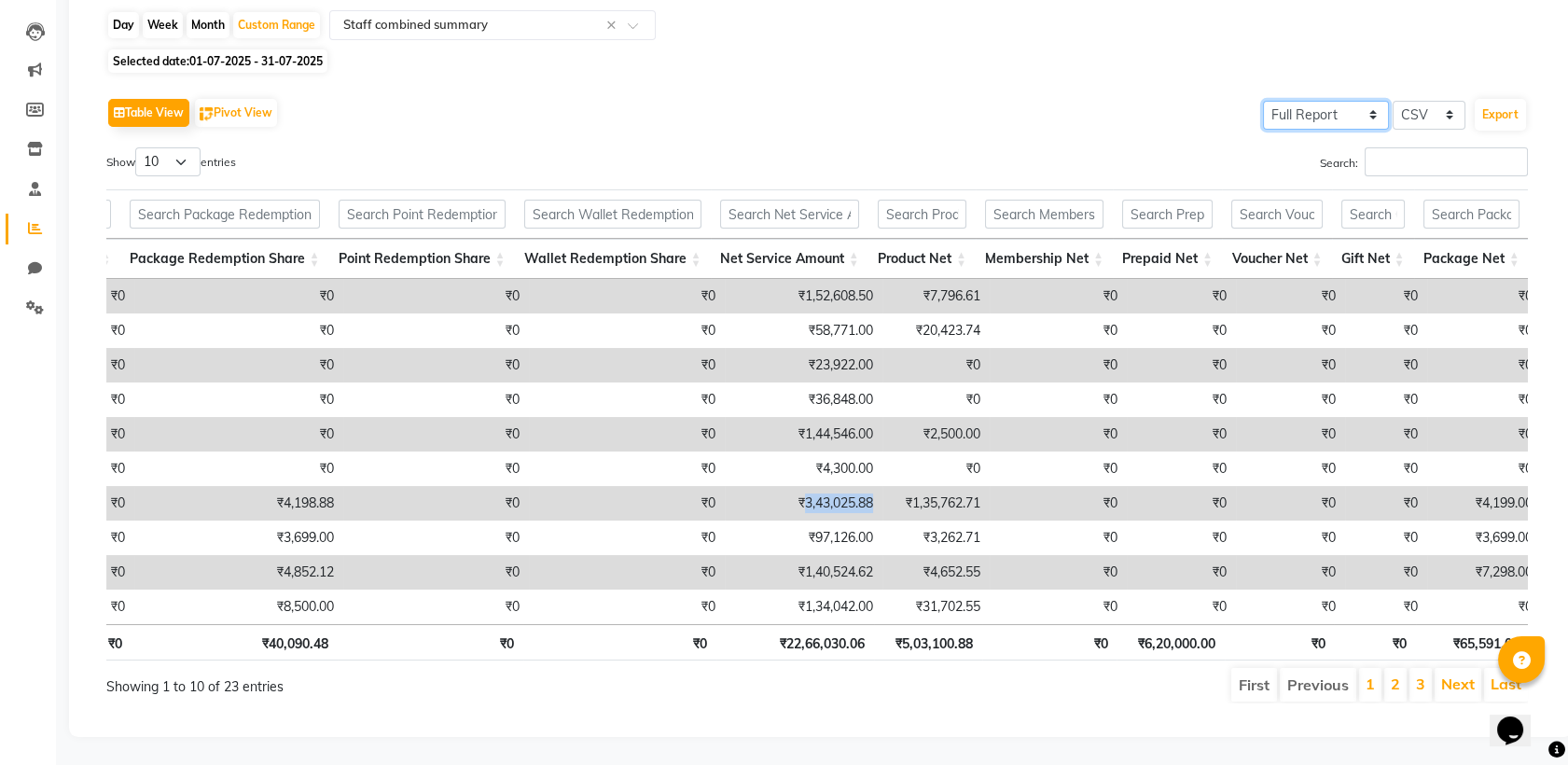 click on "Select Full Report Filtered Report" 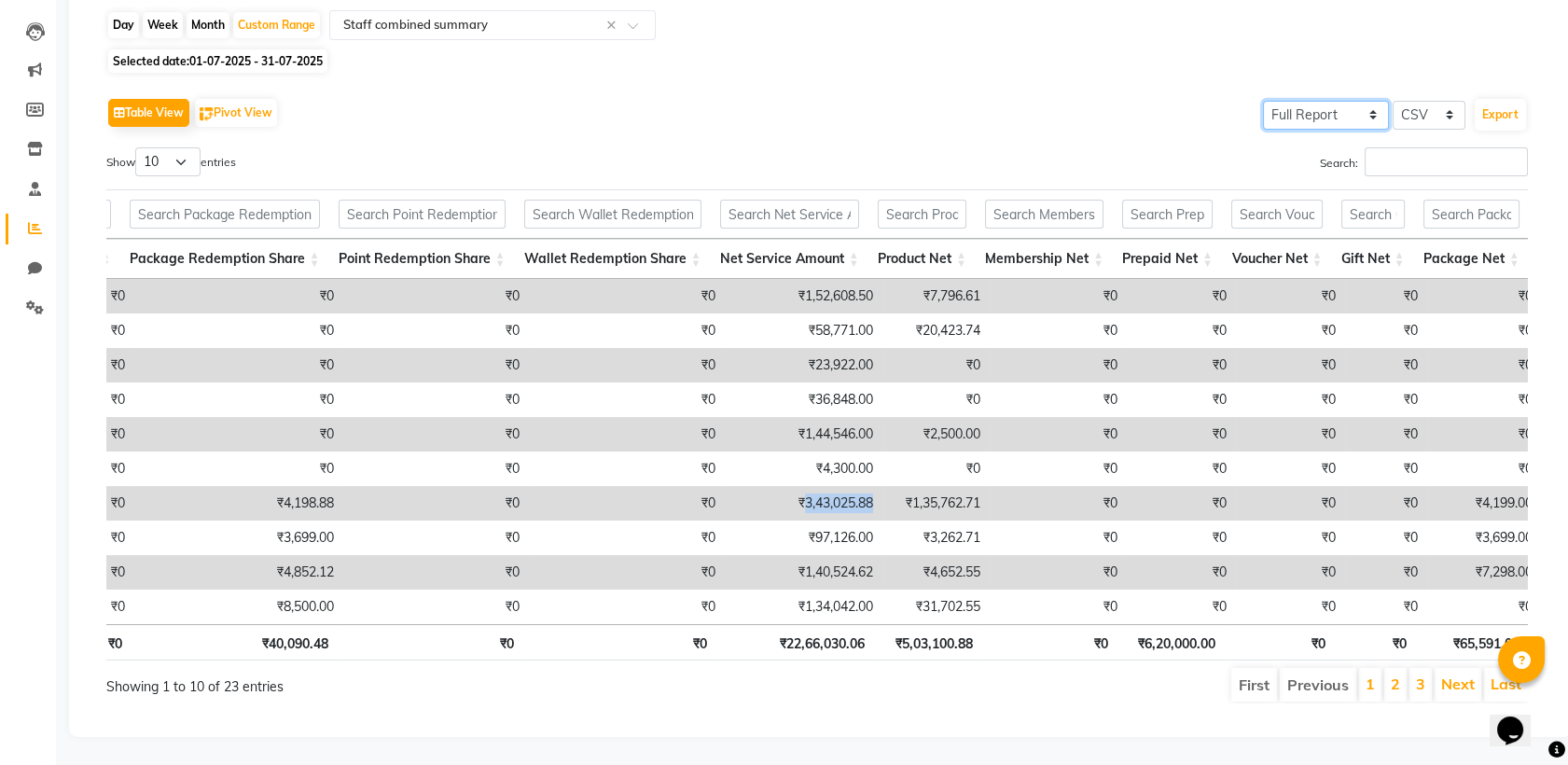 click on "Select Full Report Filtered Report" 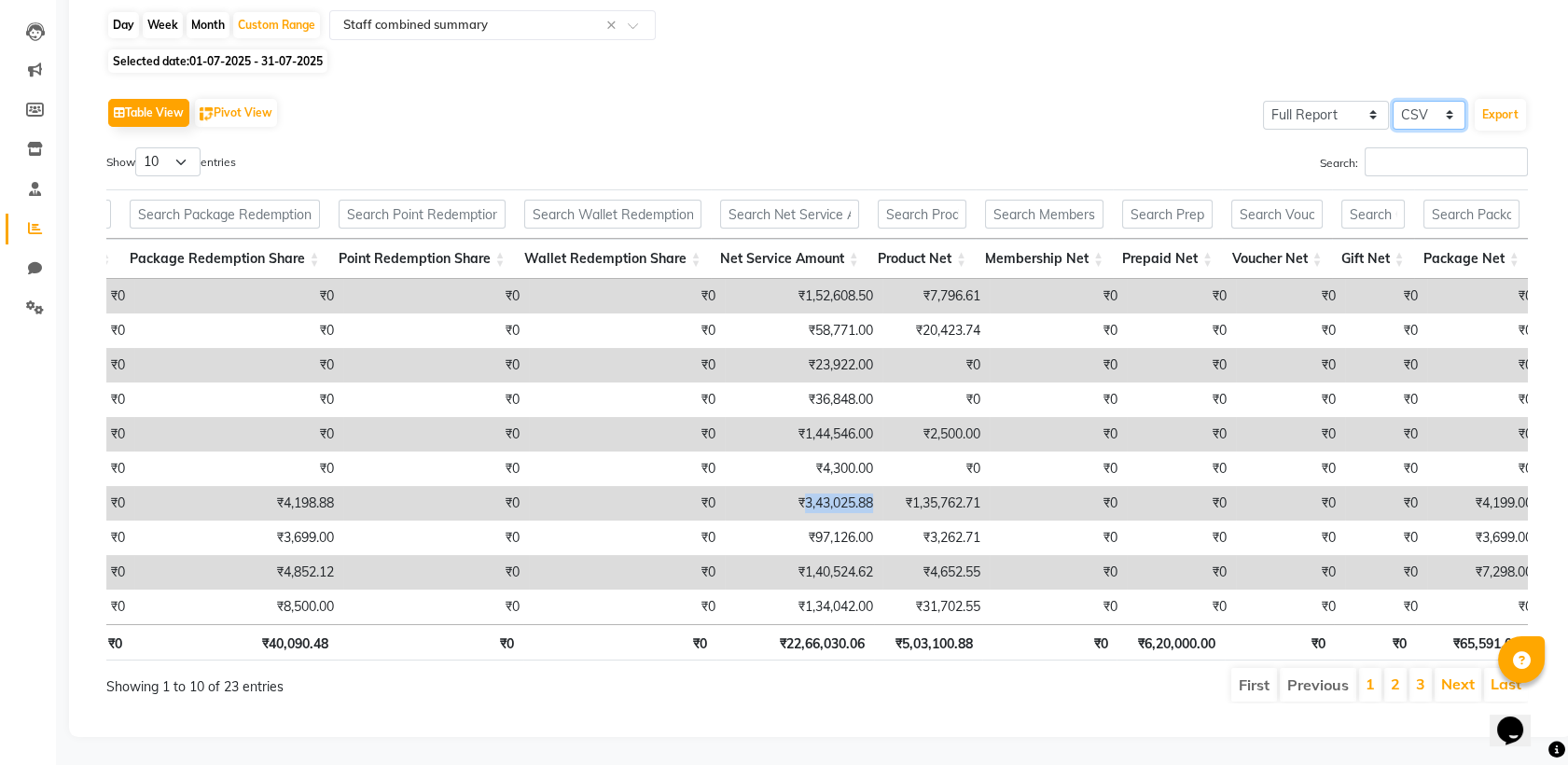 drag, startPoint x: 1423, startPoint y: 78, endPoint x: 1424, endPoint y: 89, distance: 11.045361 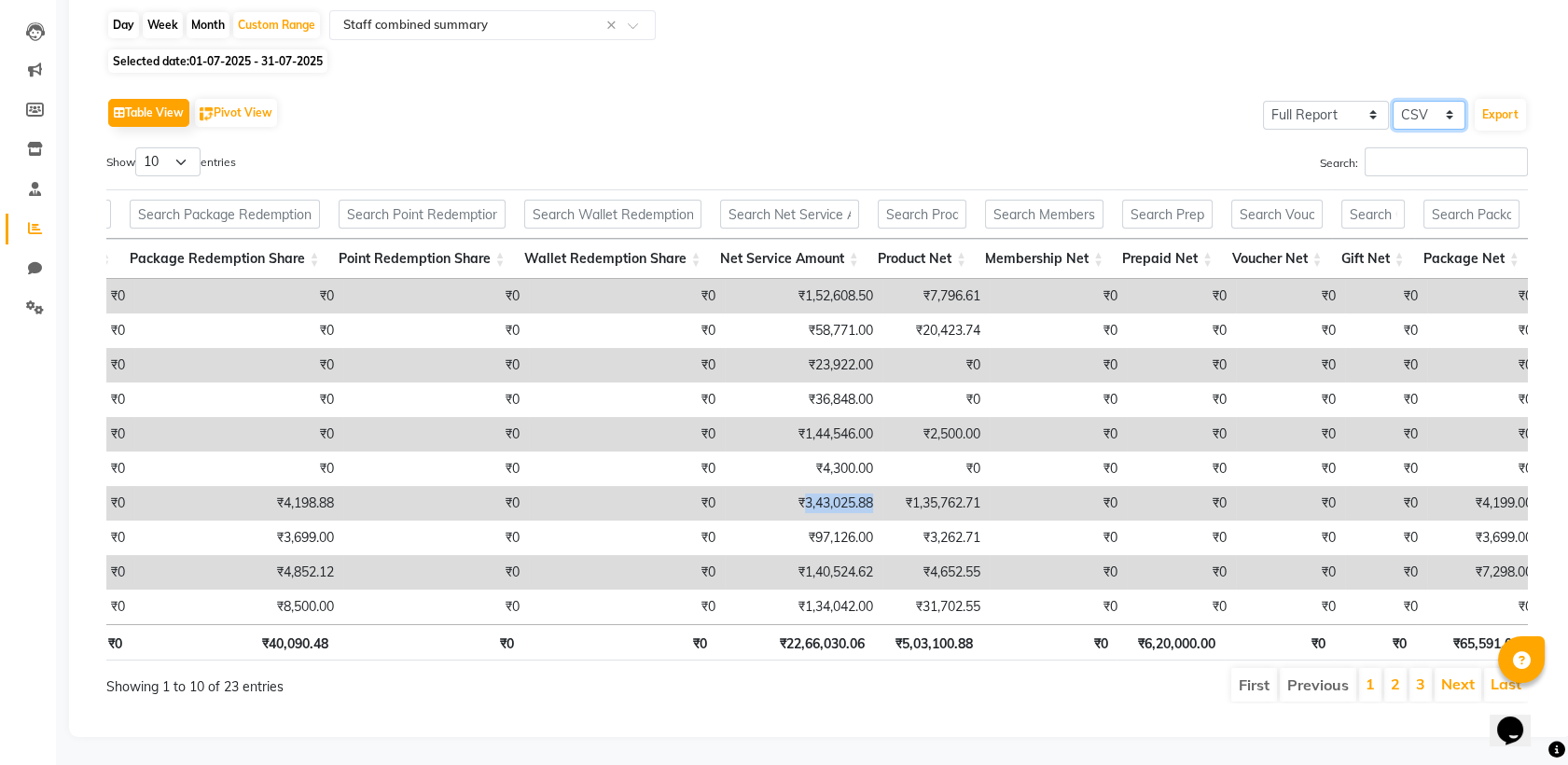 click on "Select CSV PDF" 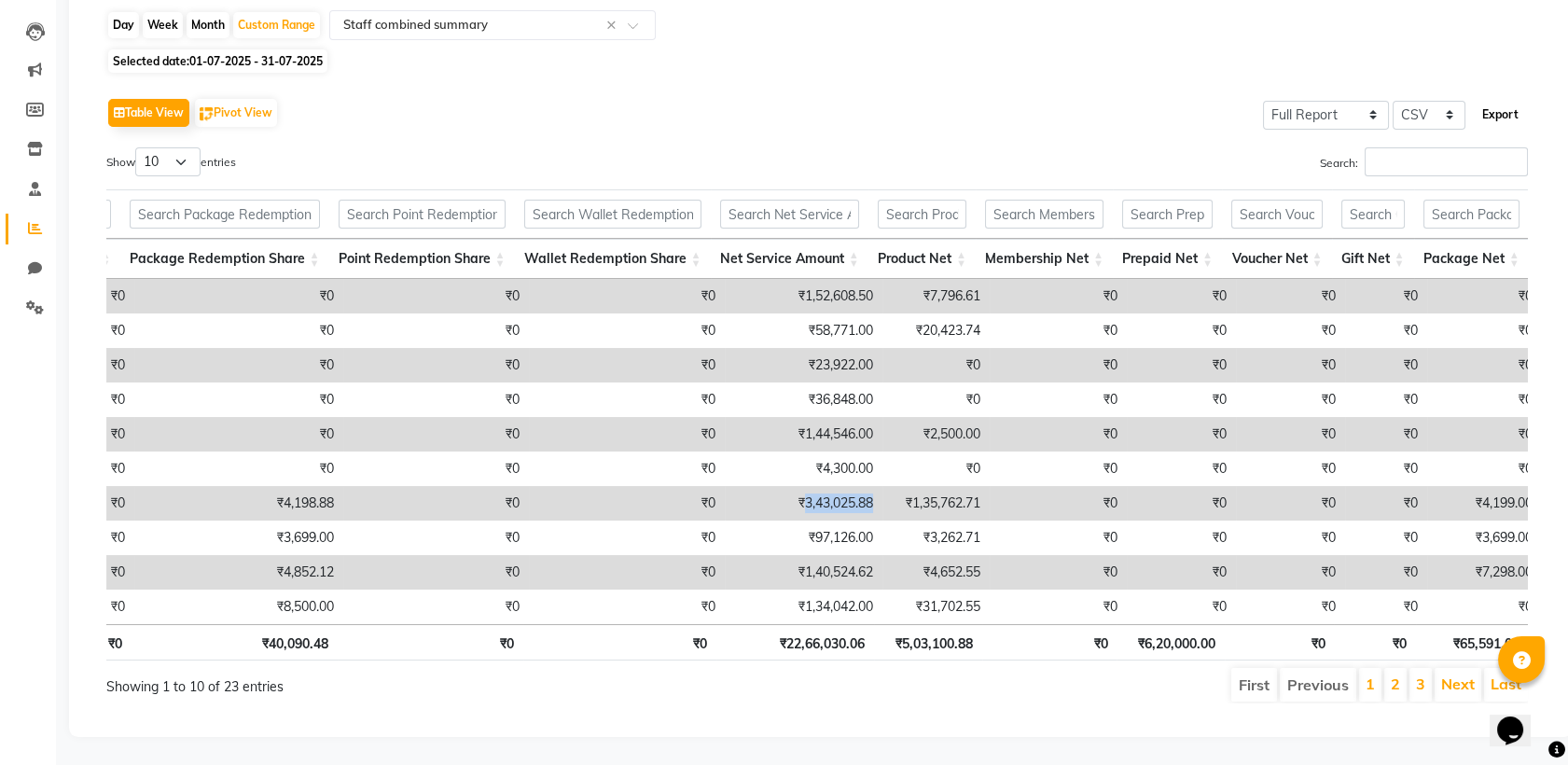 click on "Export" 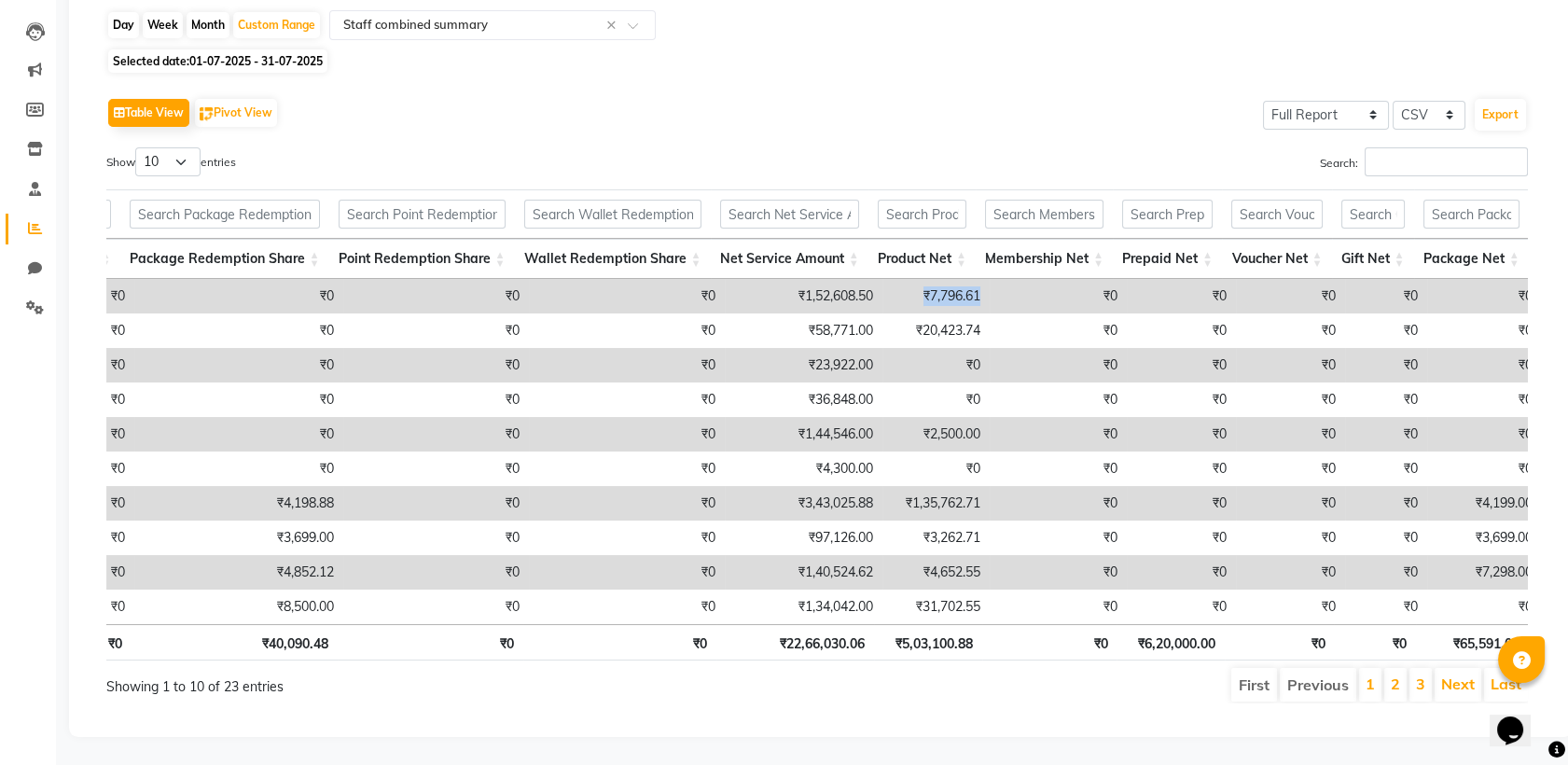 drag, startPoint x: 909, startPoint y: 266, endPoint x: 978, endPoint y: 265, distance: 69.00725 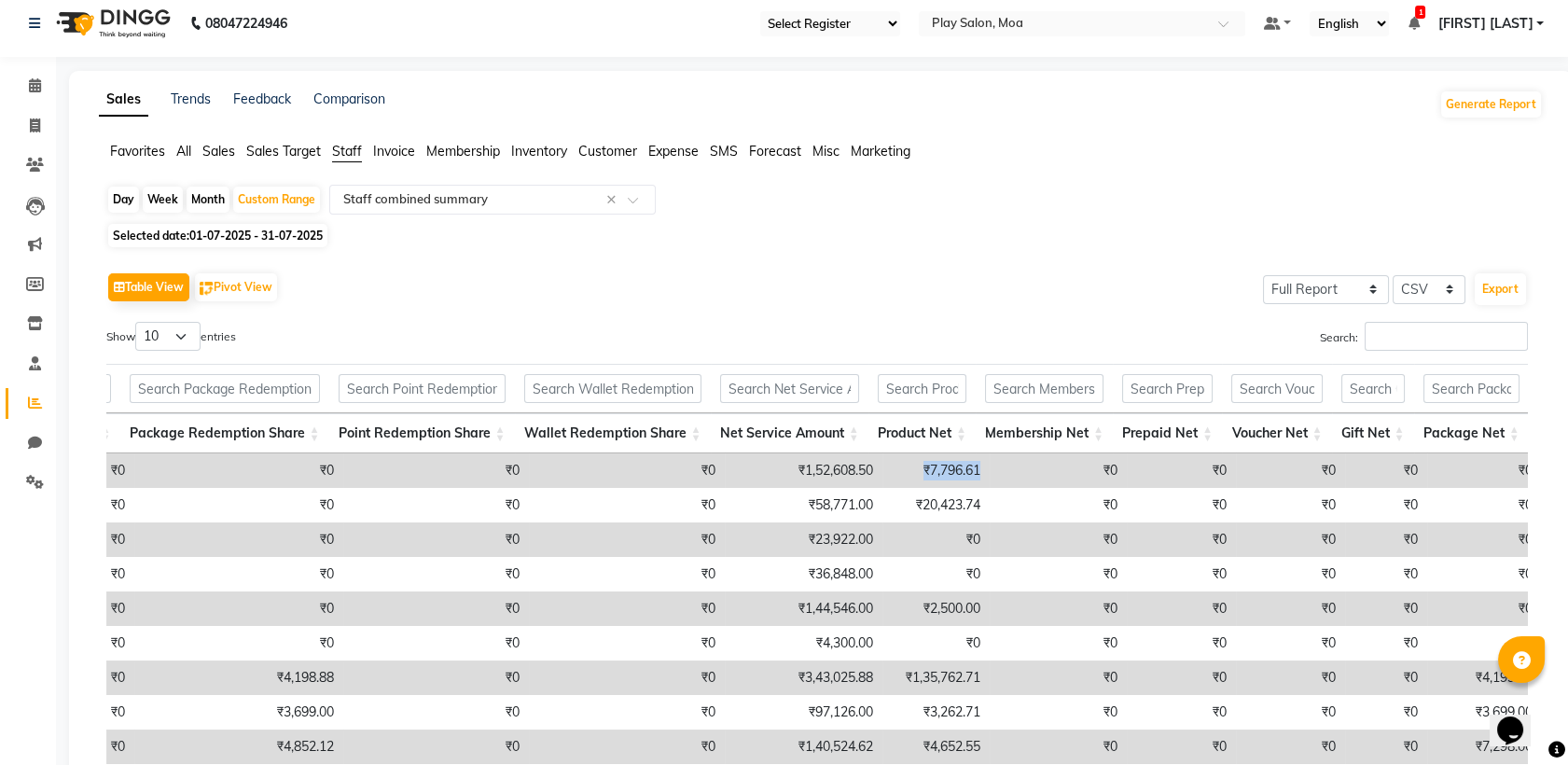 scroll, scrollTop: 0, scrollLeft: 0, axis: both 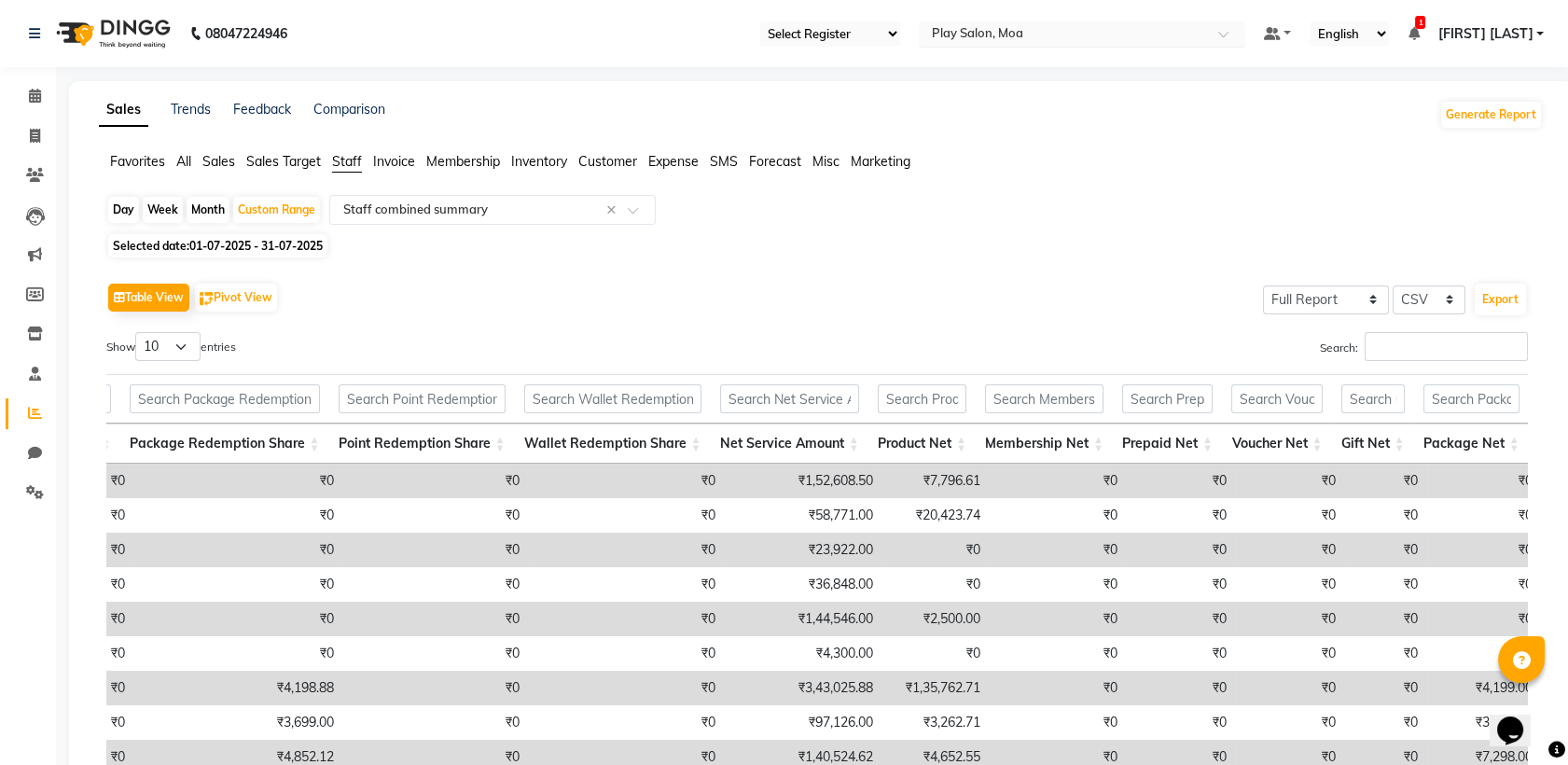 click at bounding box center (1063, 35) 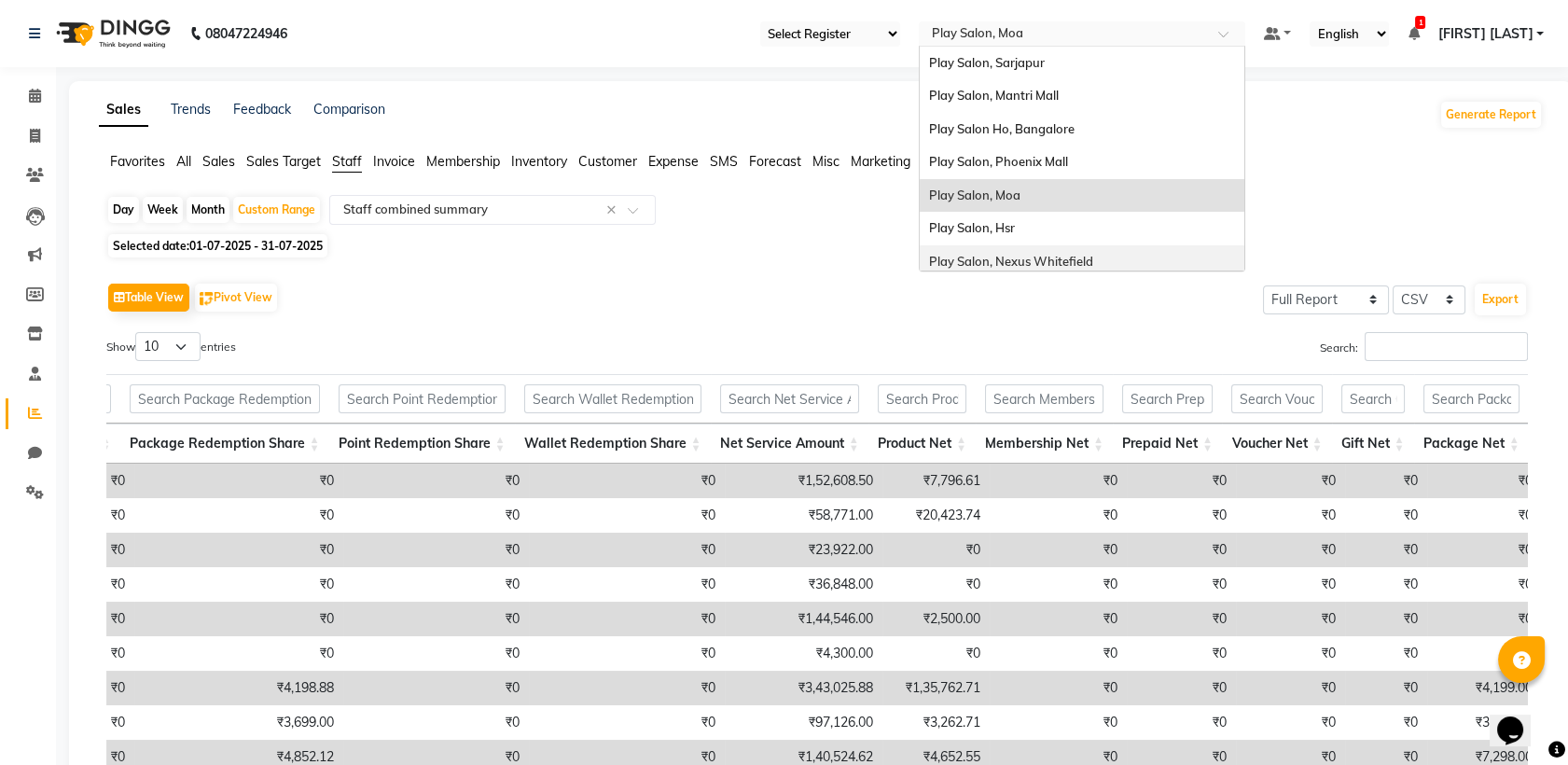 click on "Play Salon, Nexus Whitefield" at bounding box center (1011, 261) 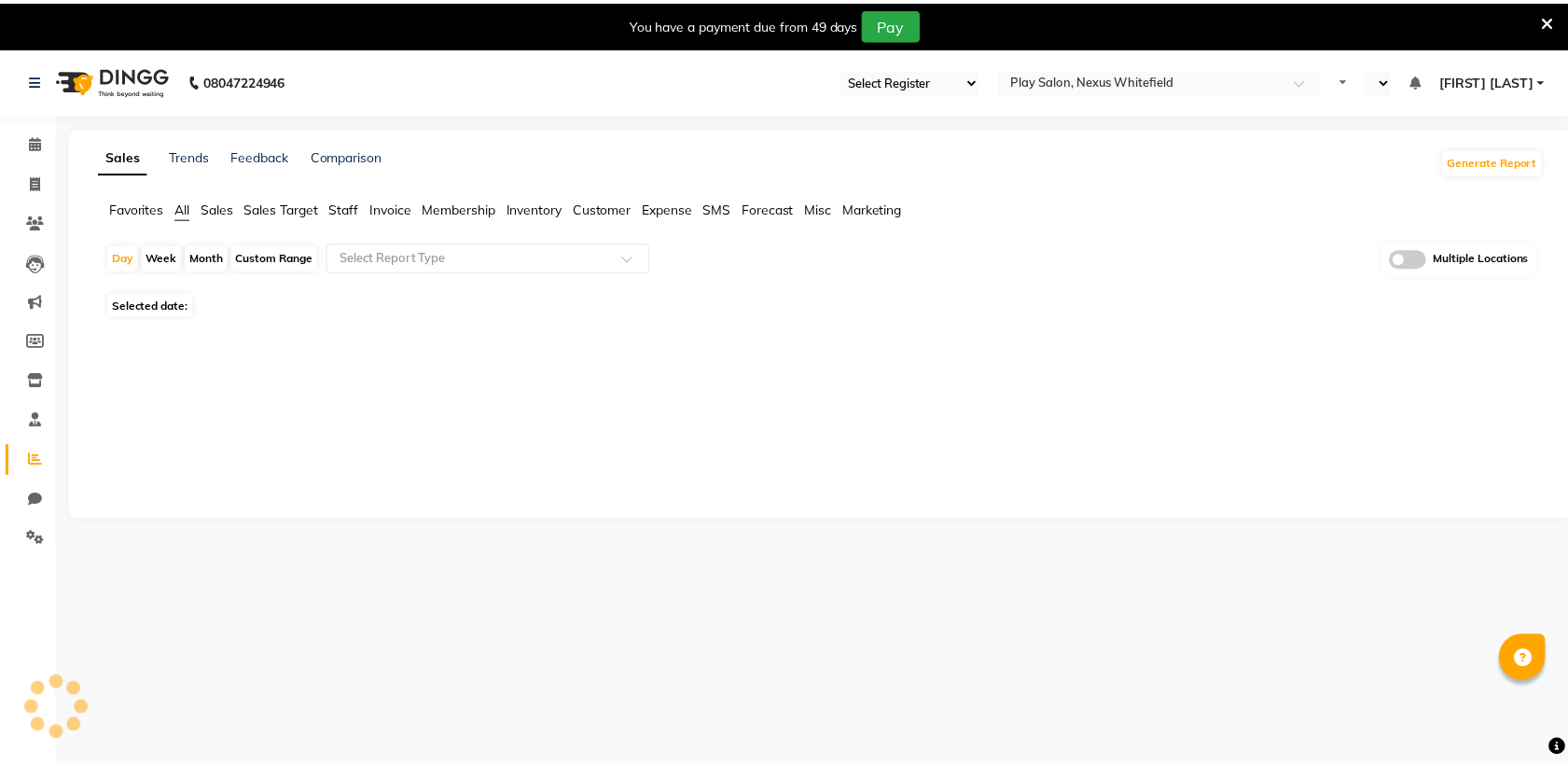 scroll, scrollTop: 0, scrollLeft: 0, axis: both 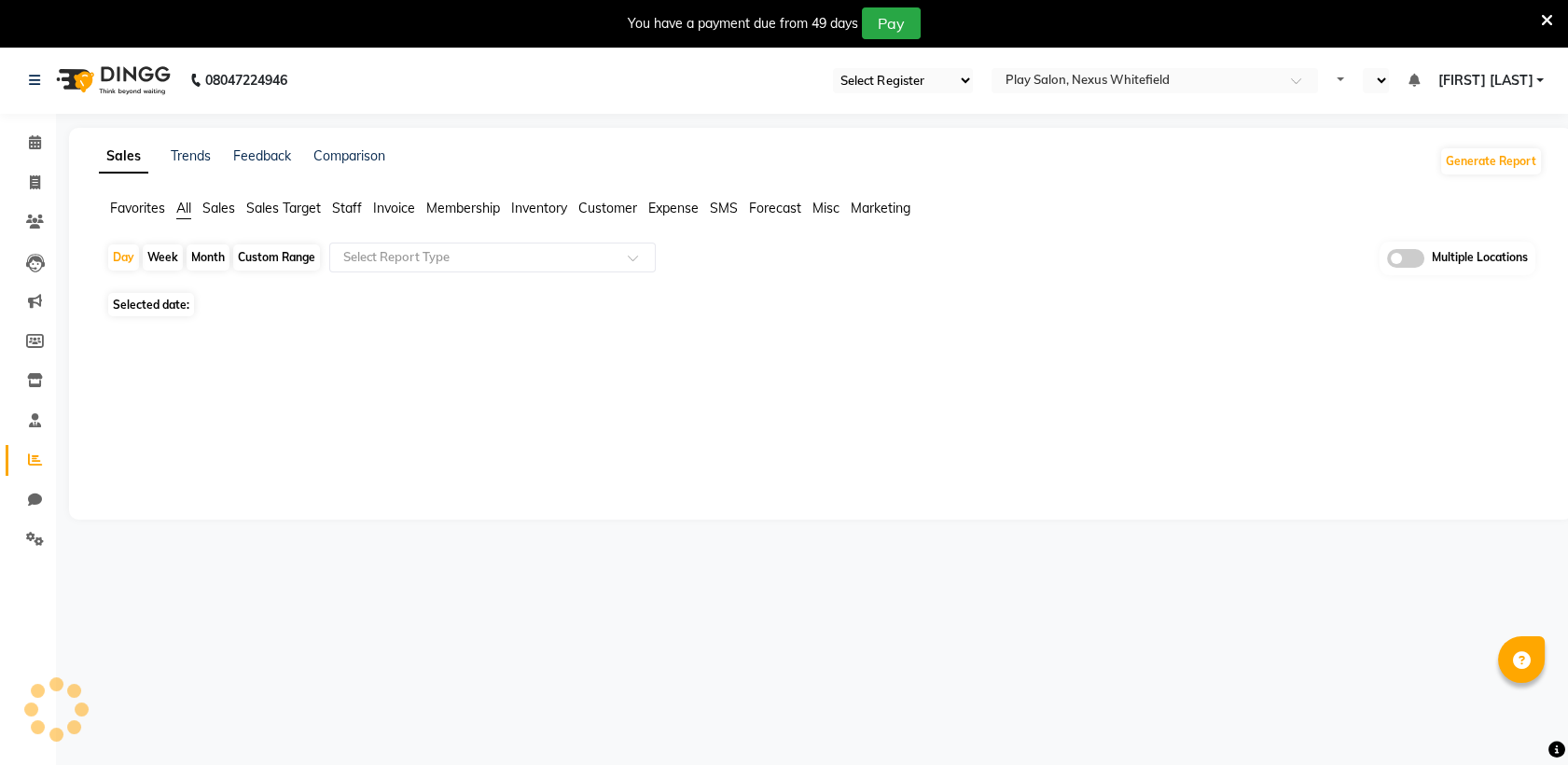 select on "en" 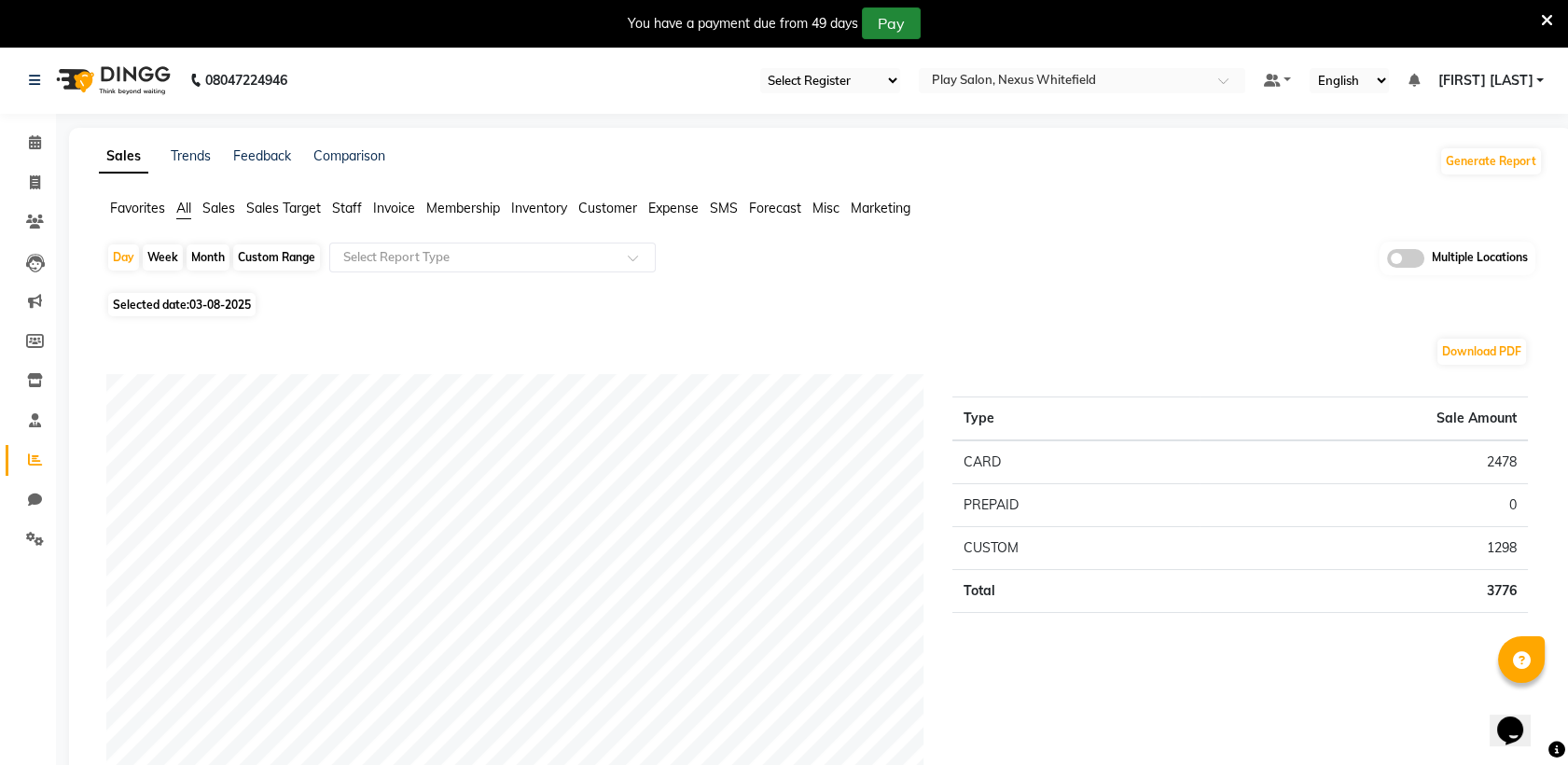 scroll, scrollTop: 0, scrollLeft: 0, axis: both 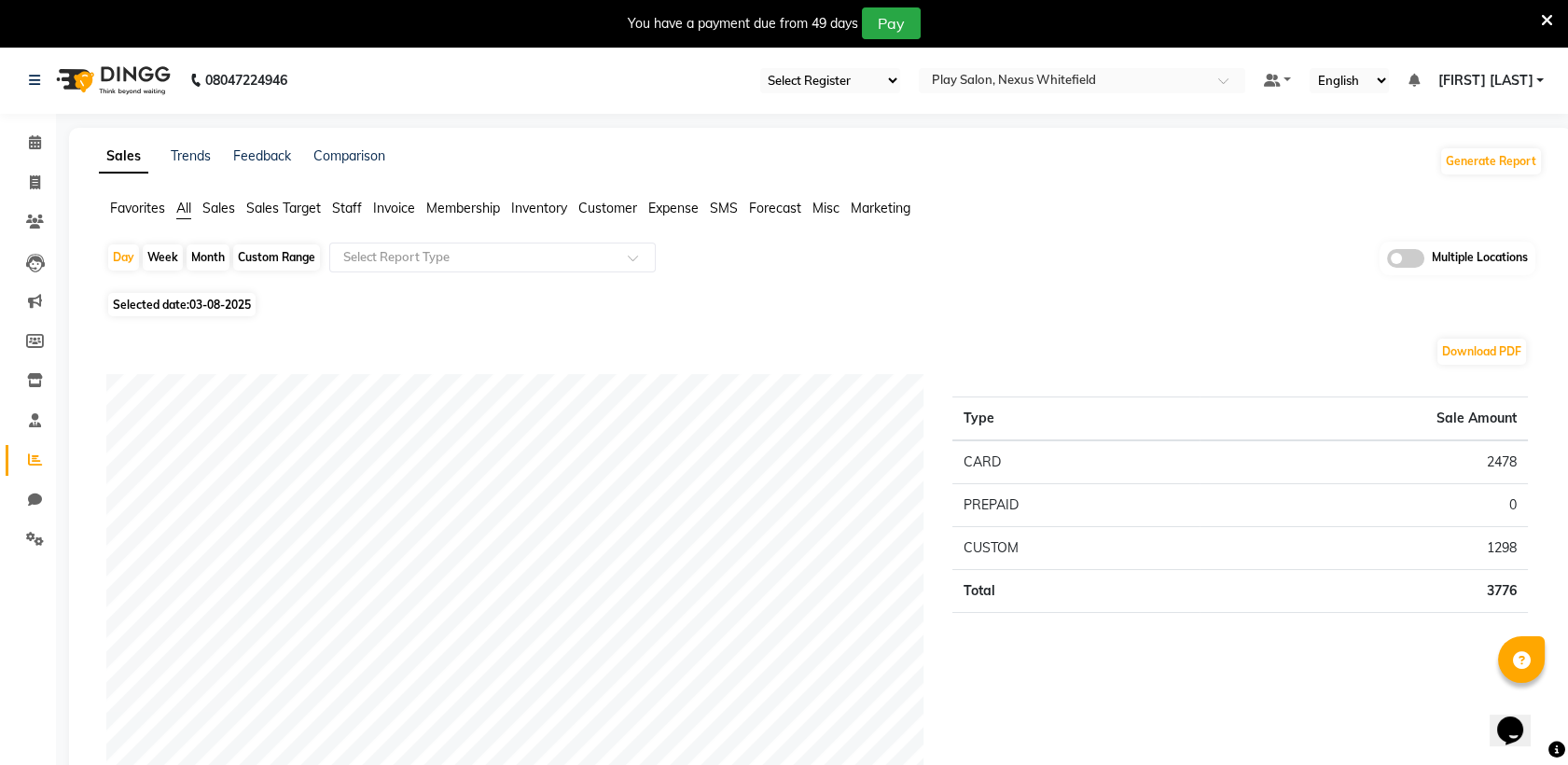 click at bounding box center [1547, 21] 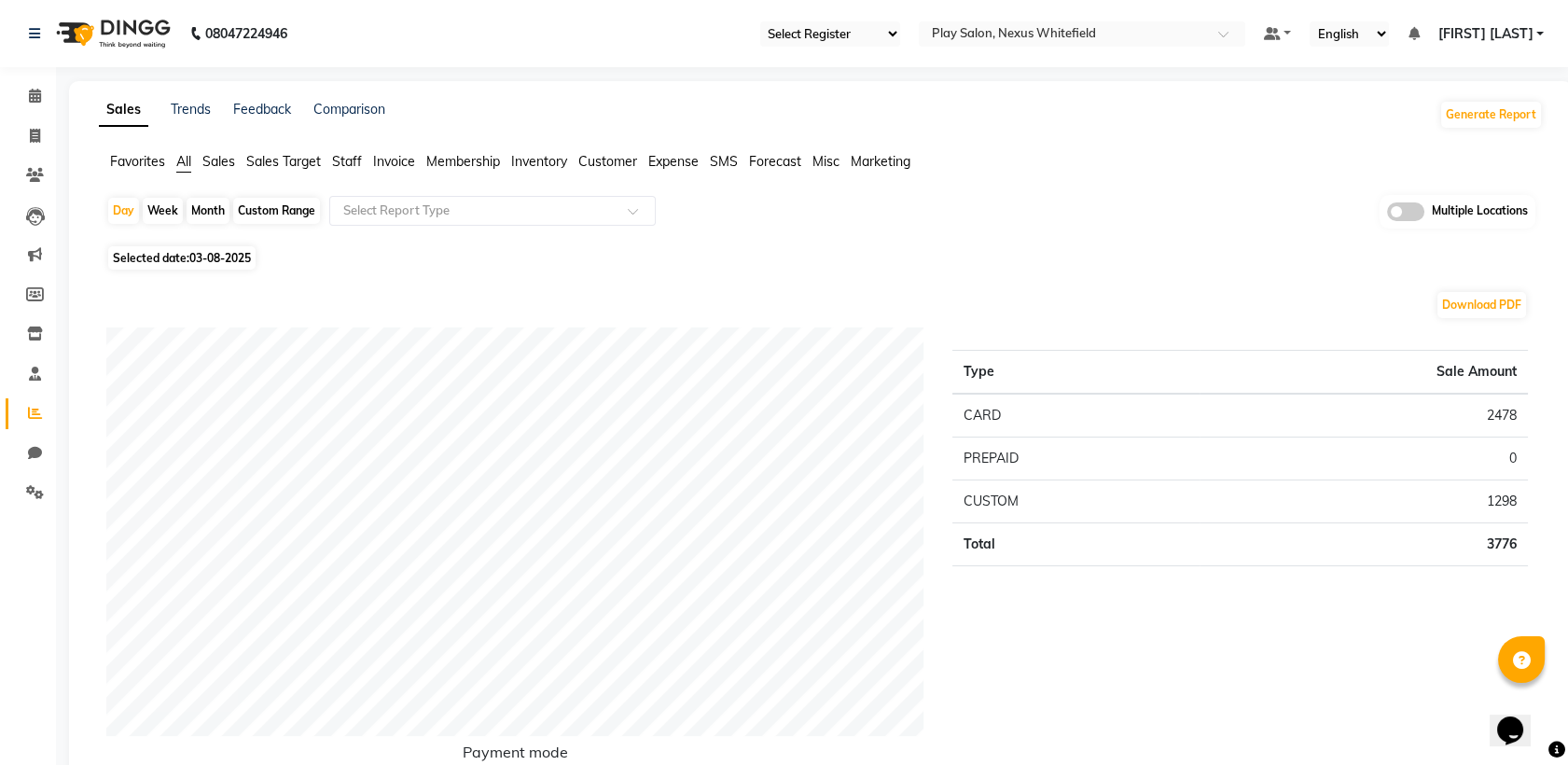 click on "Custom Range" 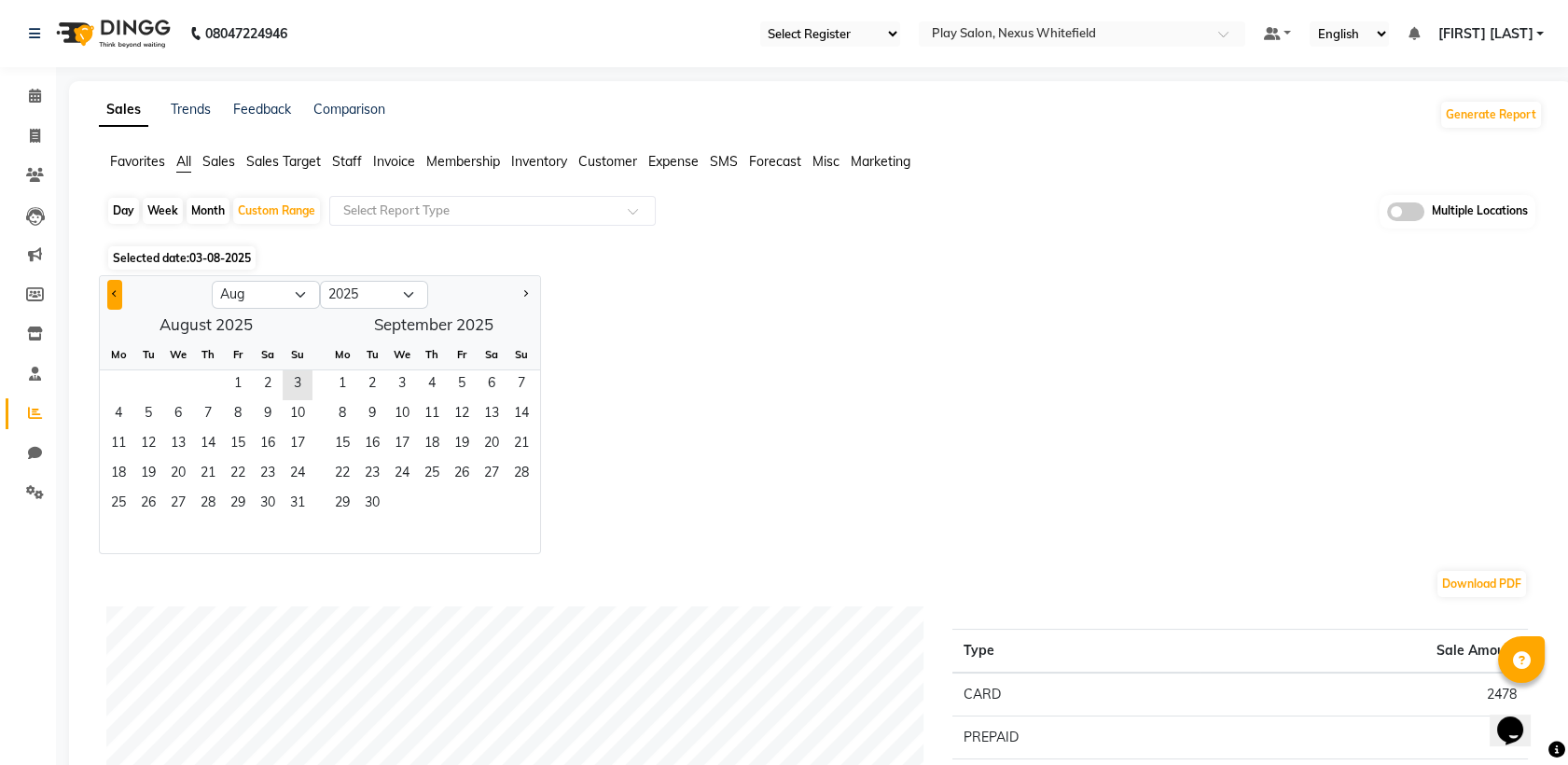 click 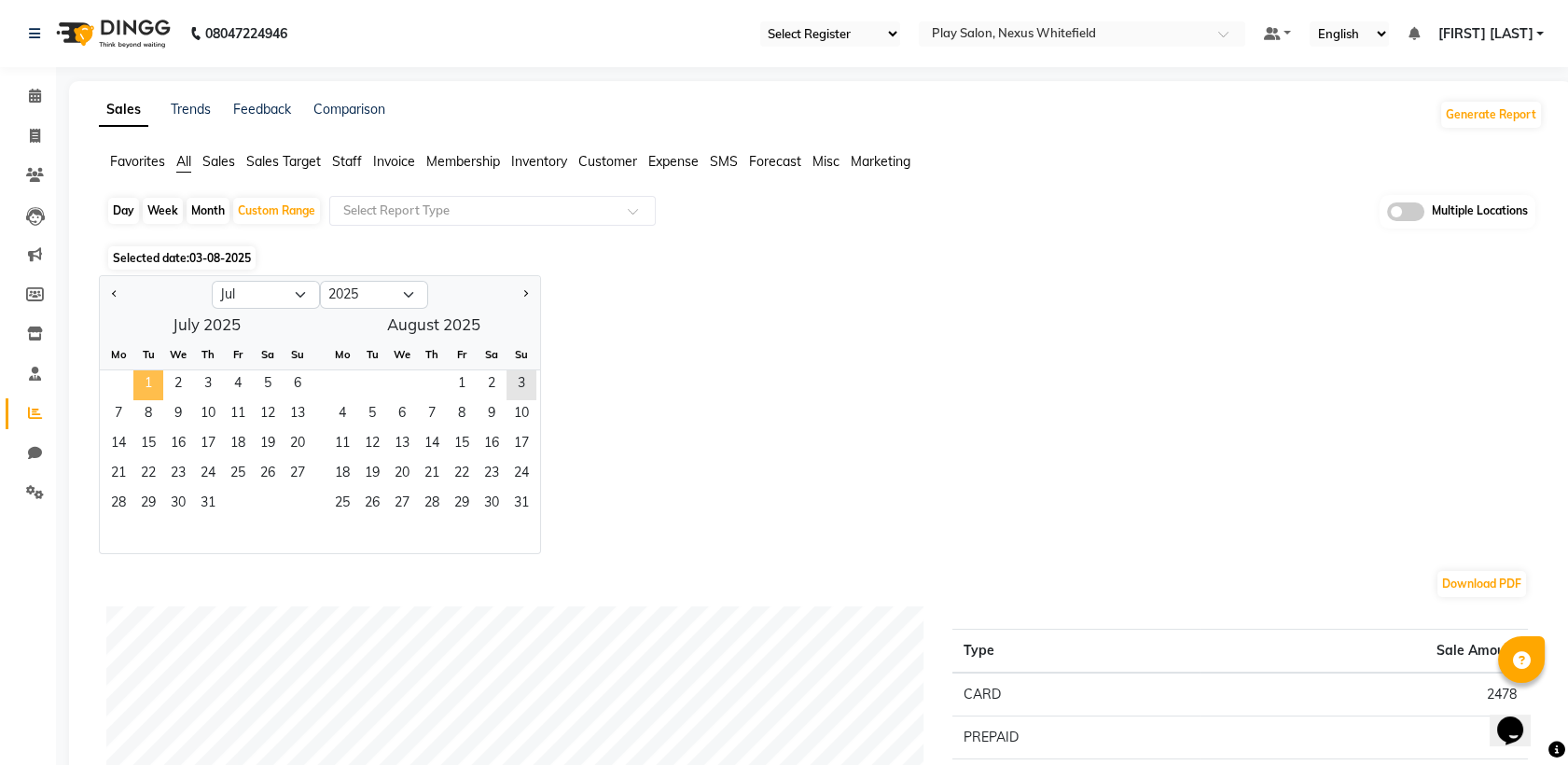 click on "1" 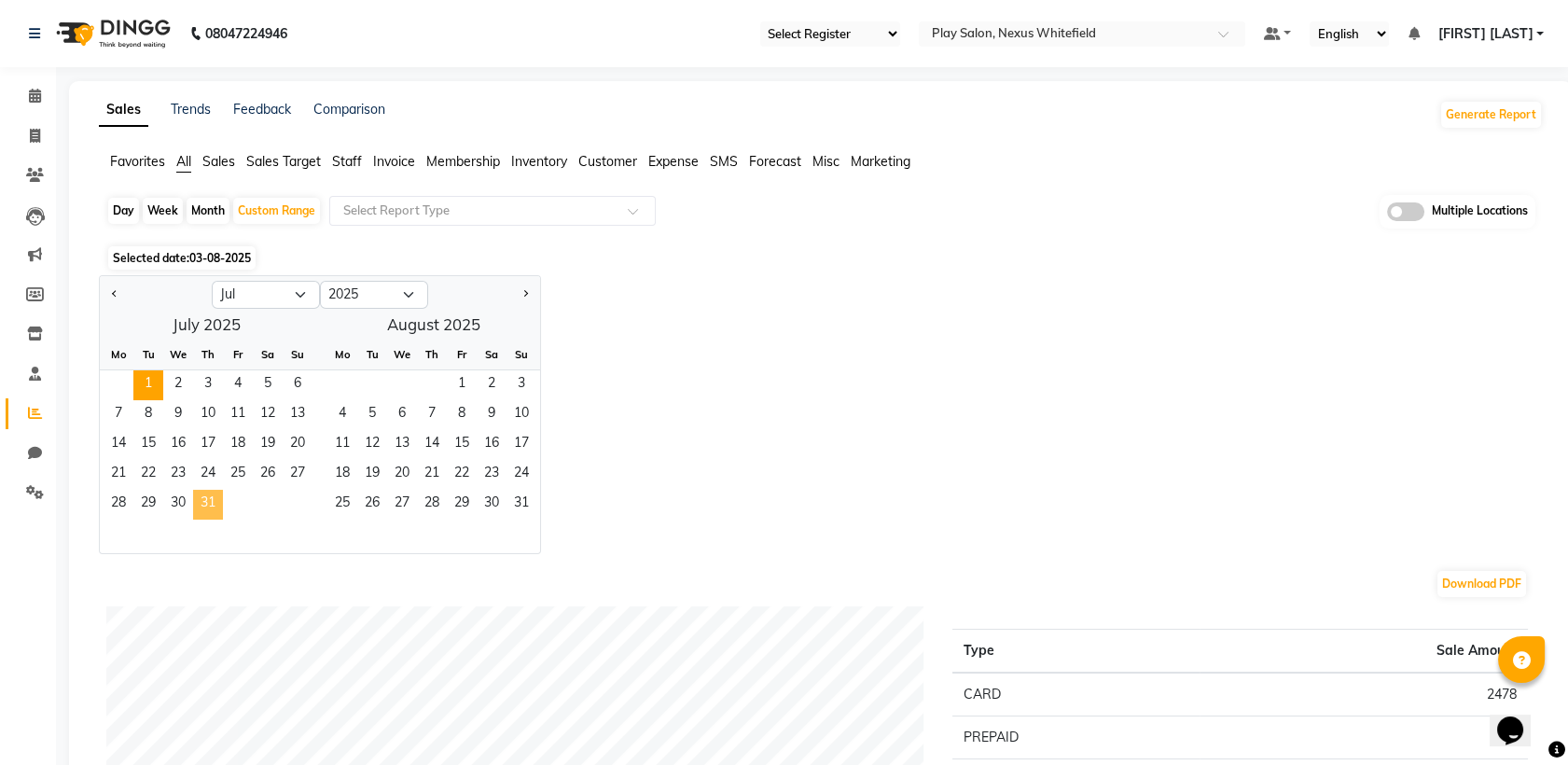 click on "31" 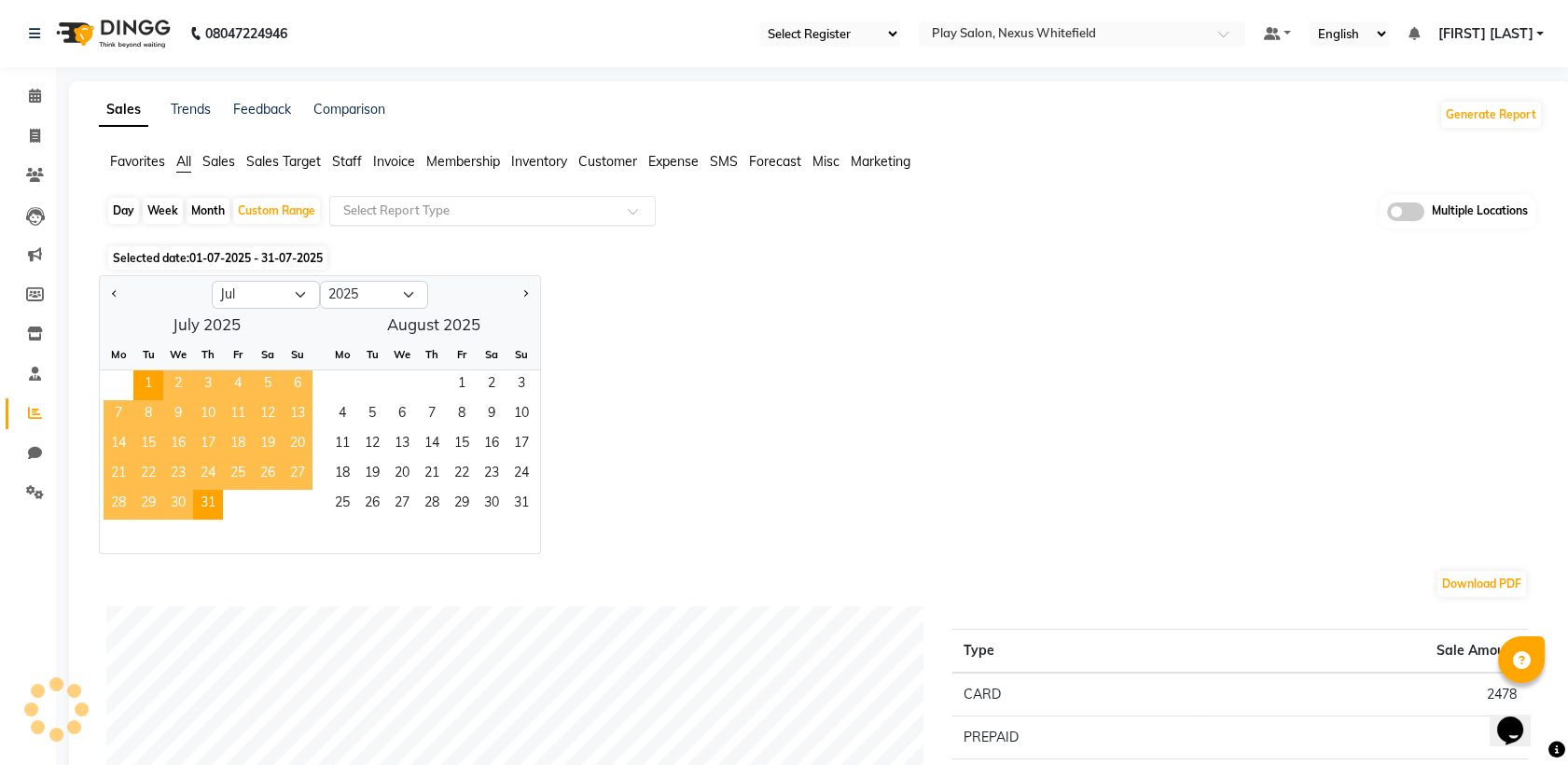 click 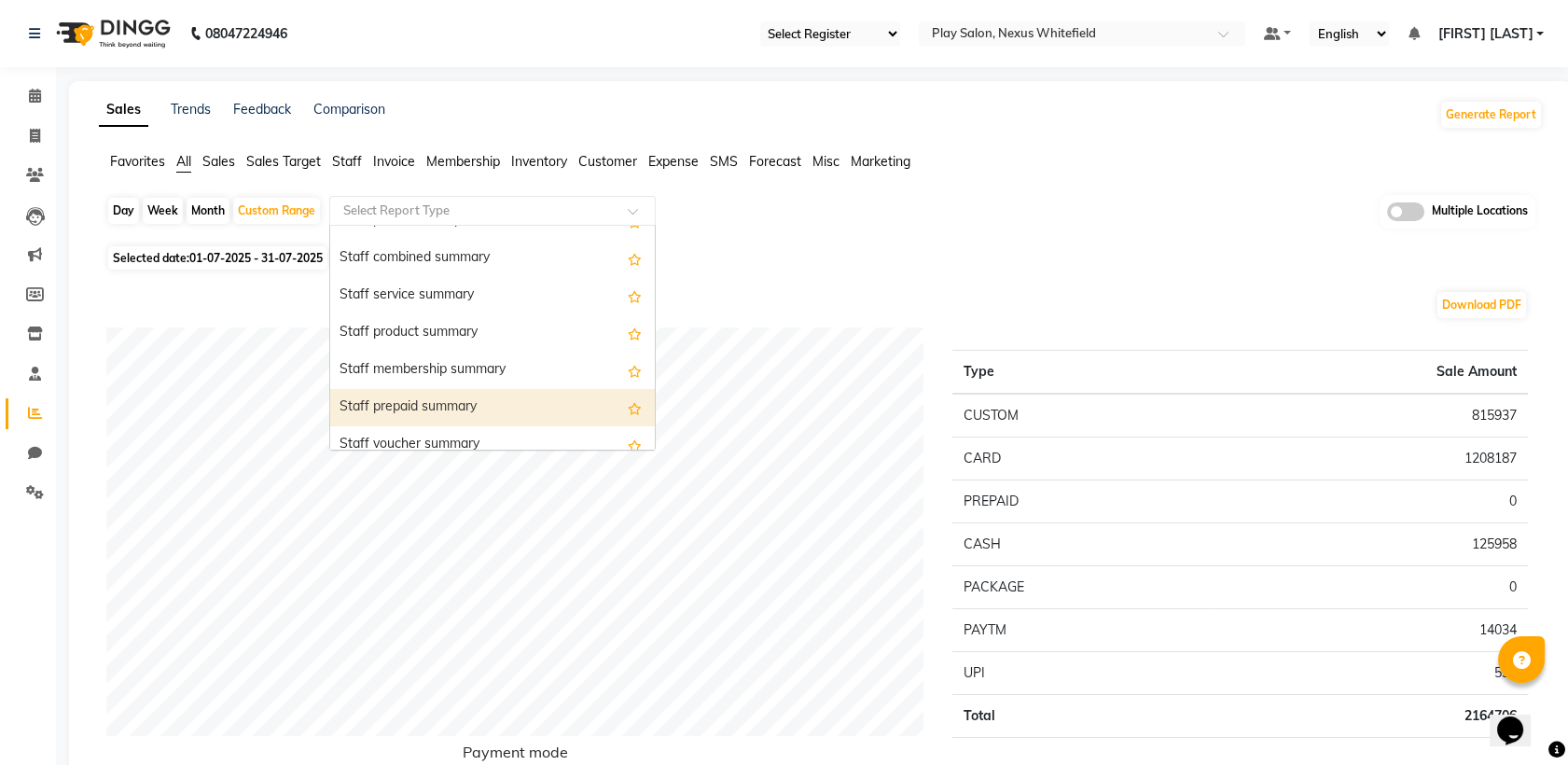 scroll, scrollTop: 1036, scrollLeft: 0, axis: vertical 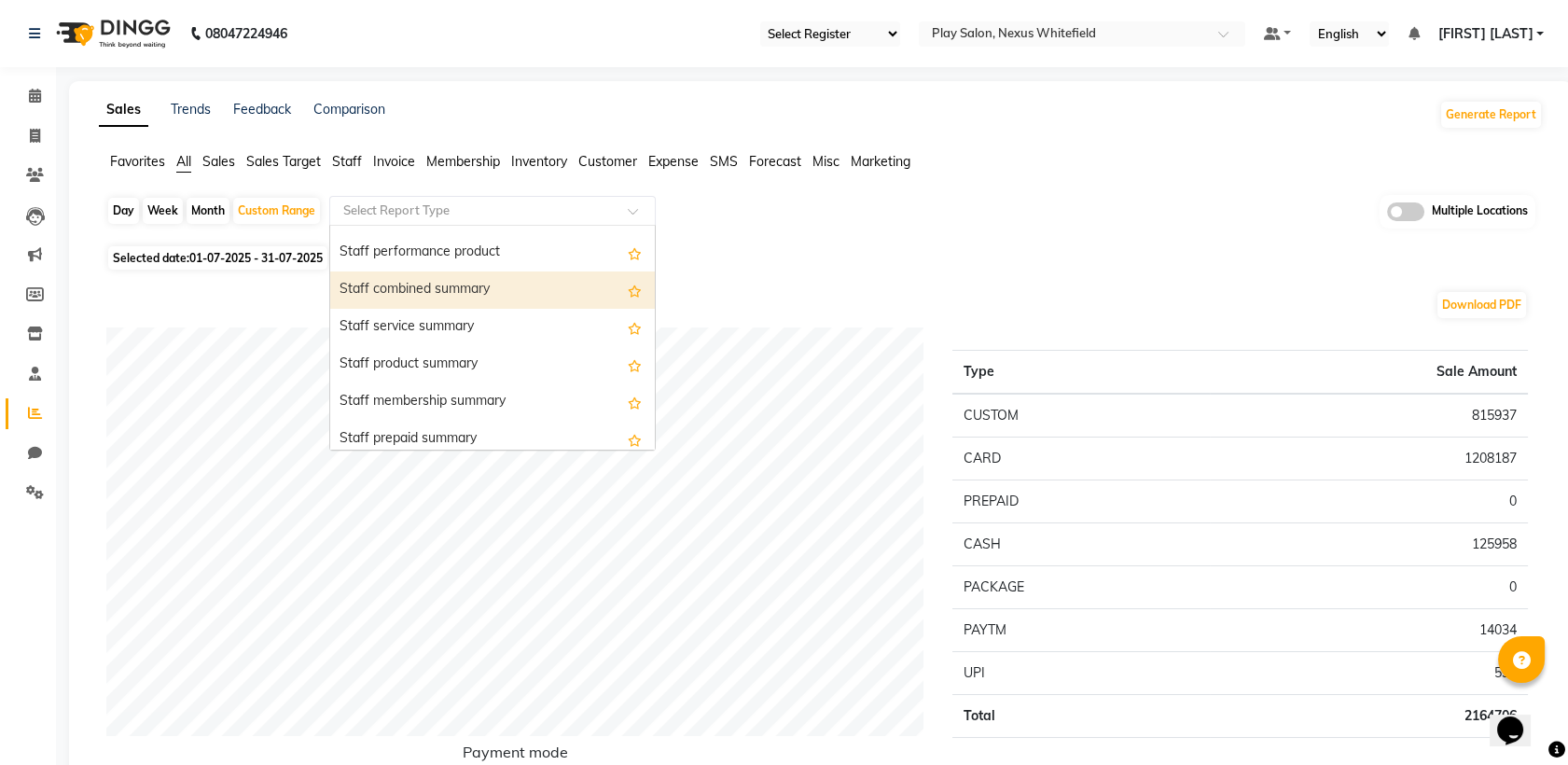click on "Staff combined summary" at bounding box center [493, 290] 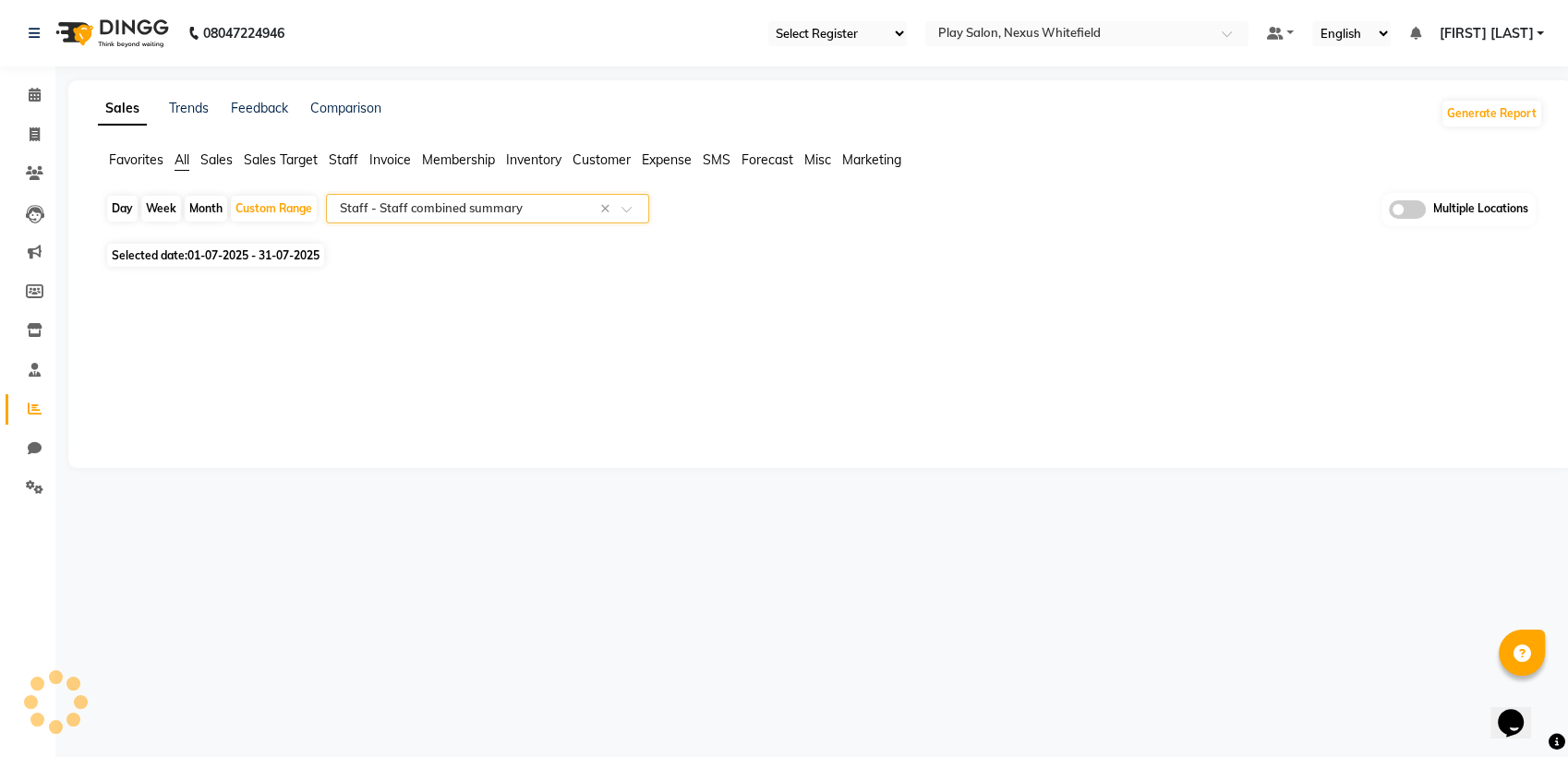 select on "full_report" 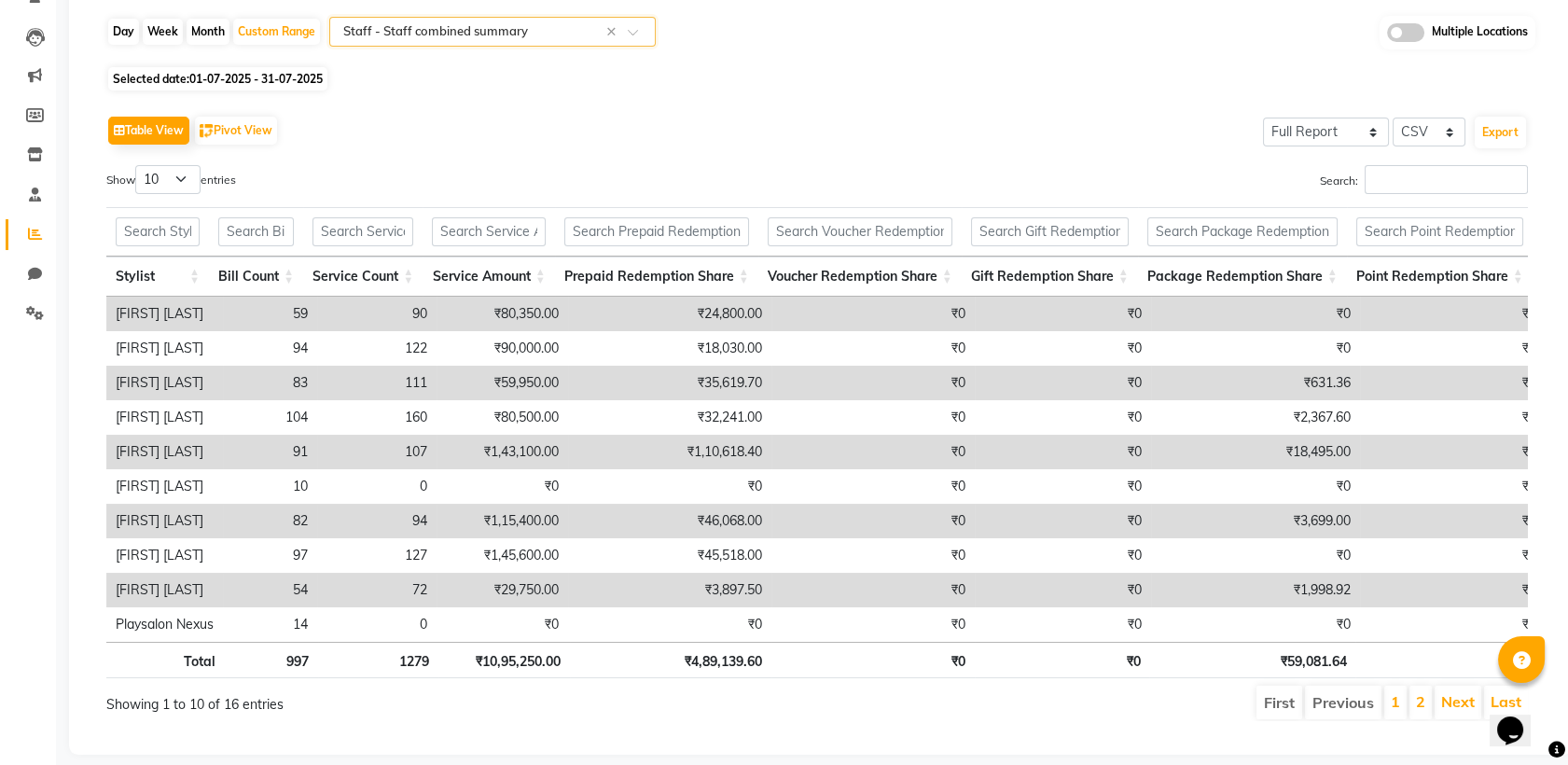 scroll, scrollTop: 207, scrollLeft: 0, axis: vertical 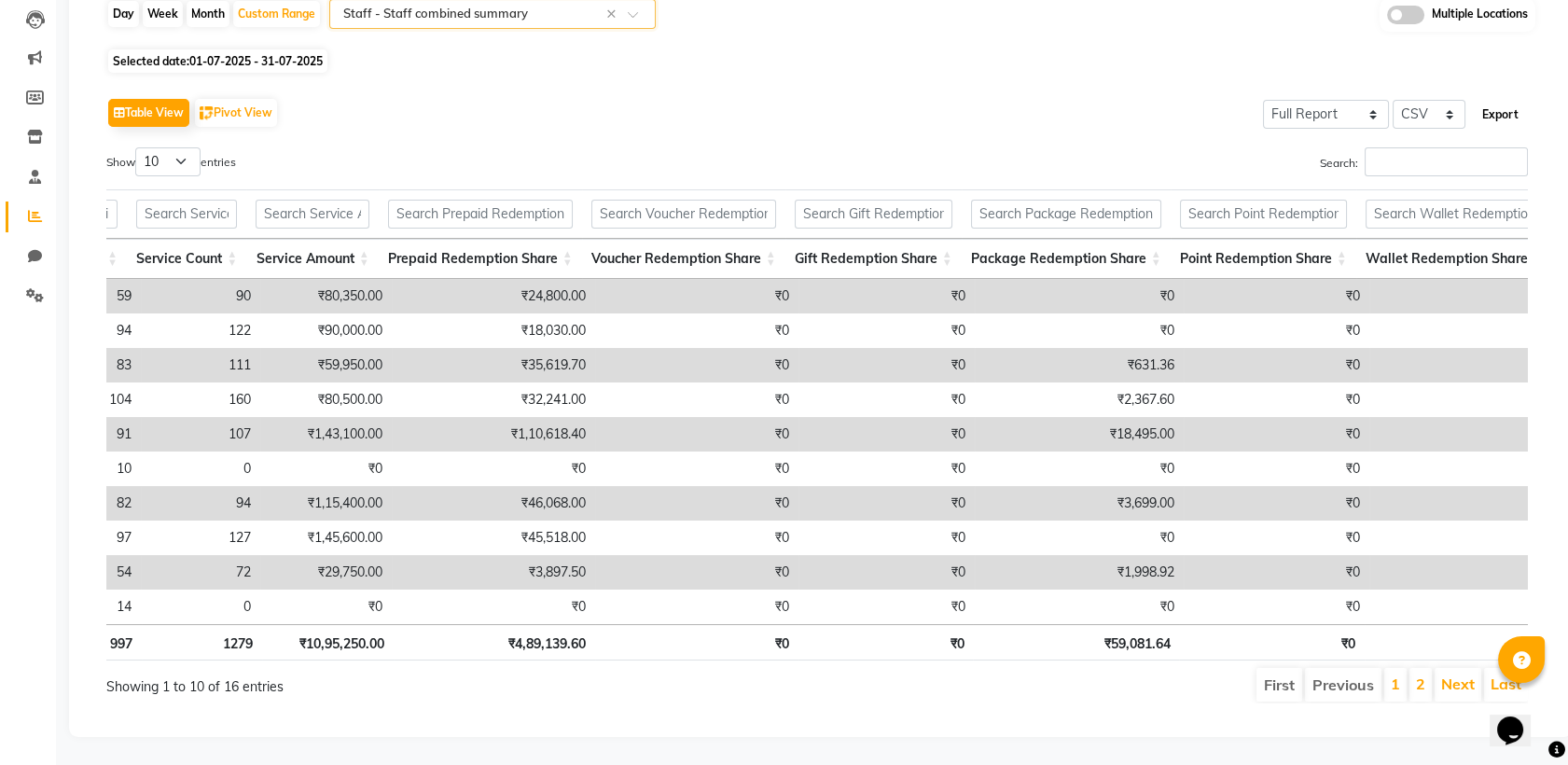 click on "Export" 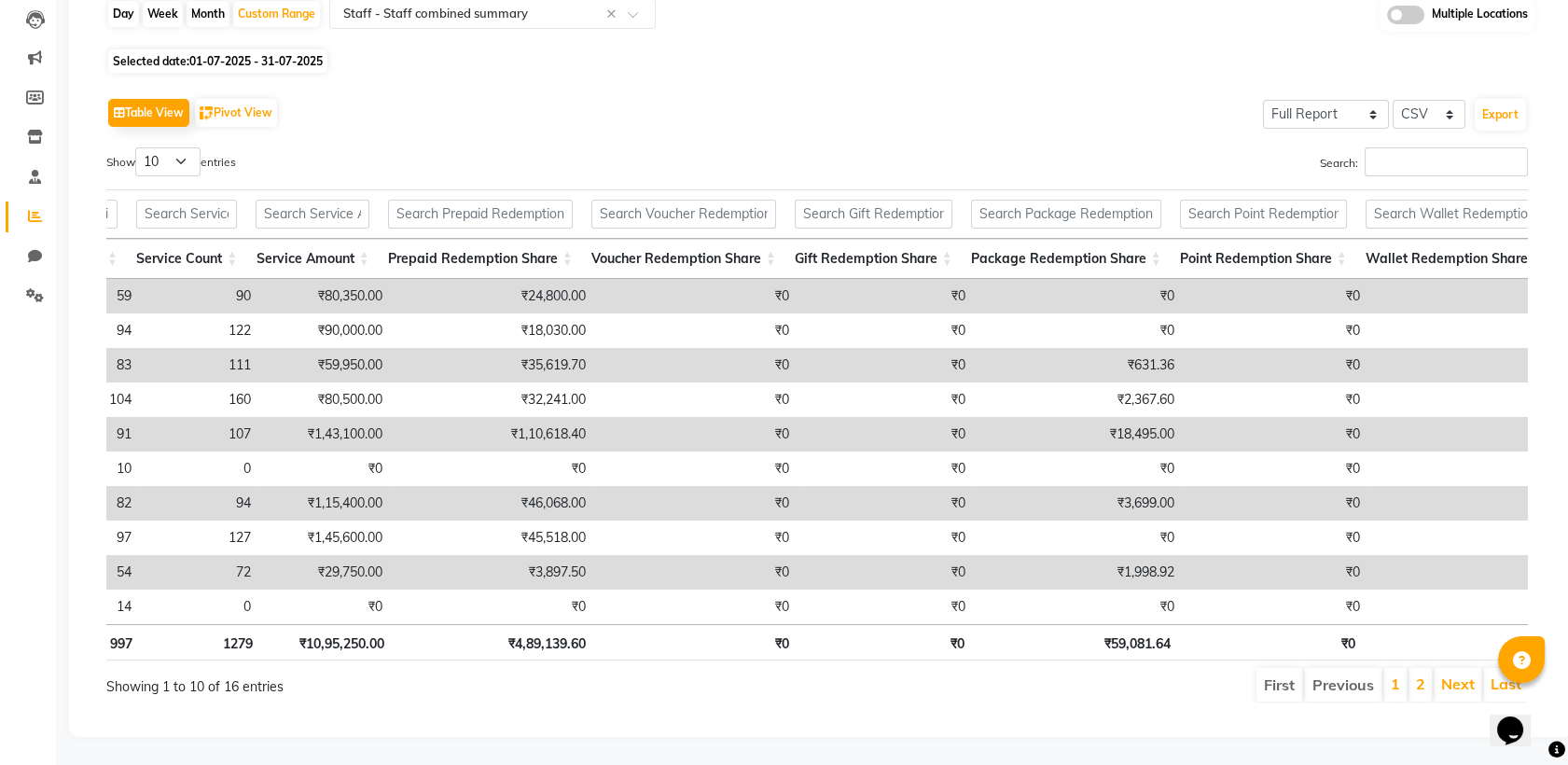 click on "Table View   Pivot View  Select Full Report Filtered Report Select CSV PDF  Export  Show  10 25 50 100  entries Search: Stylist Bill Count Service Count Service Amount Prepaid Redemption Share Voucher Redemption Share Gift Redemption Share Package Redemption Share Point Redemption Share Wallet Redemption Share Net Service Amount Product Net Membership Net Prepaid Net Voucher Net Gift Net Package Net Stylist Bill Count Service Count Service Amount Prepaid Redemption Share Voucher Redemption Share Gift Redemption Share Package Redemption Share Point Redemption Share Wallet Redemption Share Net Service Amount Product Net Membership Net Prepaid Net Voucher Net Gift Net Package Net Total 997 1279 ₹10,95,250.00 ₹4,89,139.60 ₹0 ₹0 ₹59,081.64 ₹0 ₹0 ₹16,43,471.24 ₹2,60,165.29 ₹0 ₹4,20,000.00 ₹0 ₹0 ₹59,082.00 [FIRST] [LAST] 59 90 ₹80,350.00 ₹24,800.00 ₹0 ₹0 ₹0 ₹0 ₹0 ₹1,05,150.00 ₹0 ₹0 ₹0 ₹0 ₹0 ₹0 [FIRST] [LAST] 94 122 ₹90,000.00 ₹18,030.00 ₹0 ₹0 ₹0 ₹0 ₹0 83" 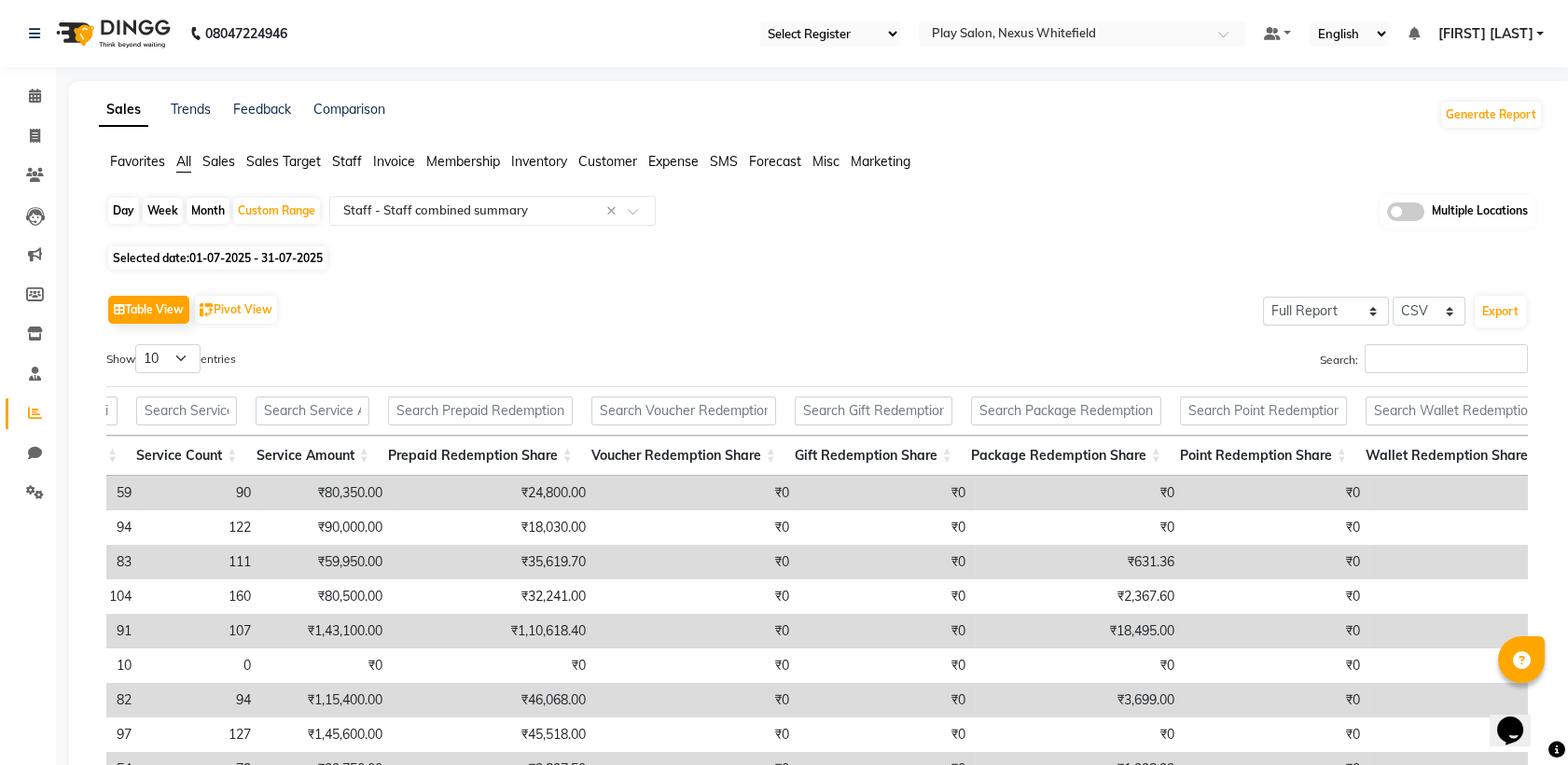 scroll, scrollTop: 0, scrollLeft: 0, axis: both 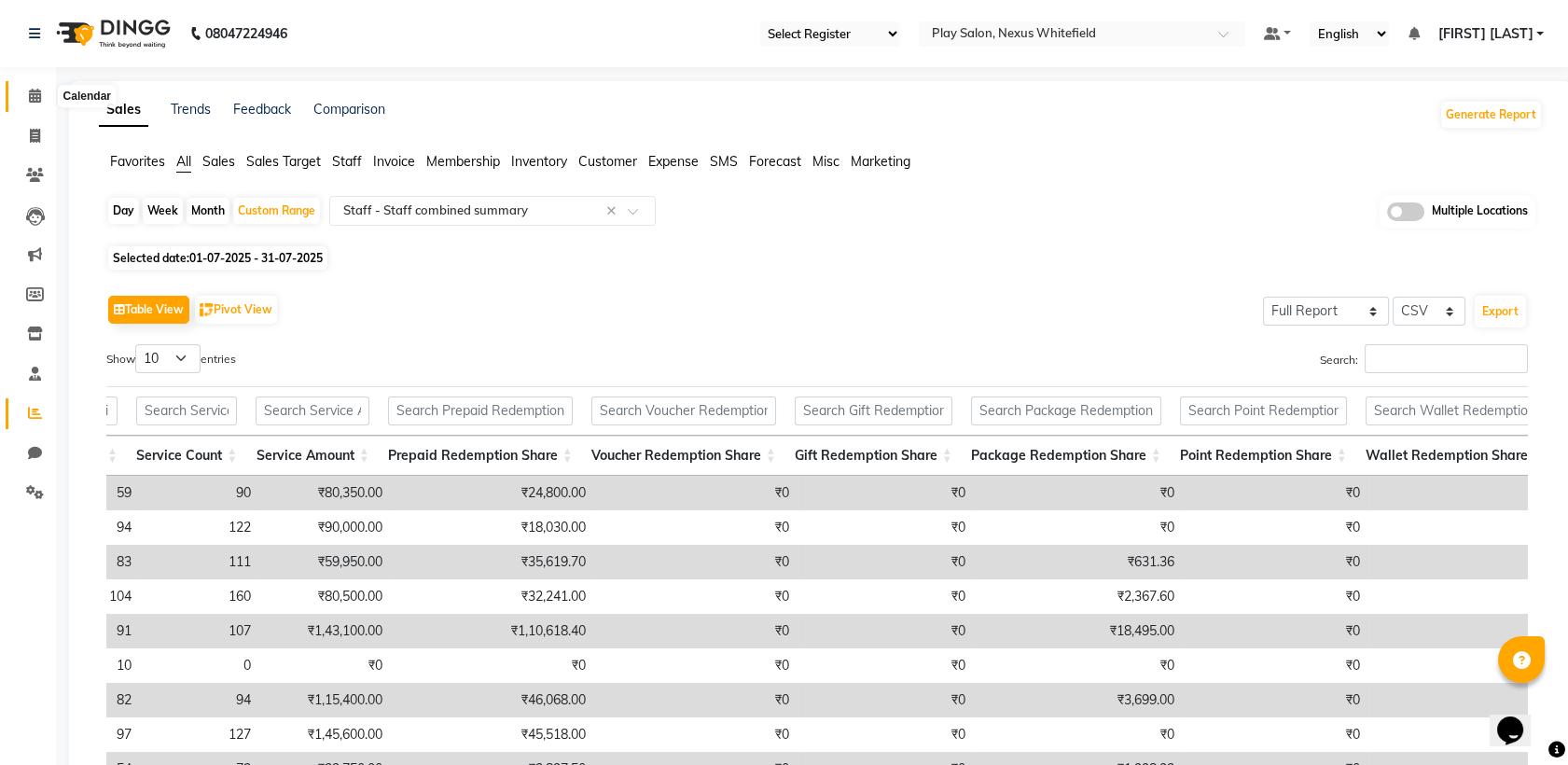 click 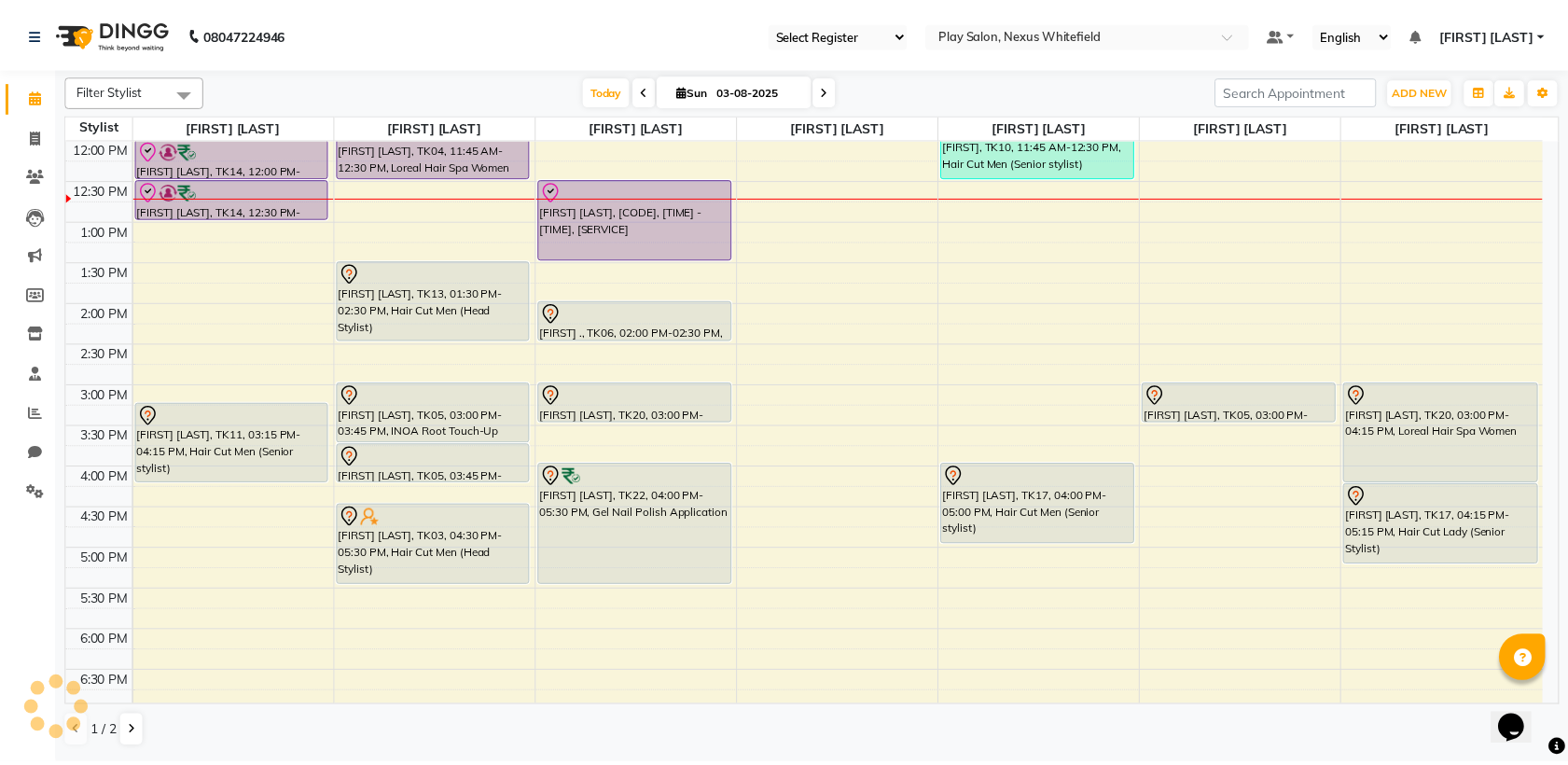 scroll, scrollTop: 0, scrollLeft: 0, axis: both 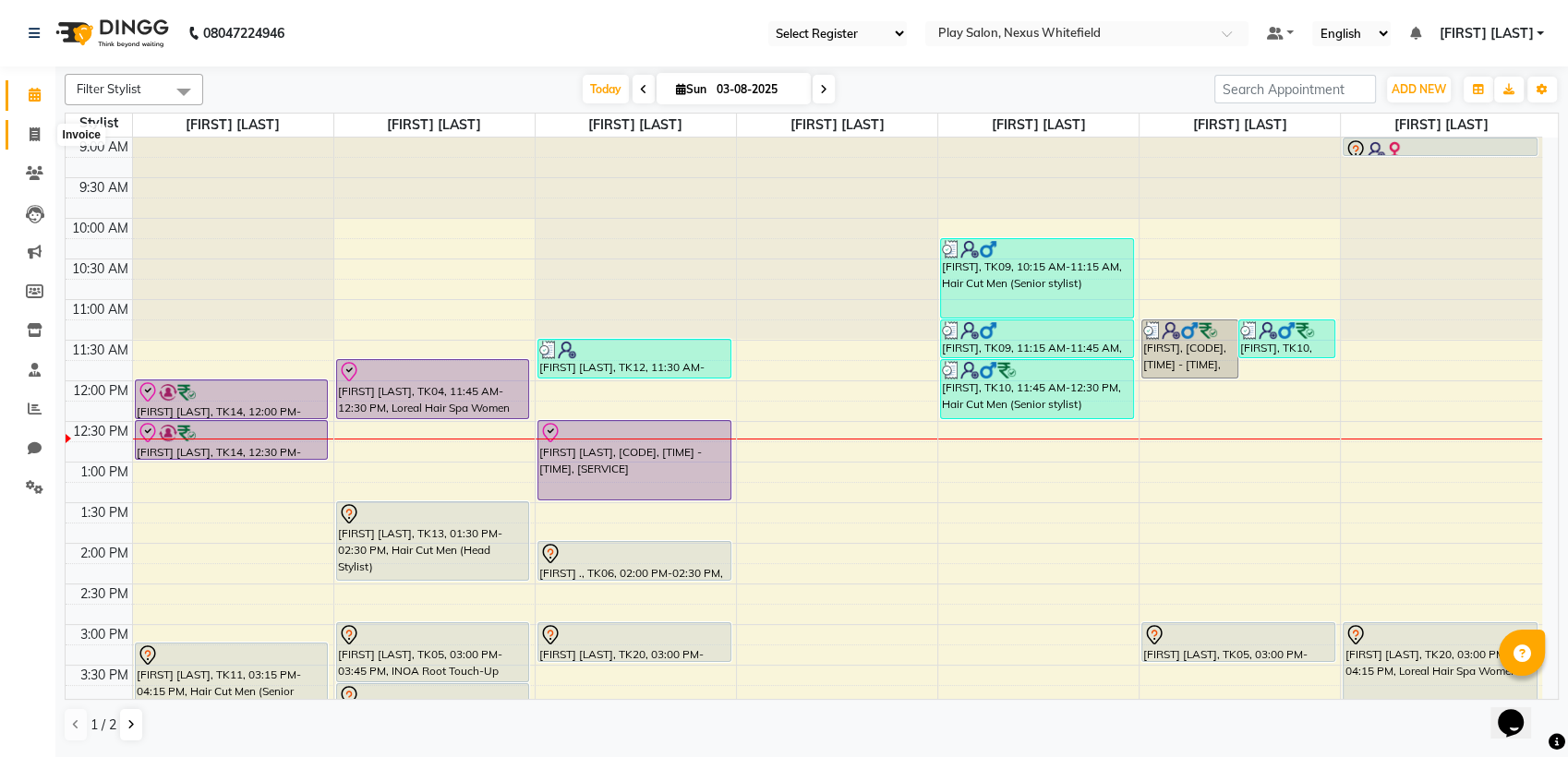 click 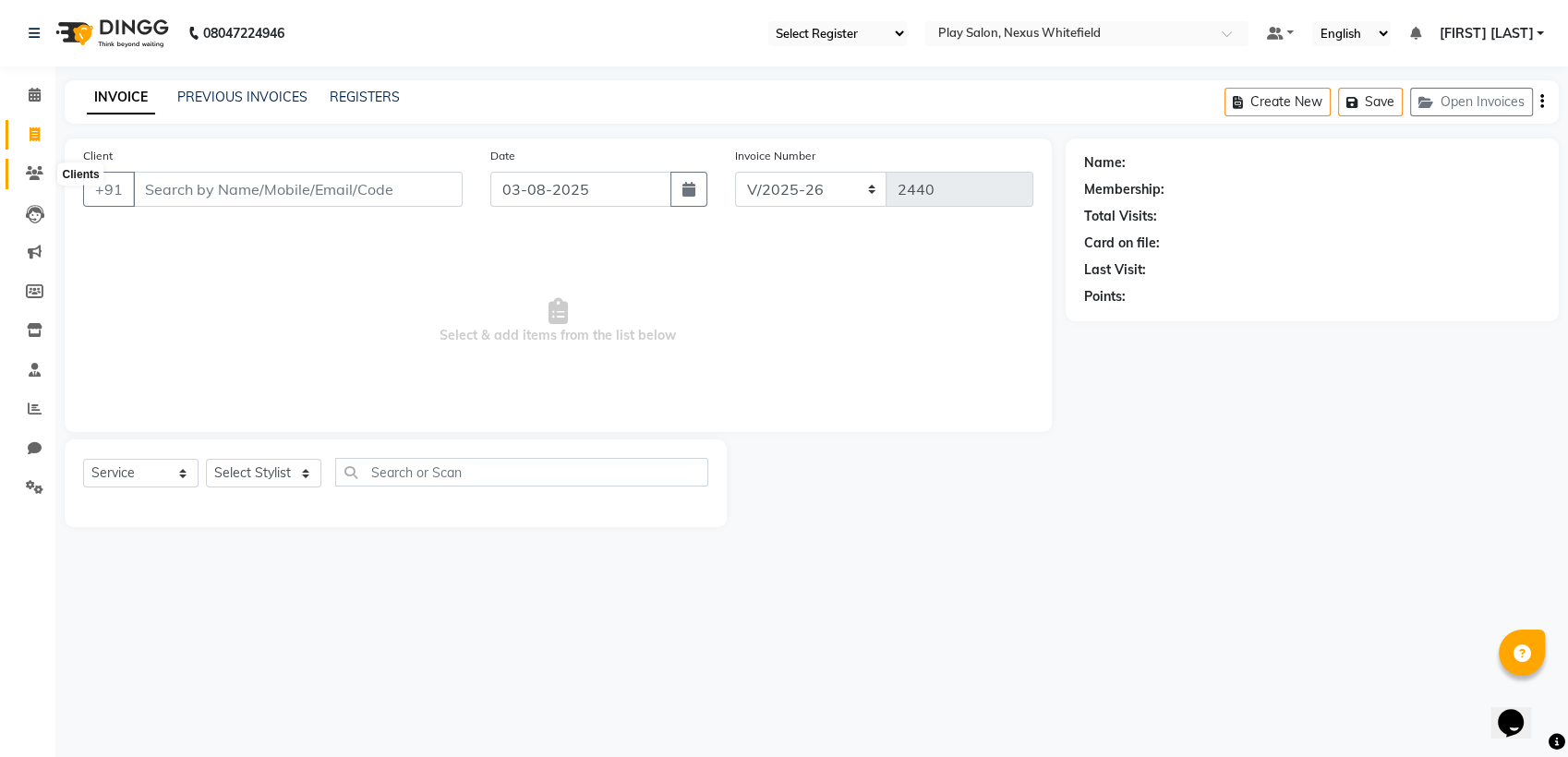 click 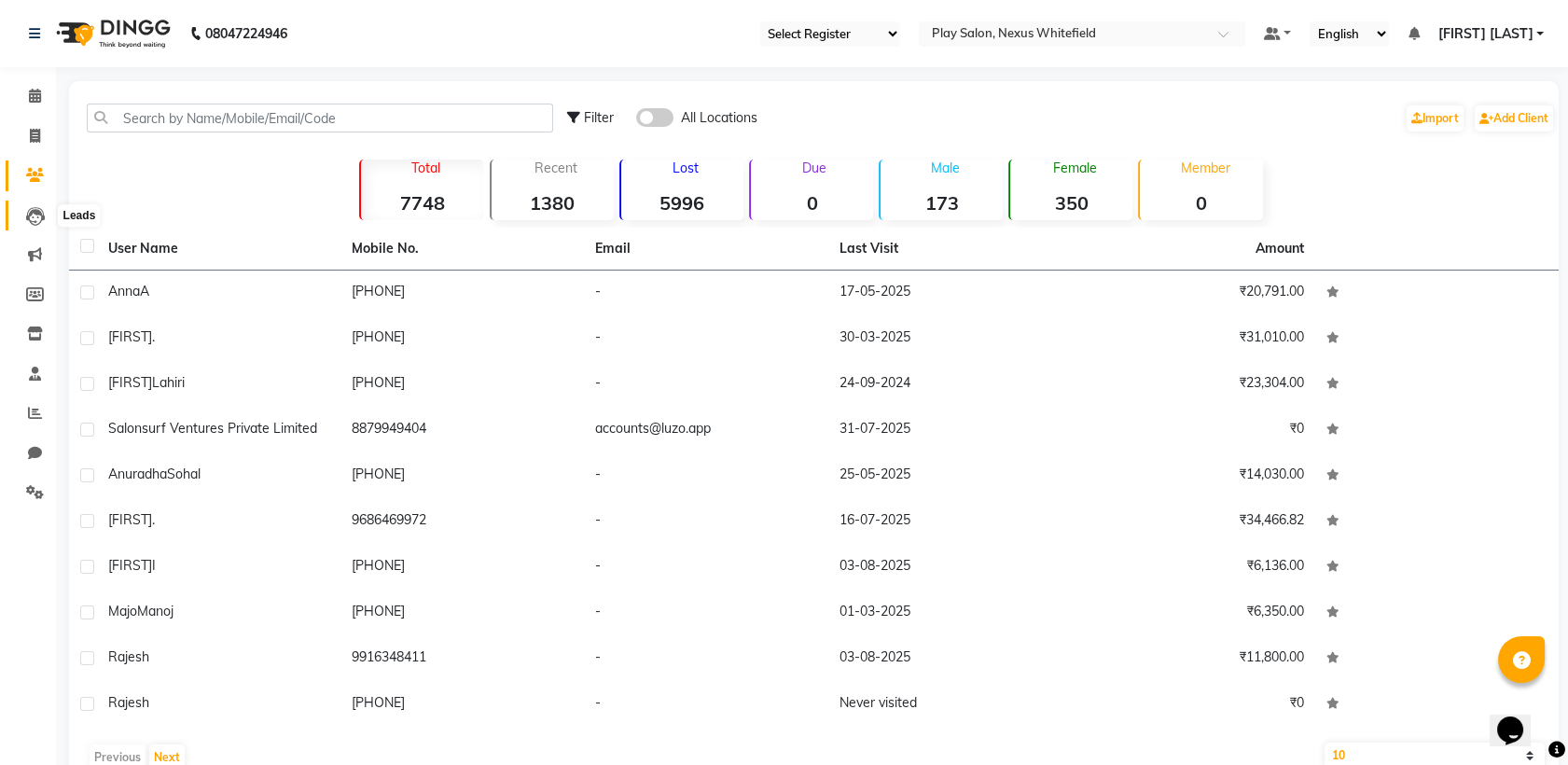 click 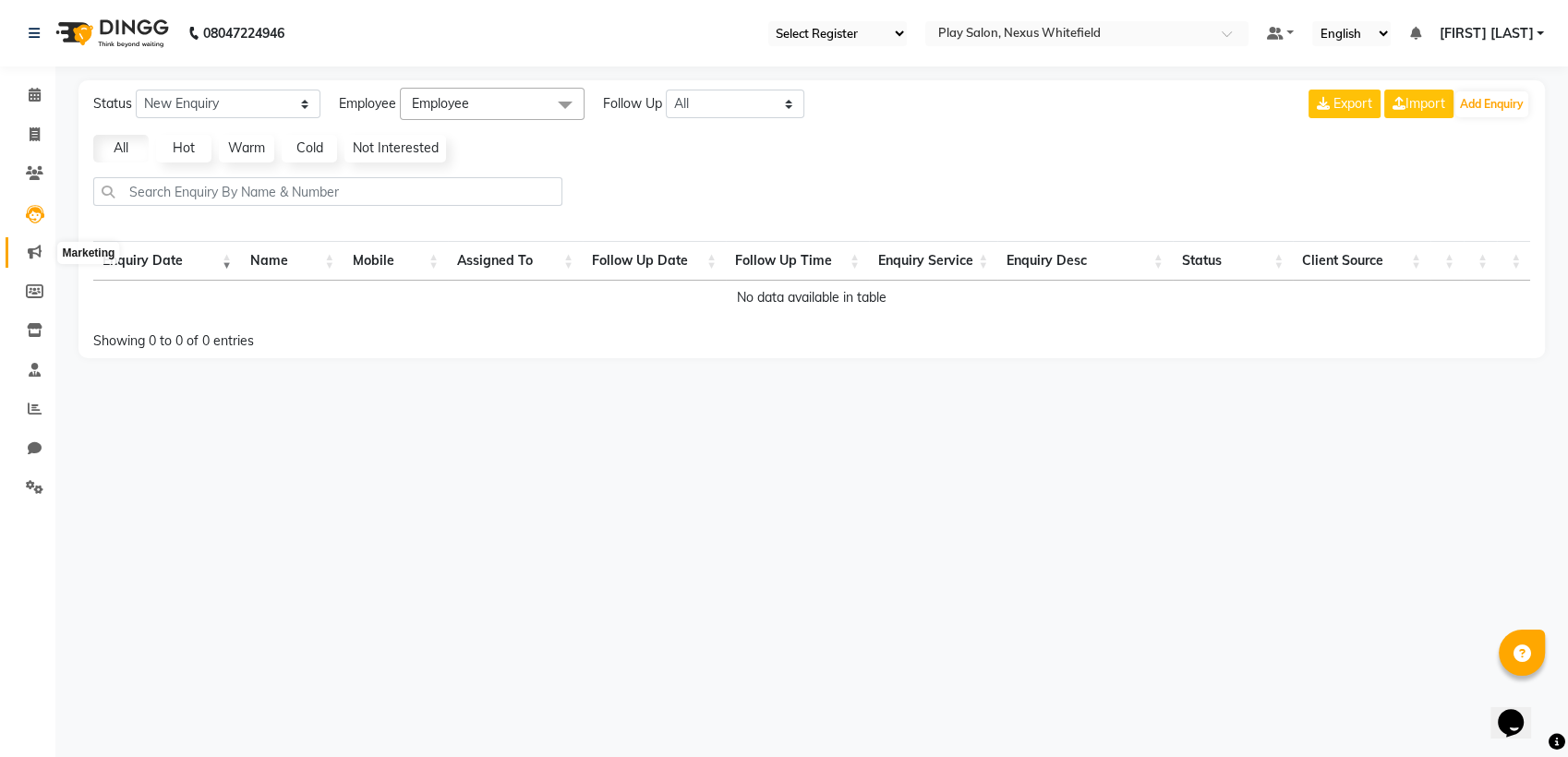 click 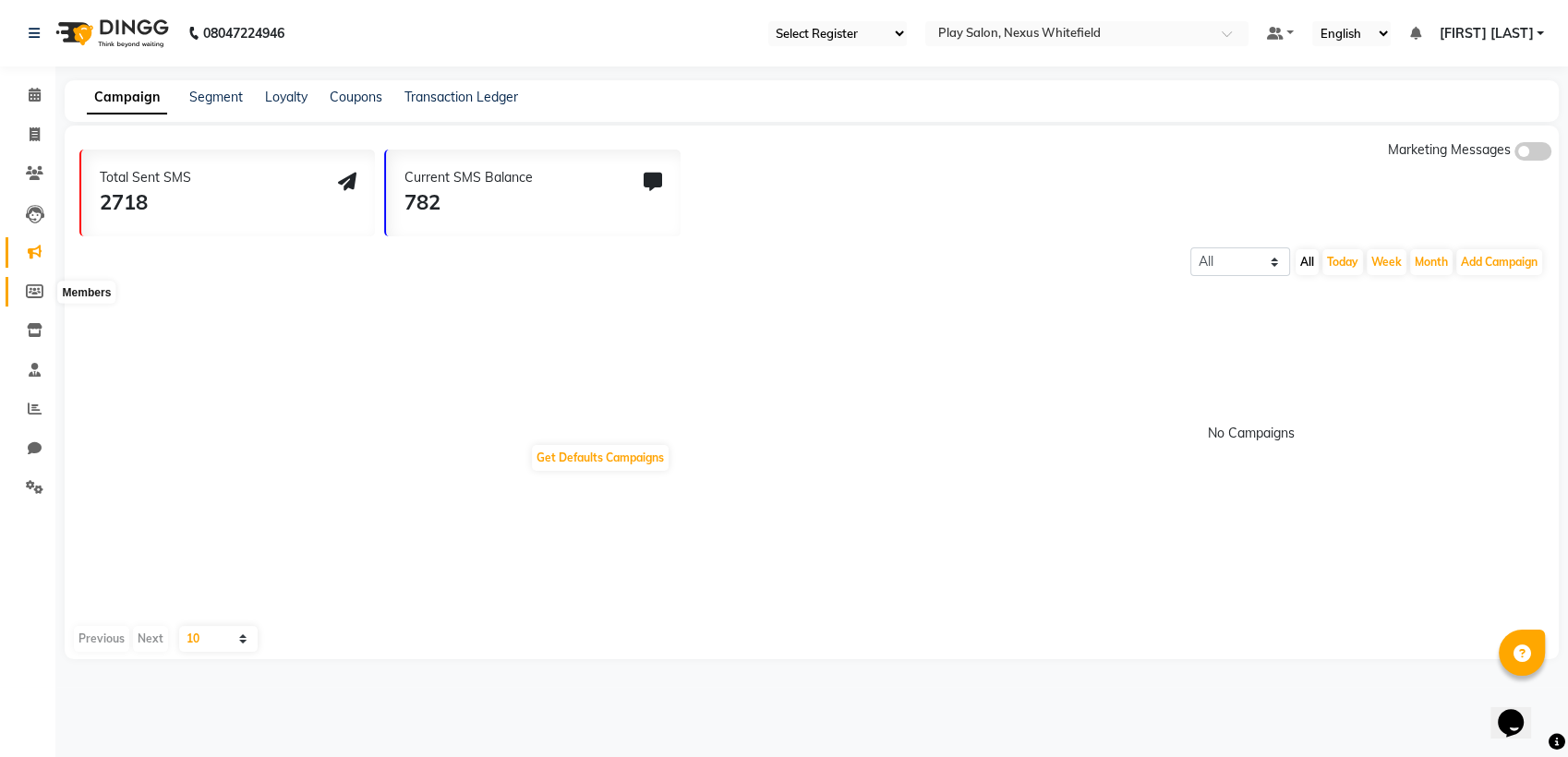 click 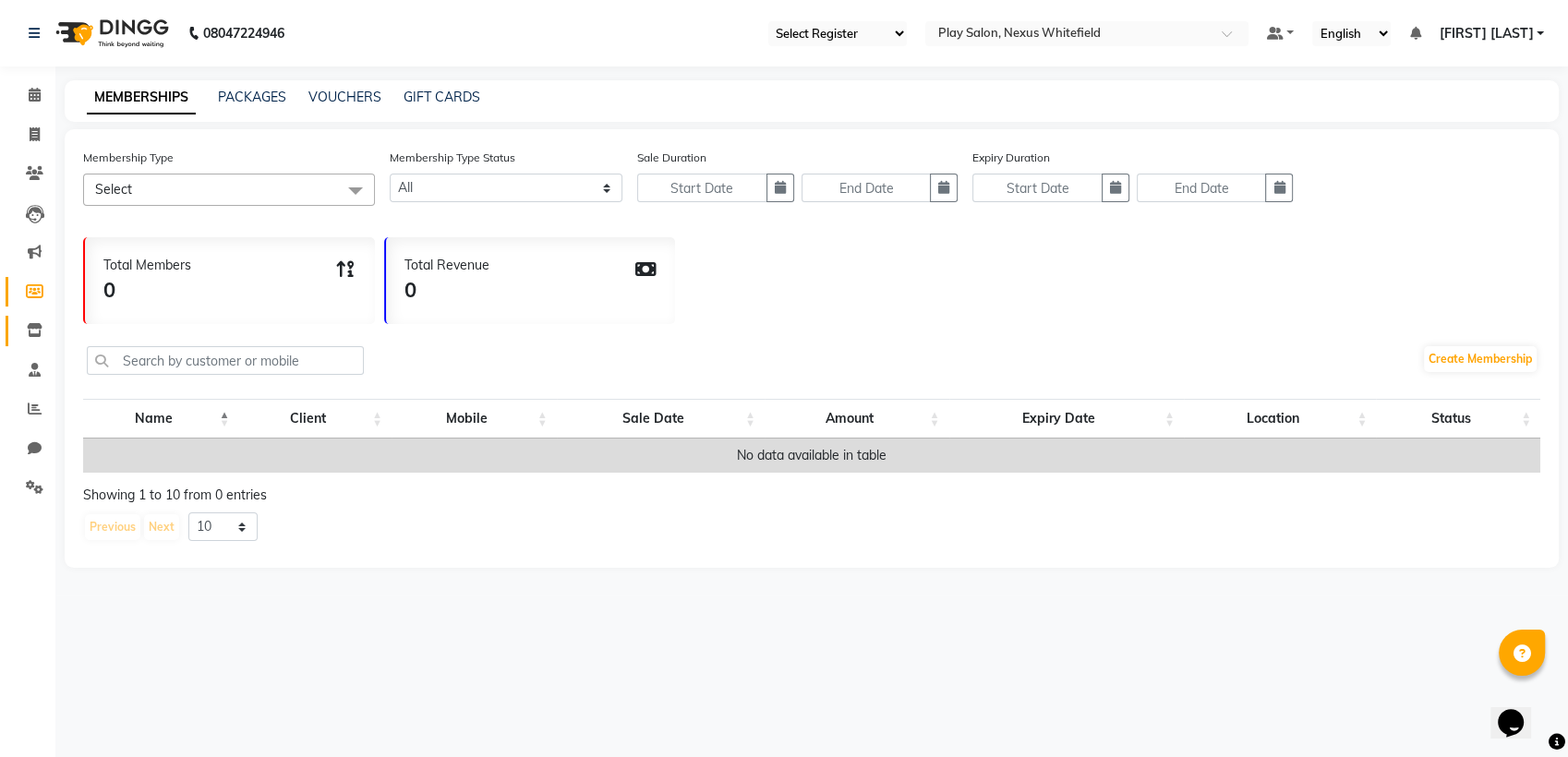click 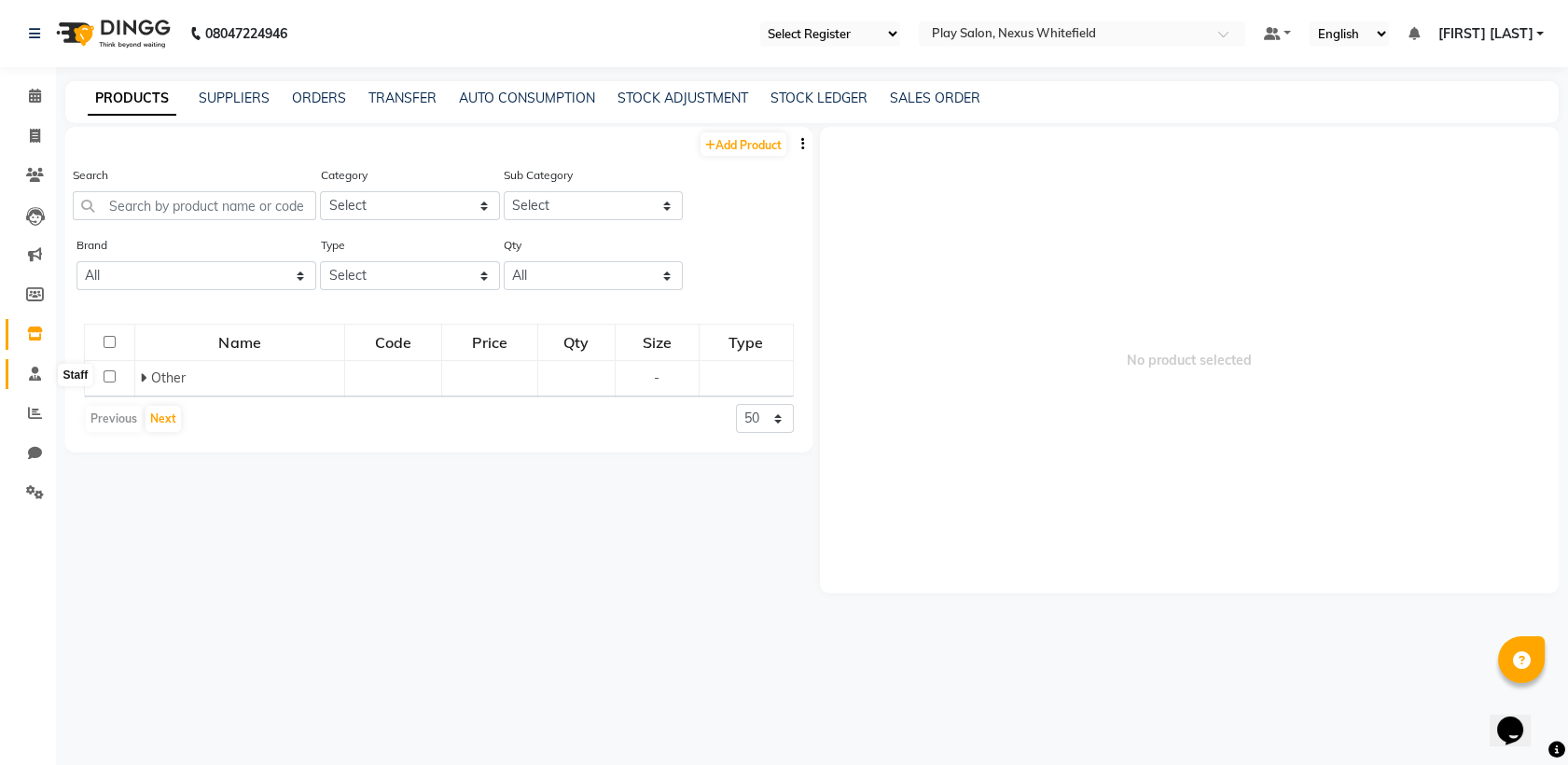 click 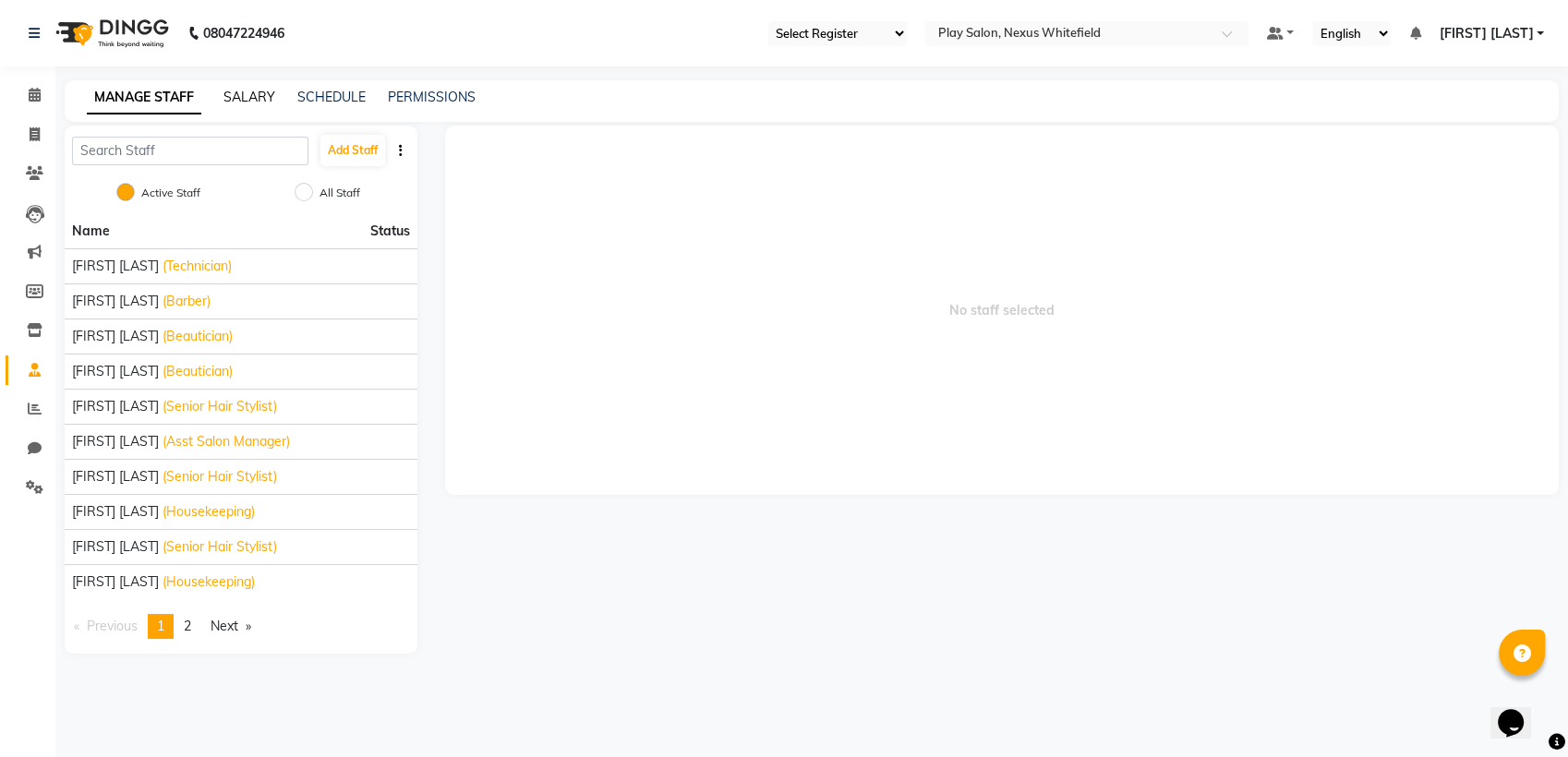 click on "SALARY" 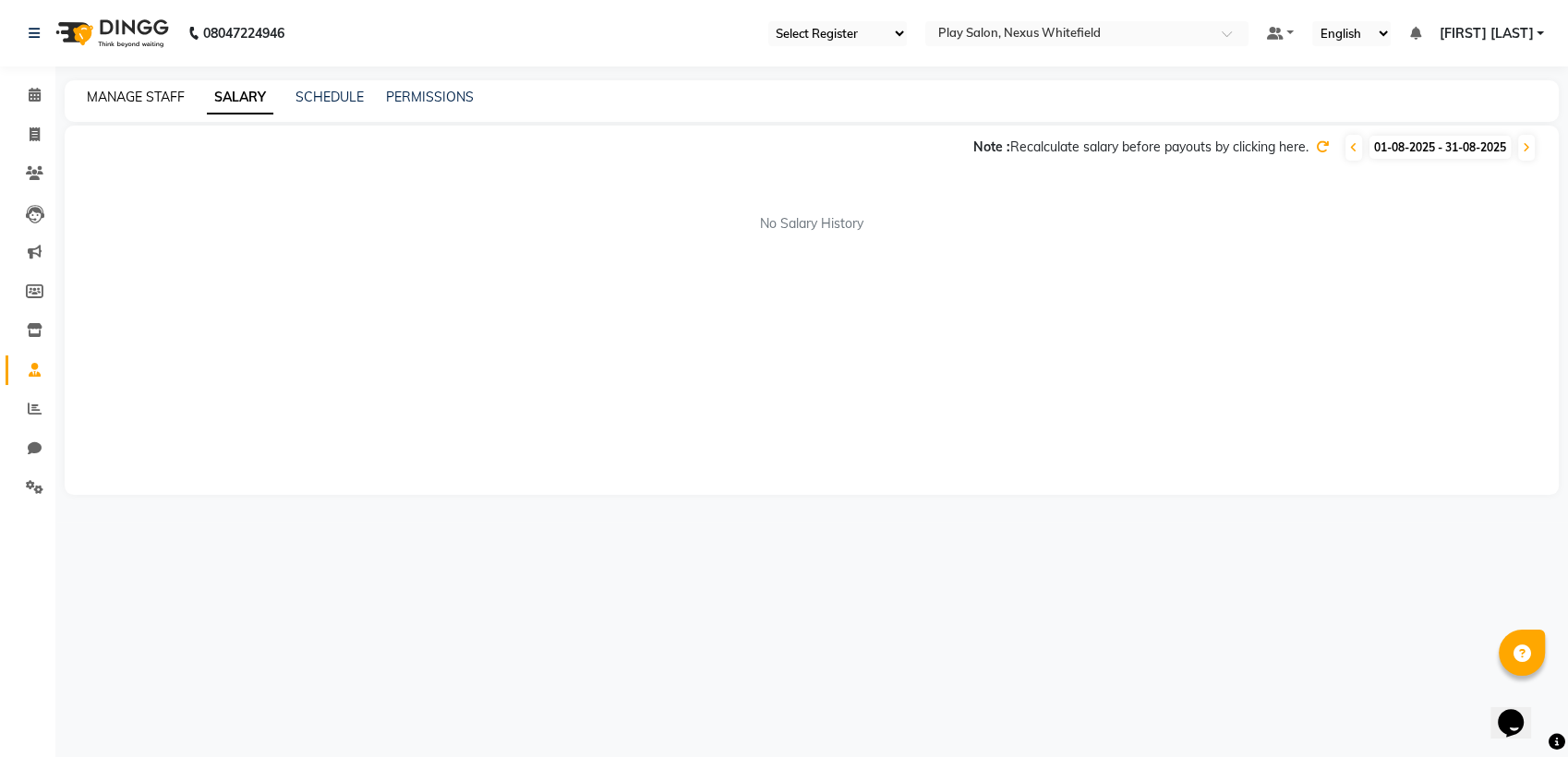 click on "MANAGE STAFF" 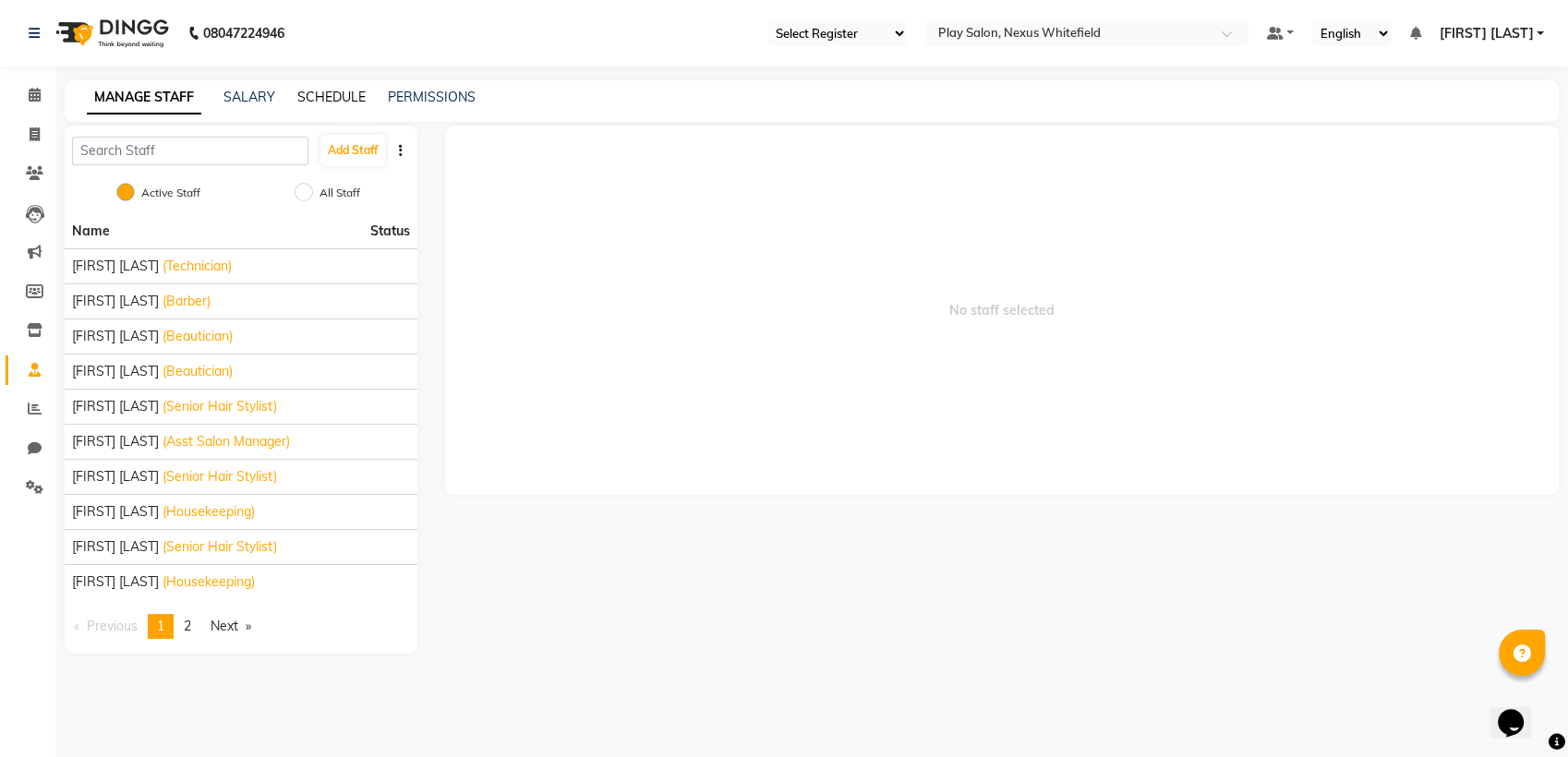 click on "SCHEDULE" 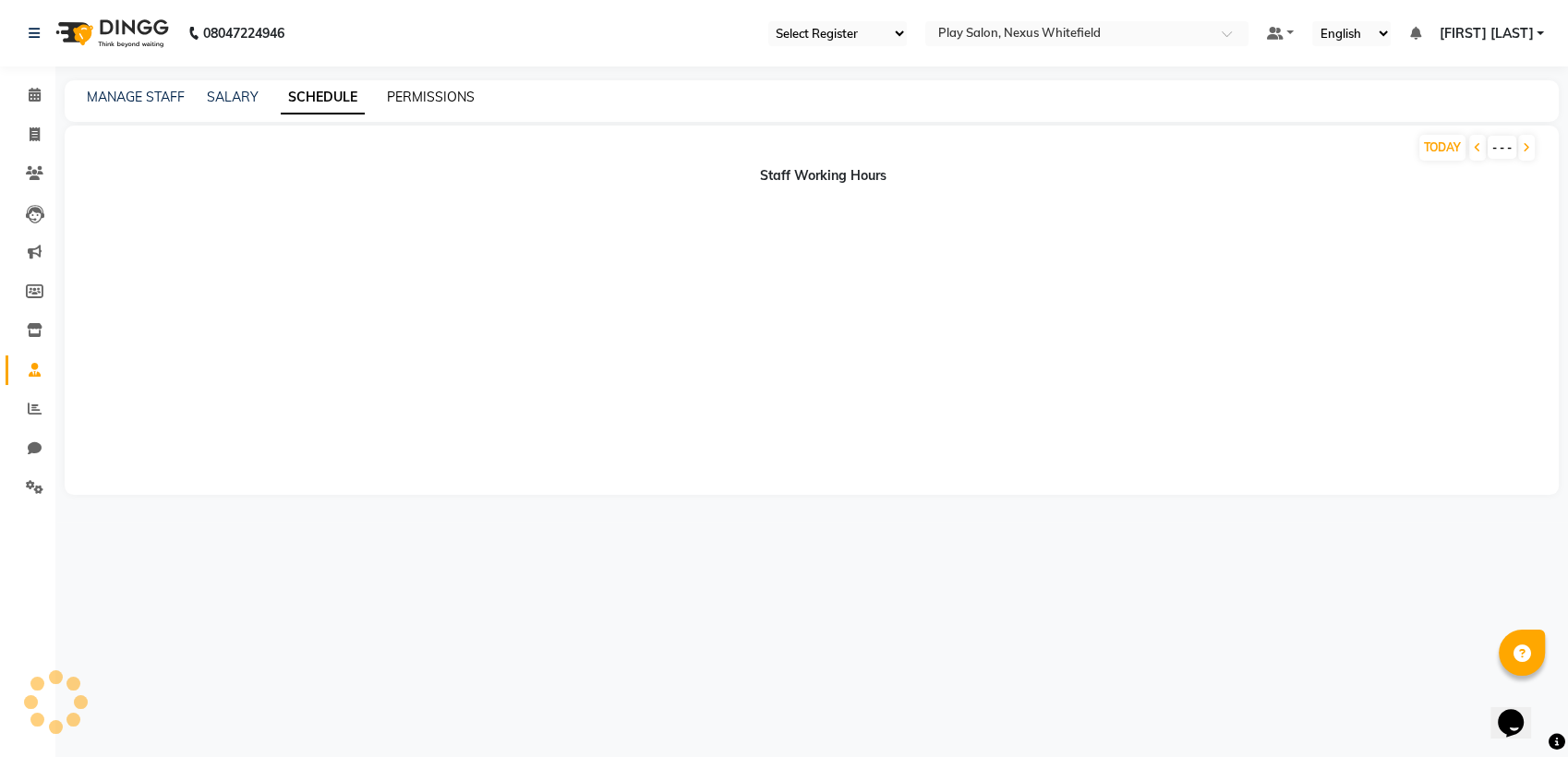 click on "PERMISSIONS" 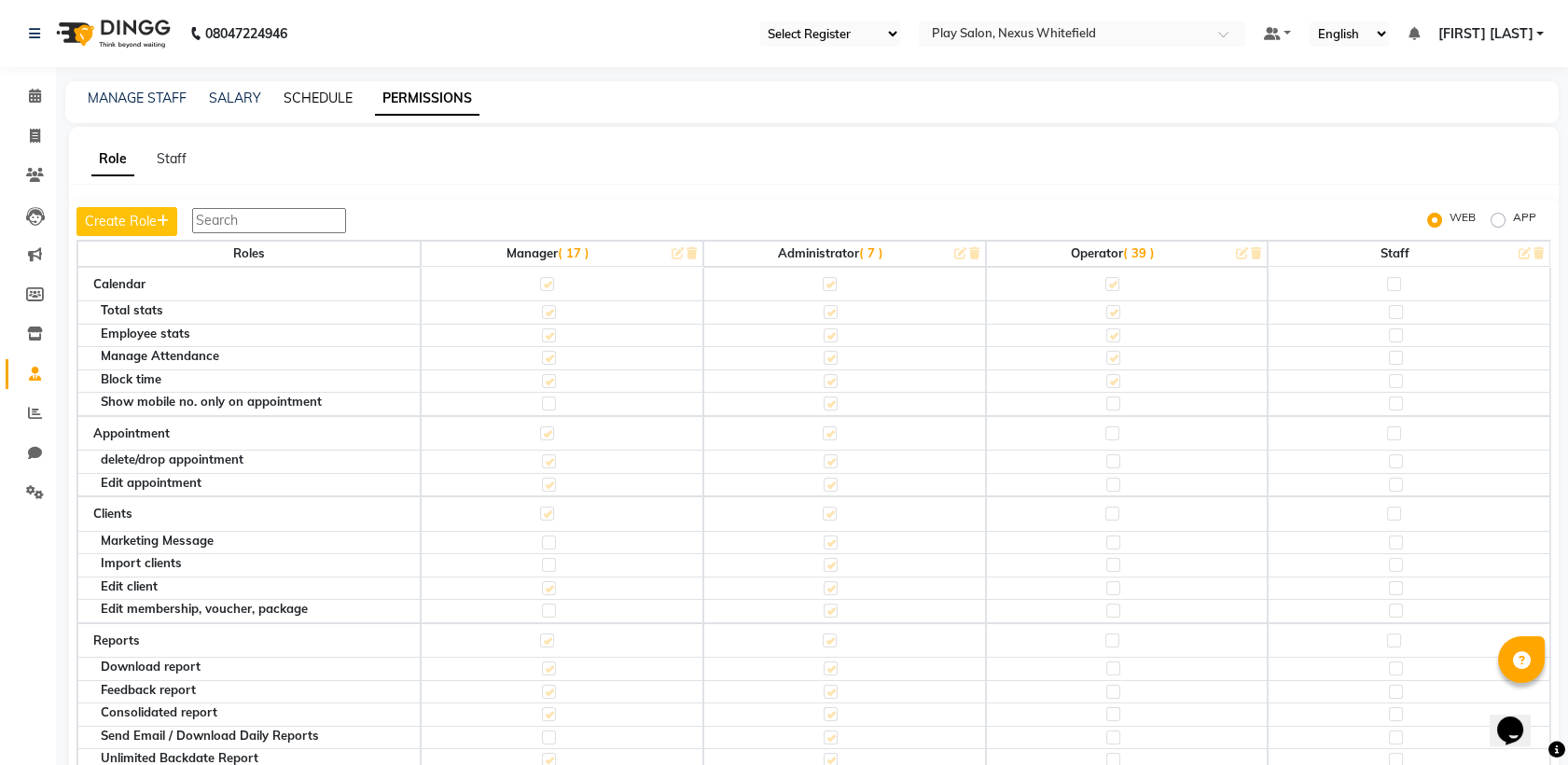 click on "SCHEDULE" 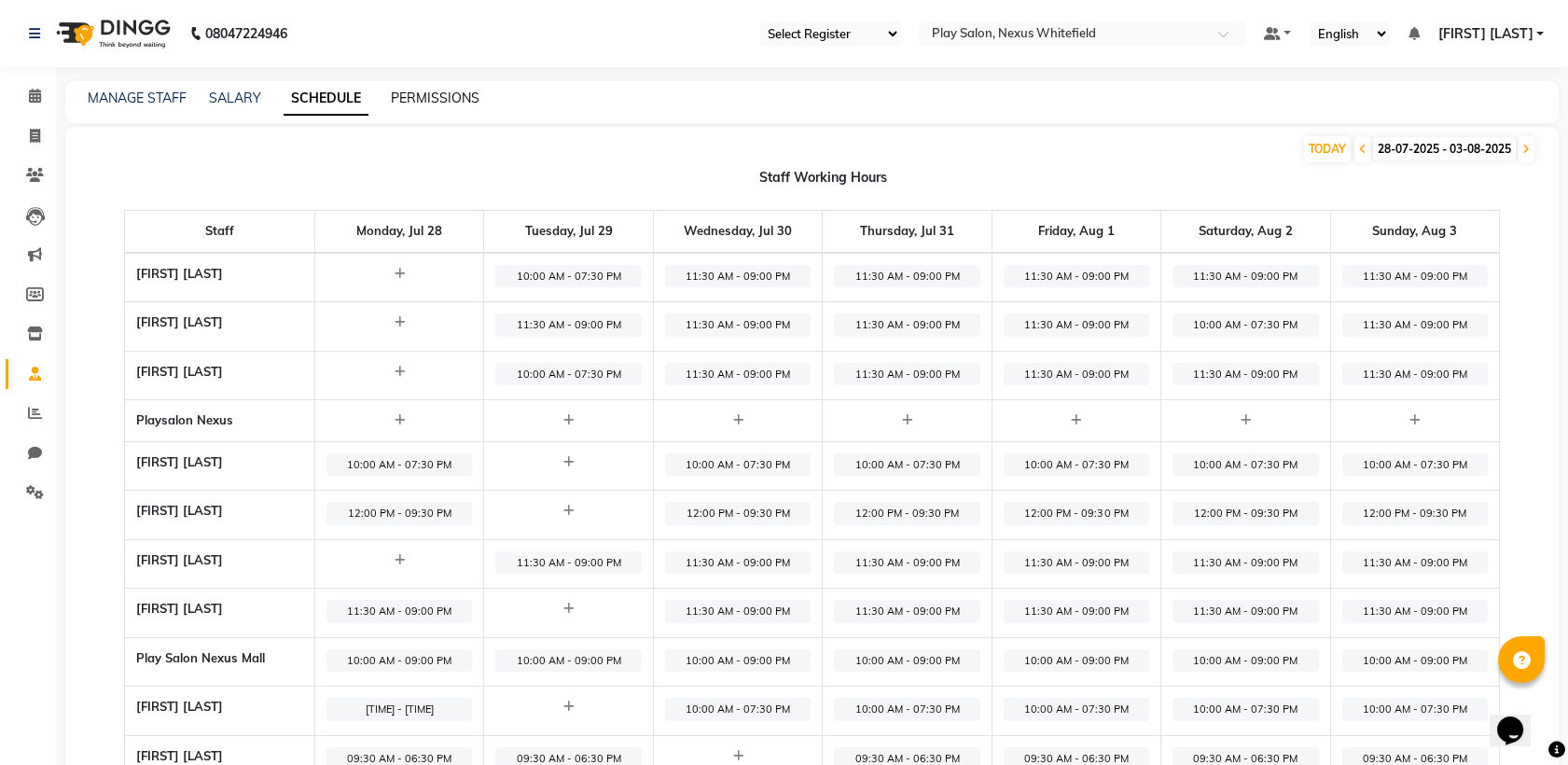 click on "PERMISSIONS" 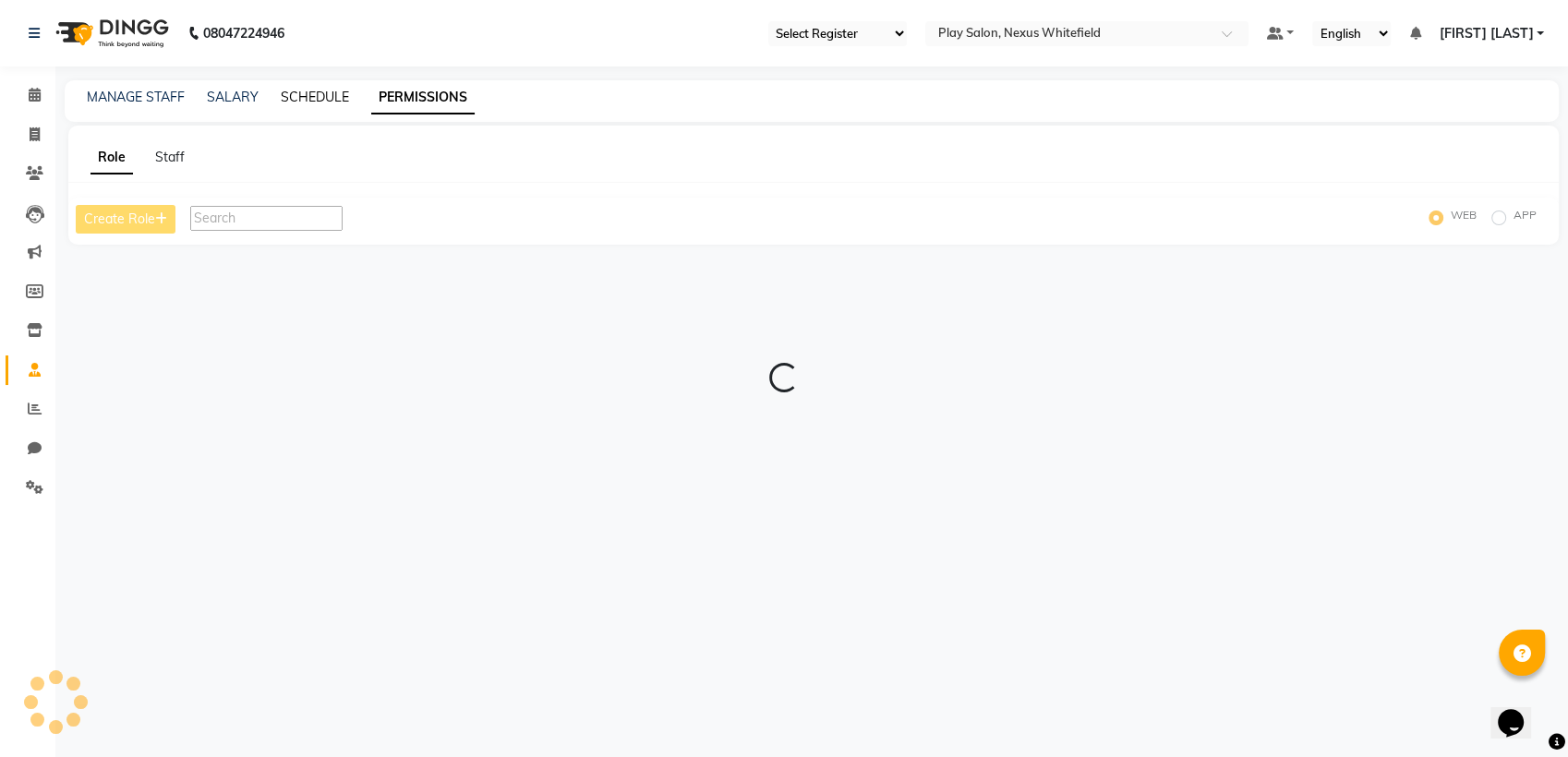 click on "SCHEDULE" 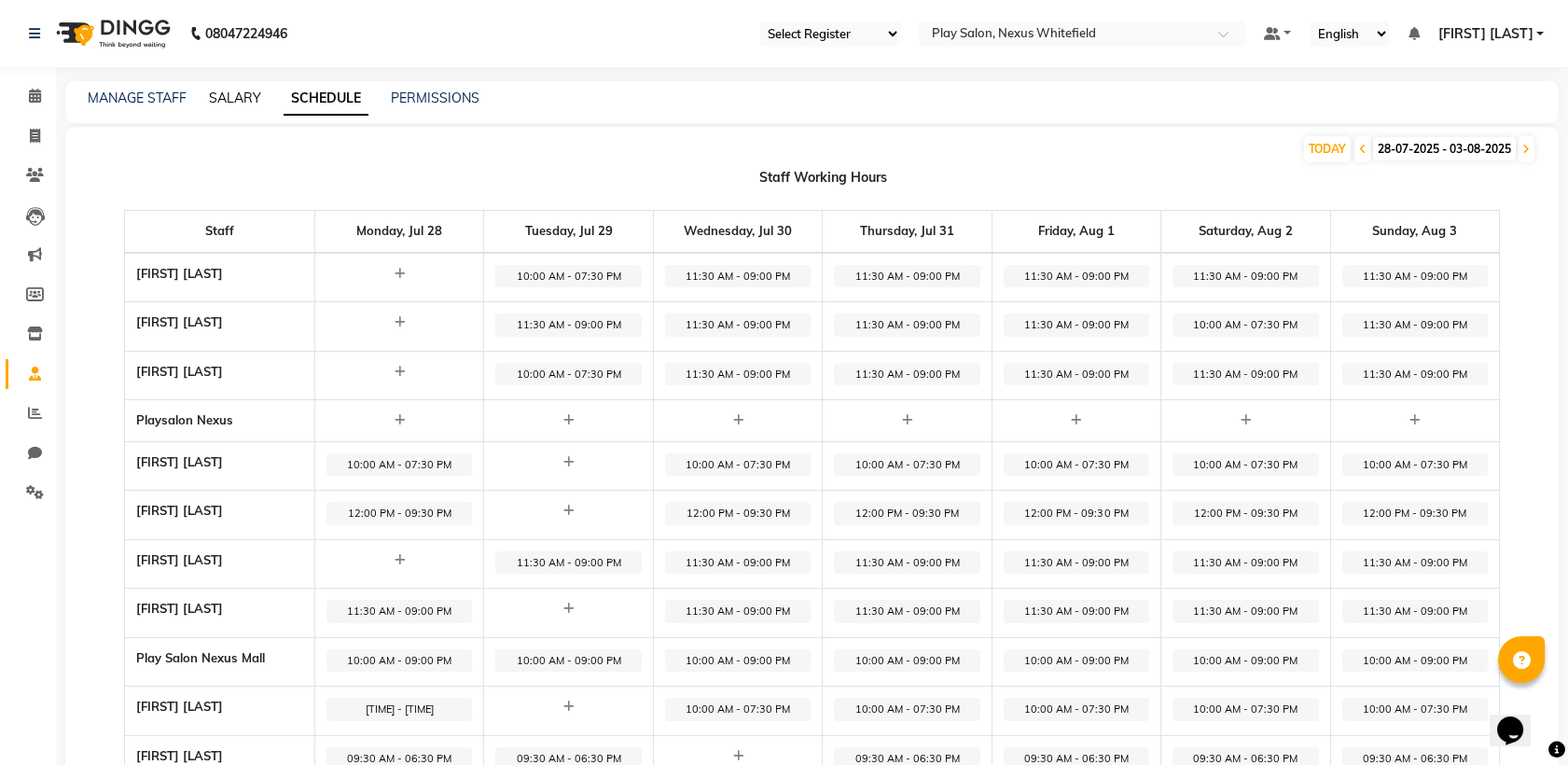 click on "SALARY" 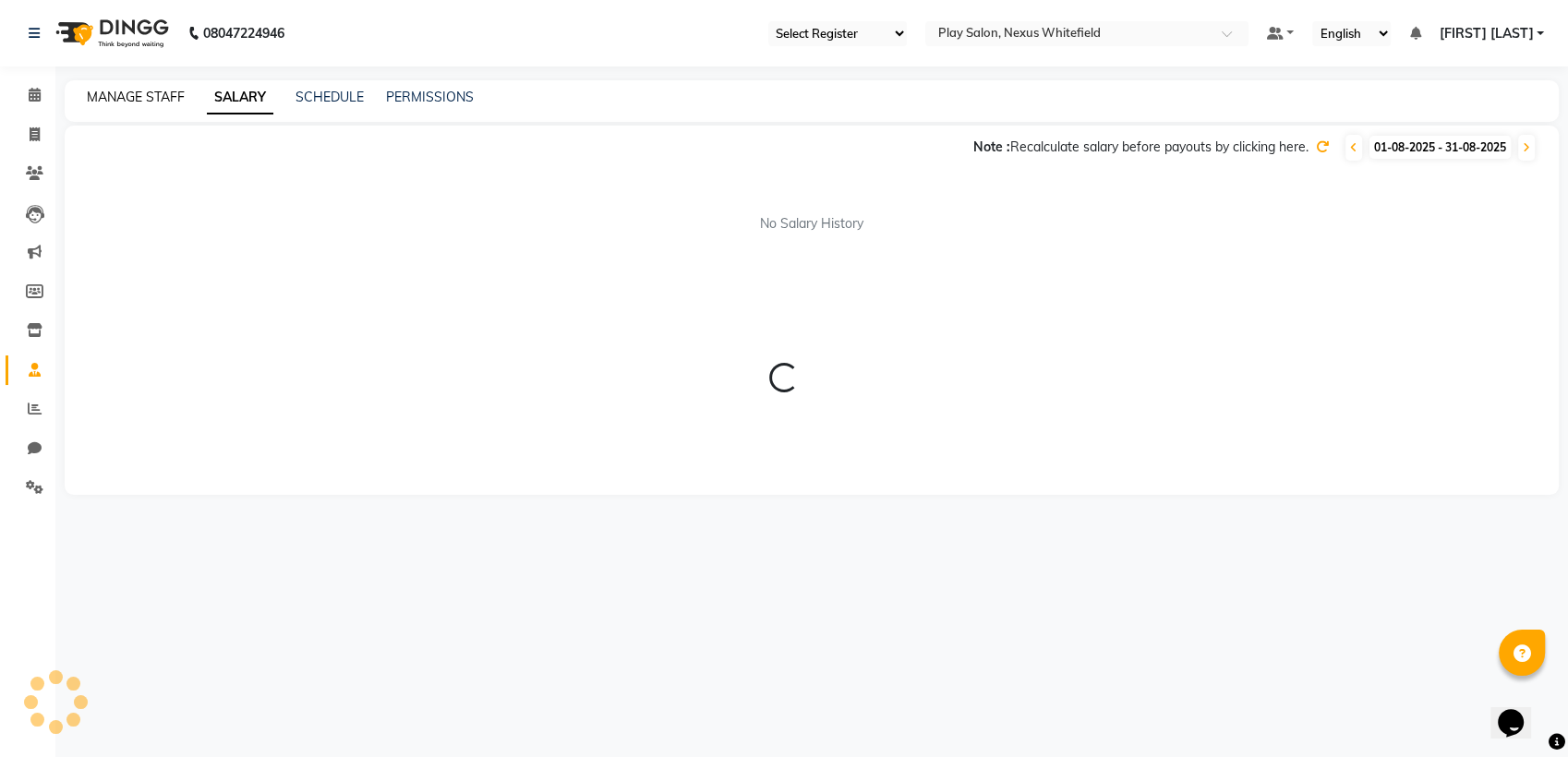 click on "MANAGE STAFF" 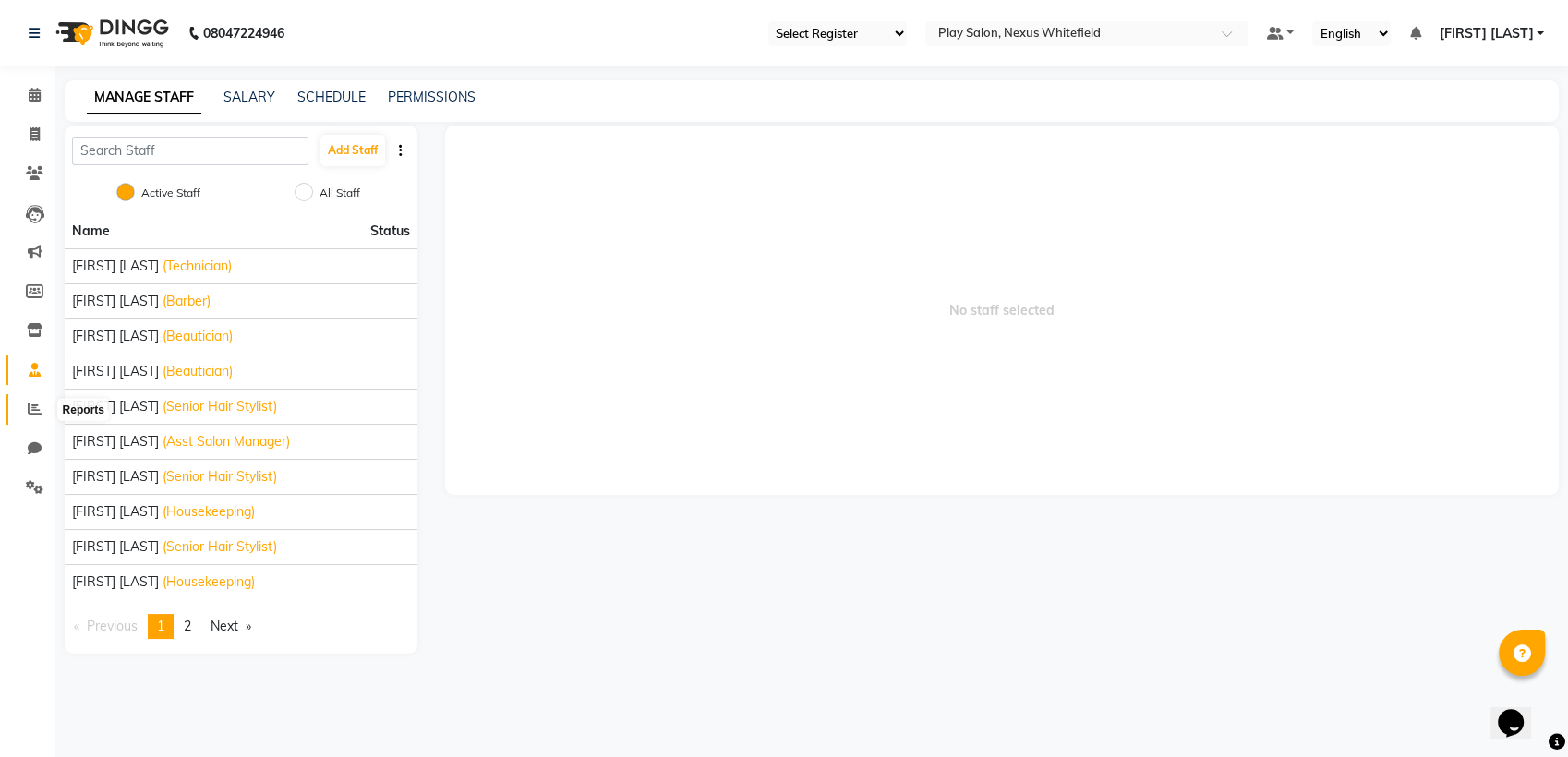 click 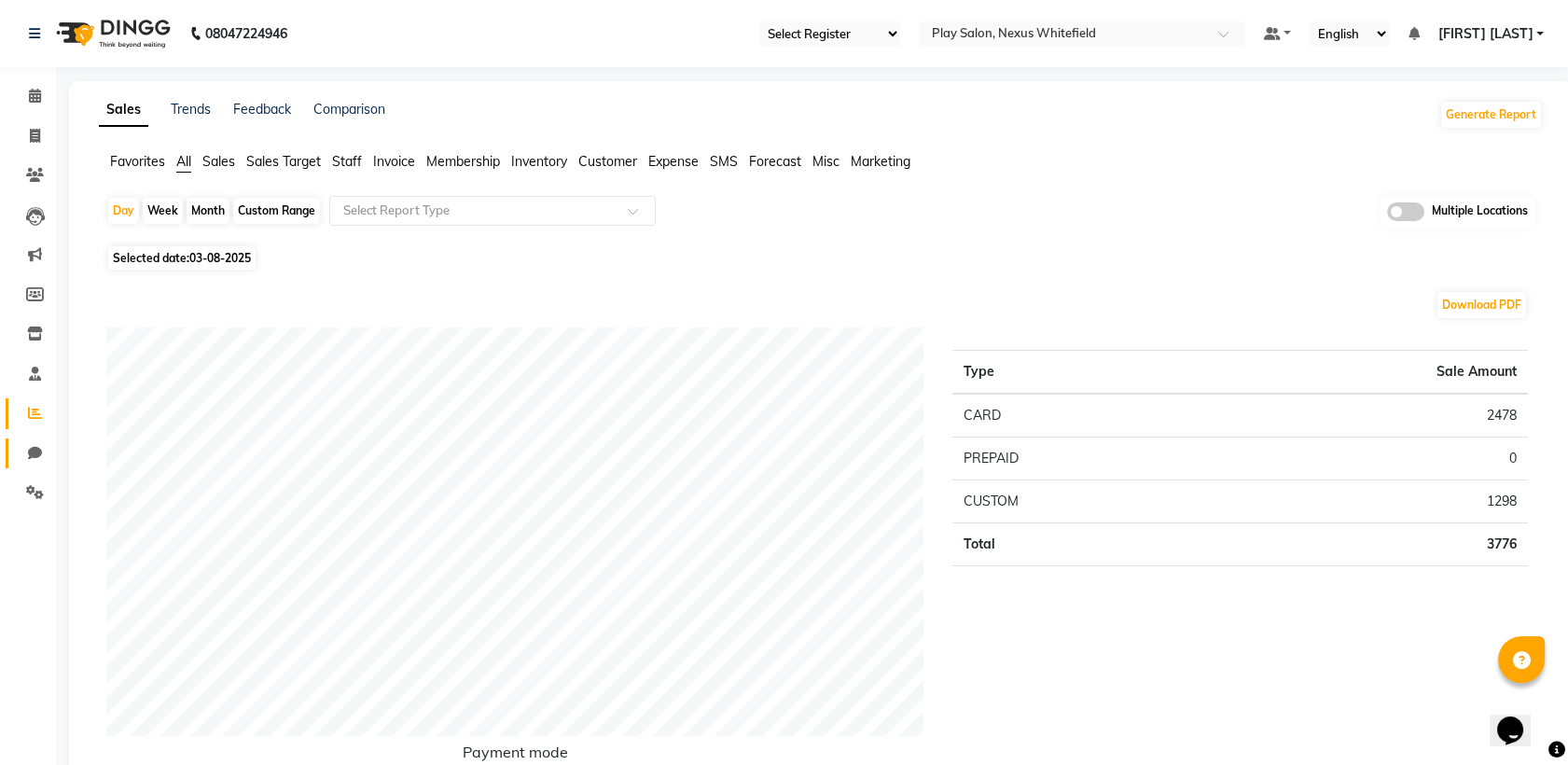 click 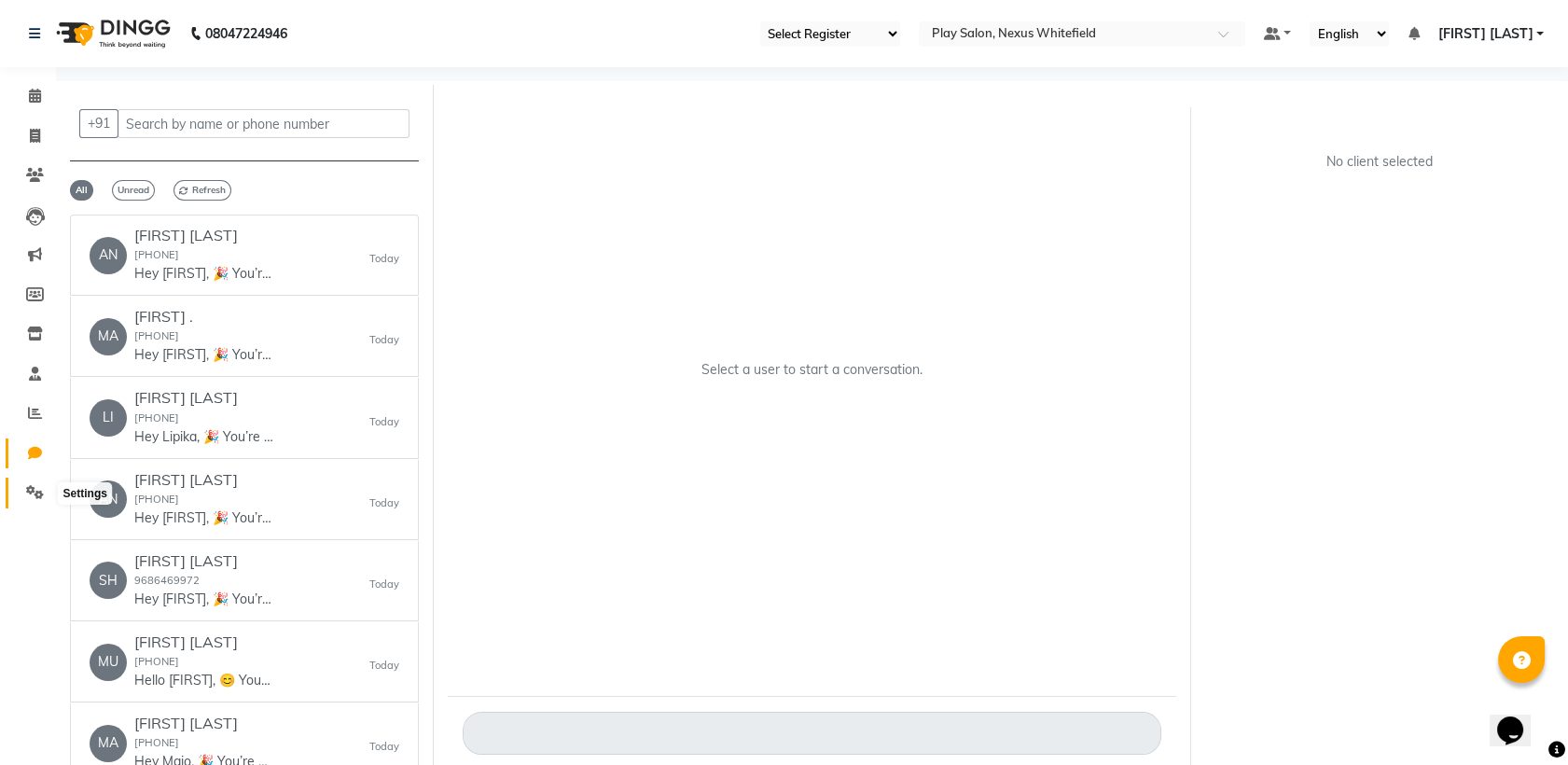click 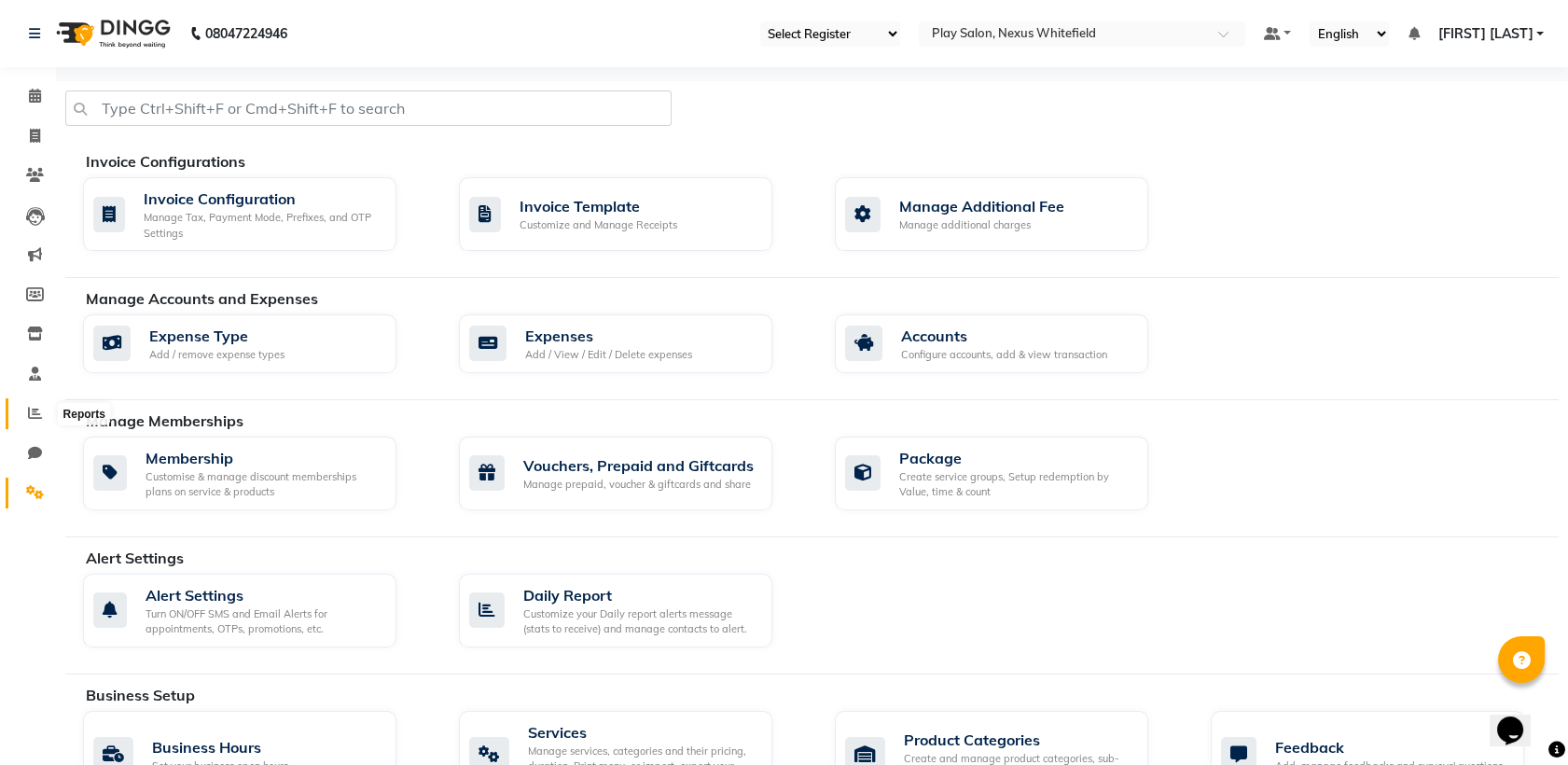 click 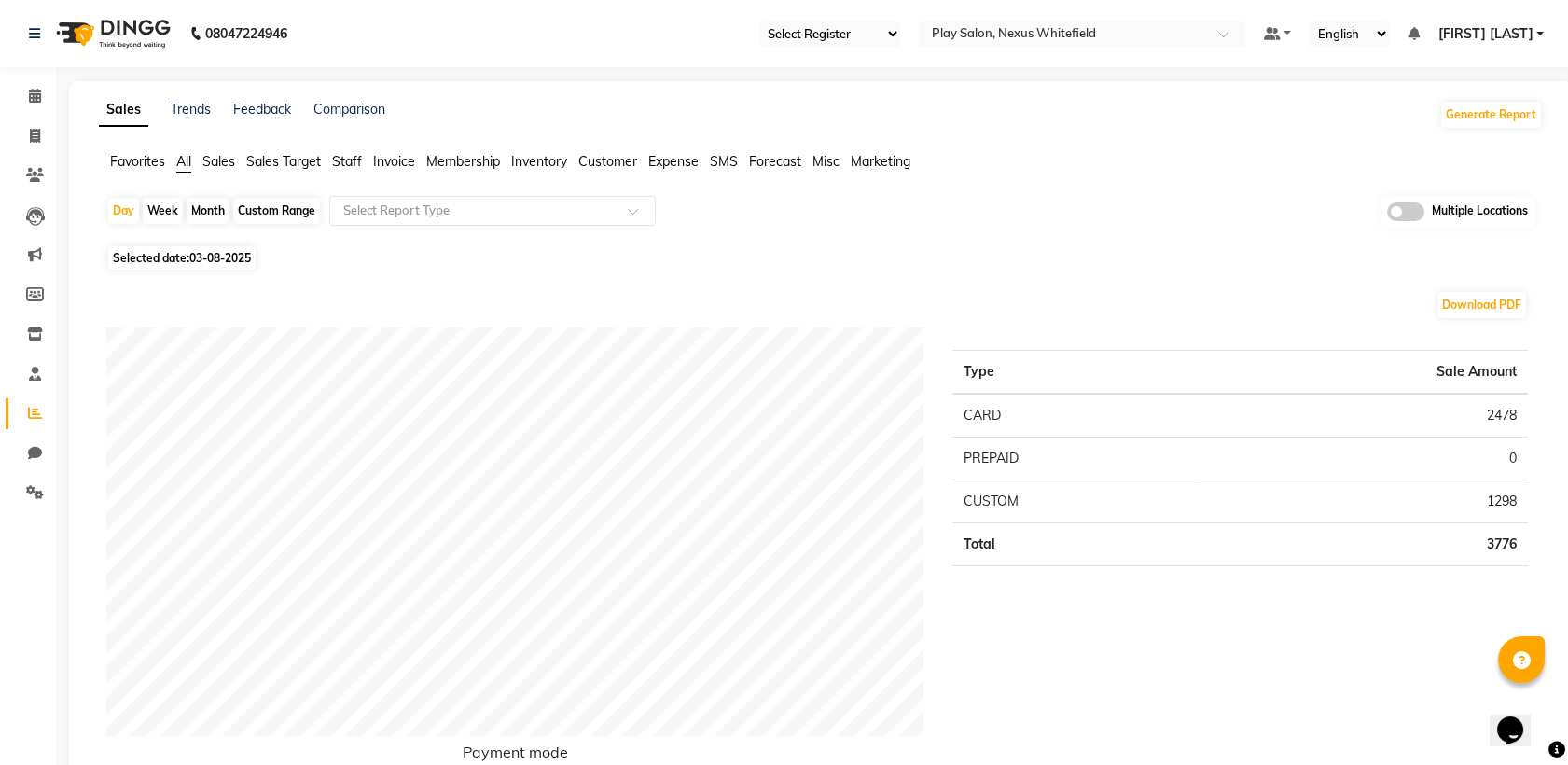 click on "Staff" 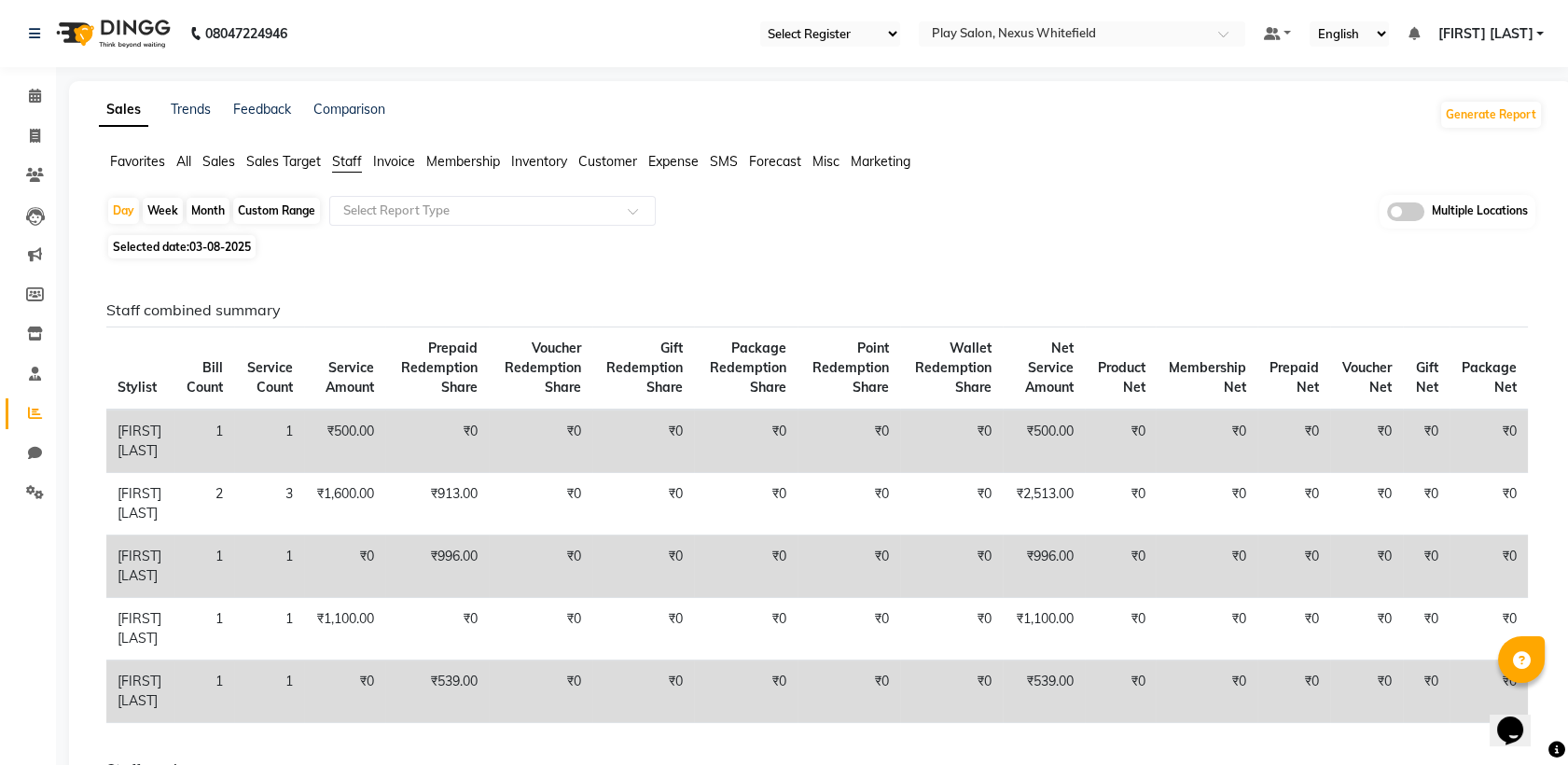 click on "Custom Range" 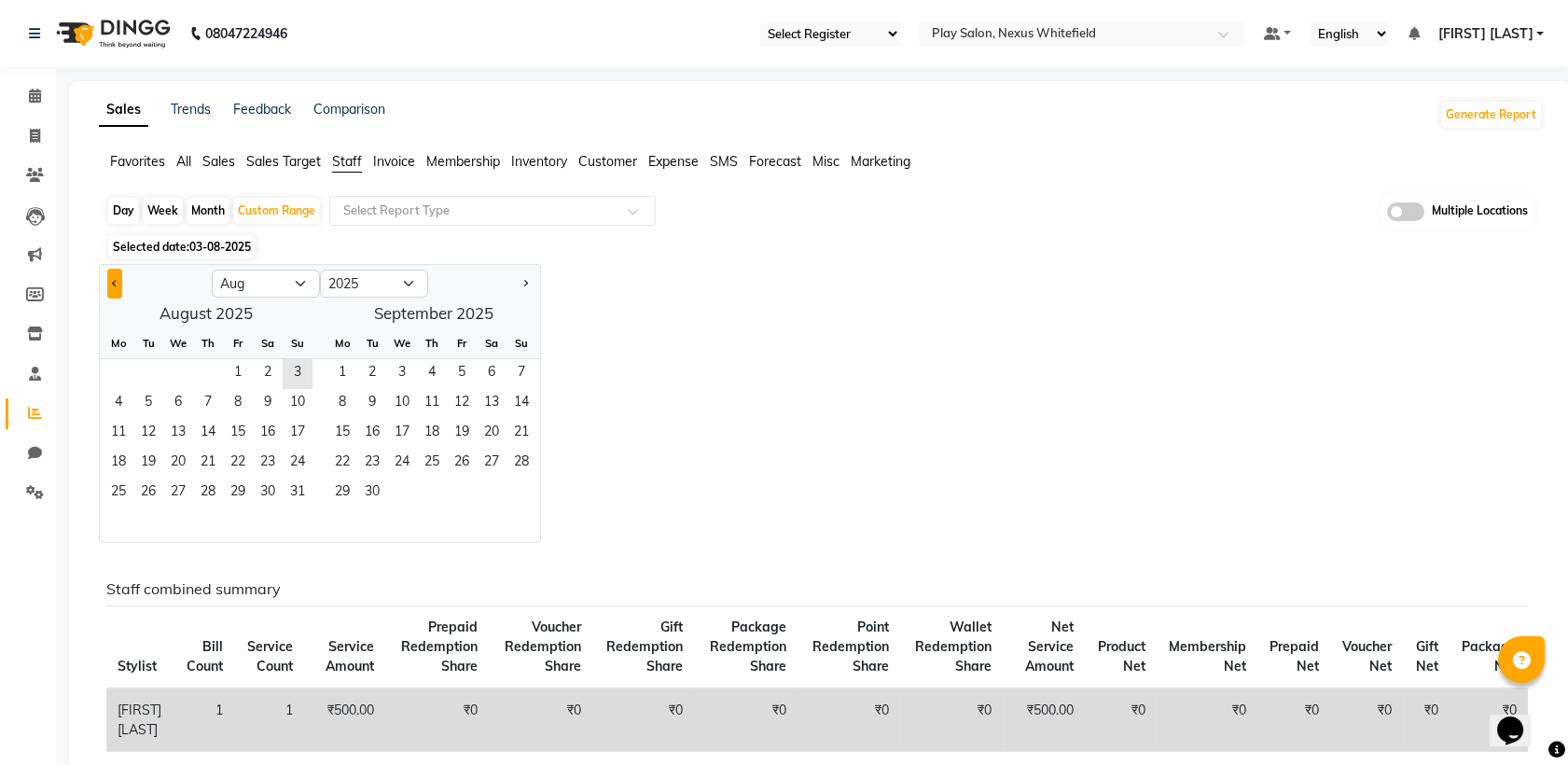 click 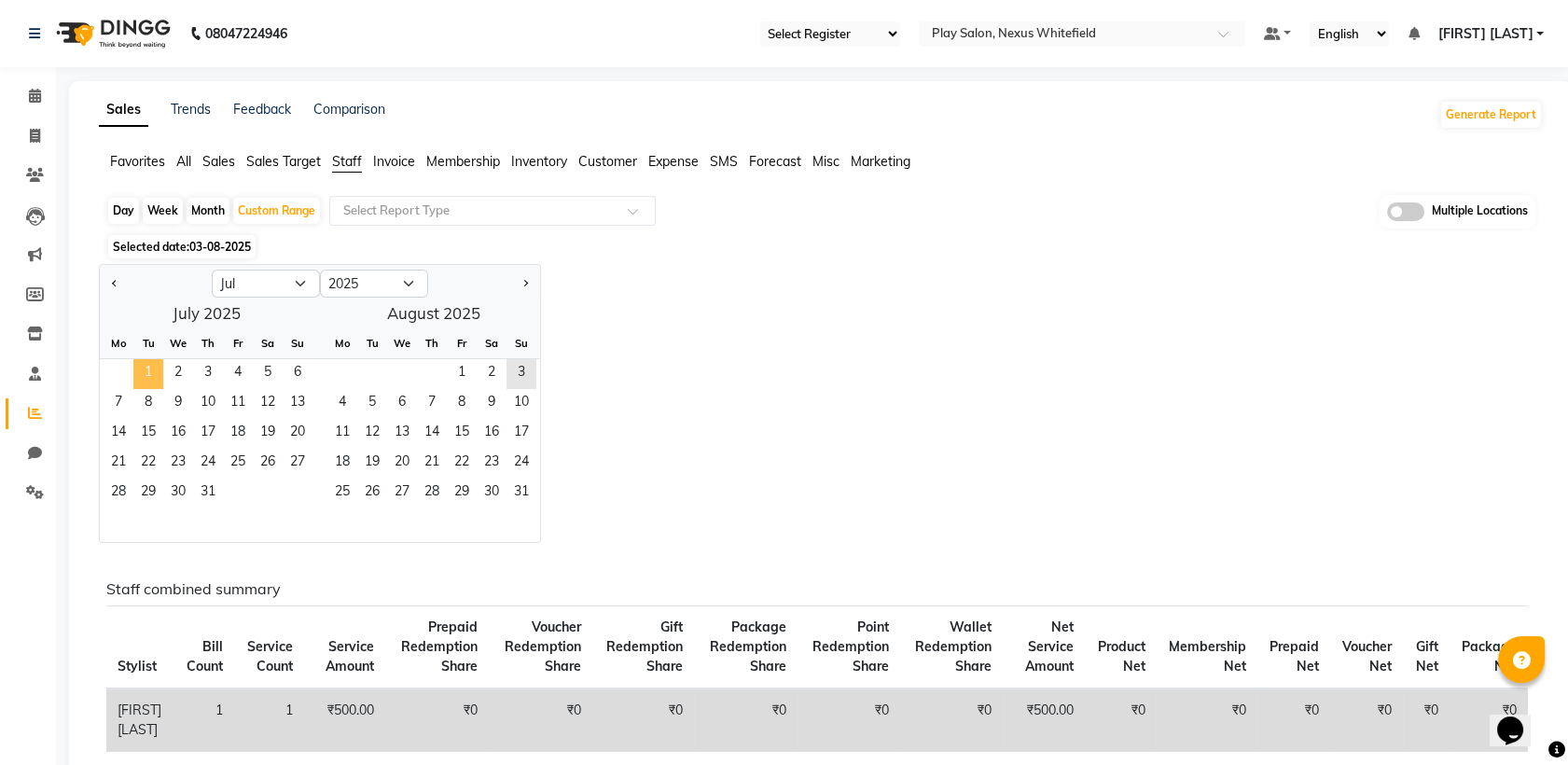 click on "1" 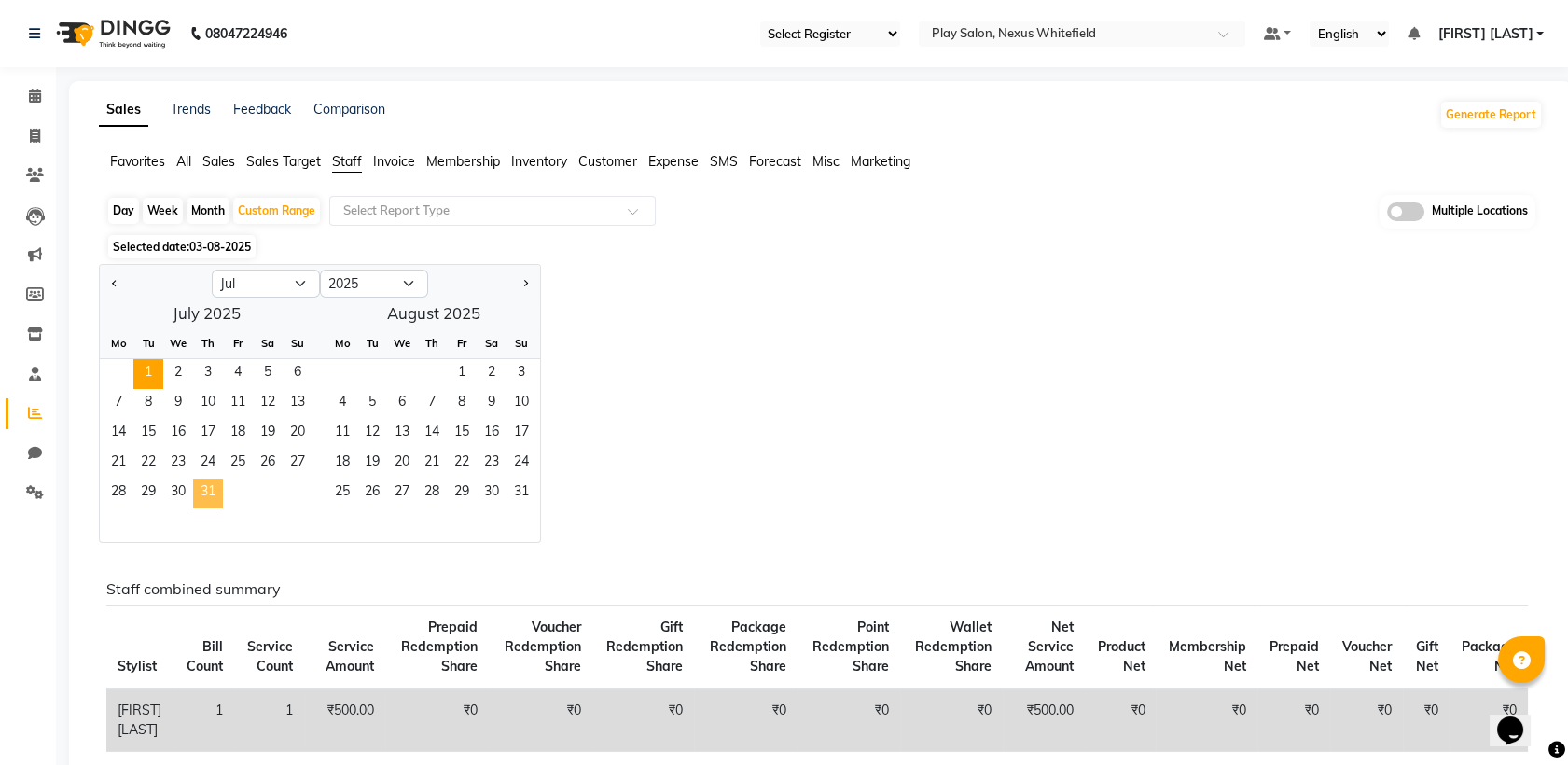click on "31" 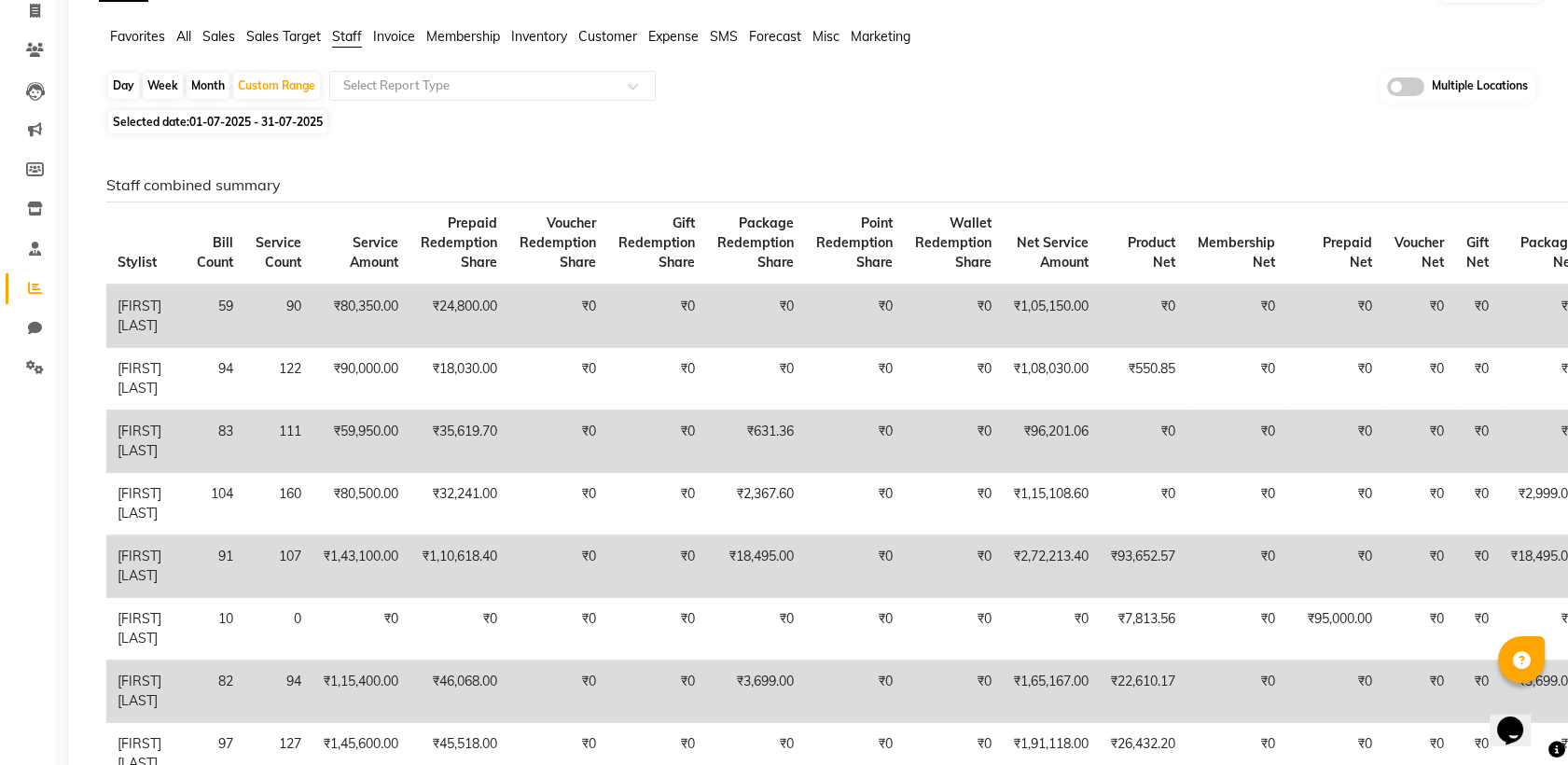 scroll, scrollTop: 104, scrollLeft: 0, axis: vertical 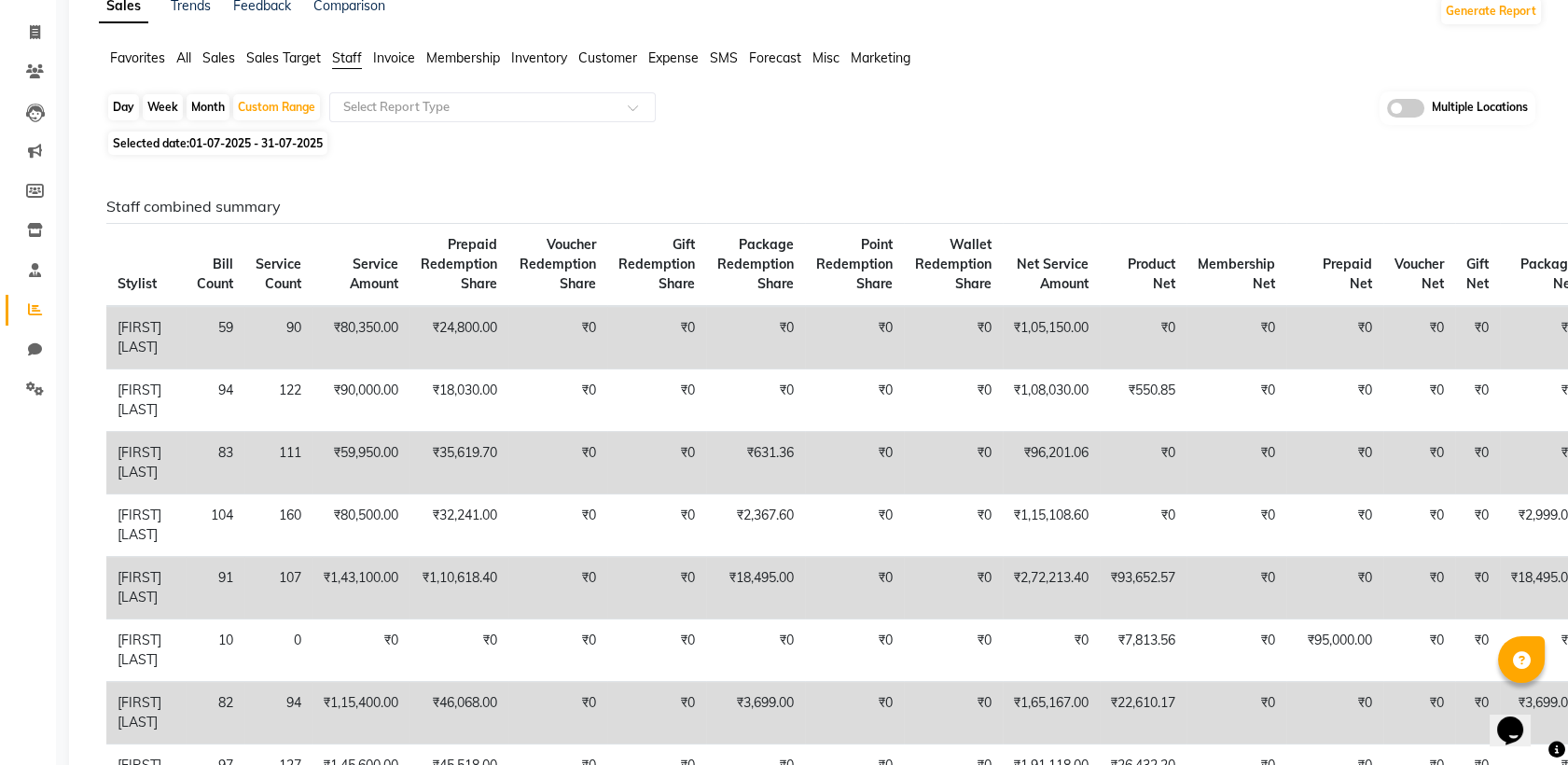 click 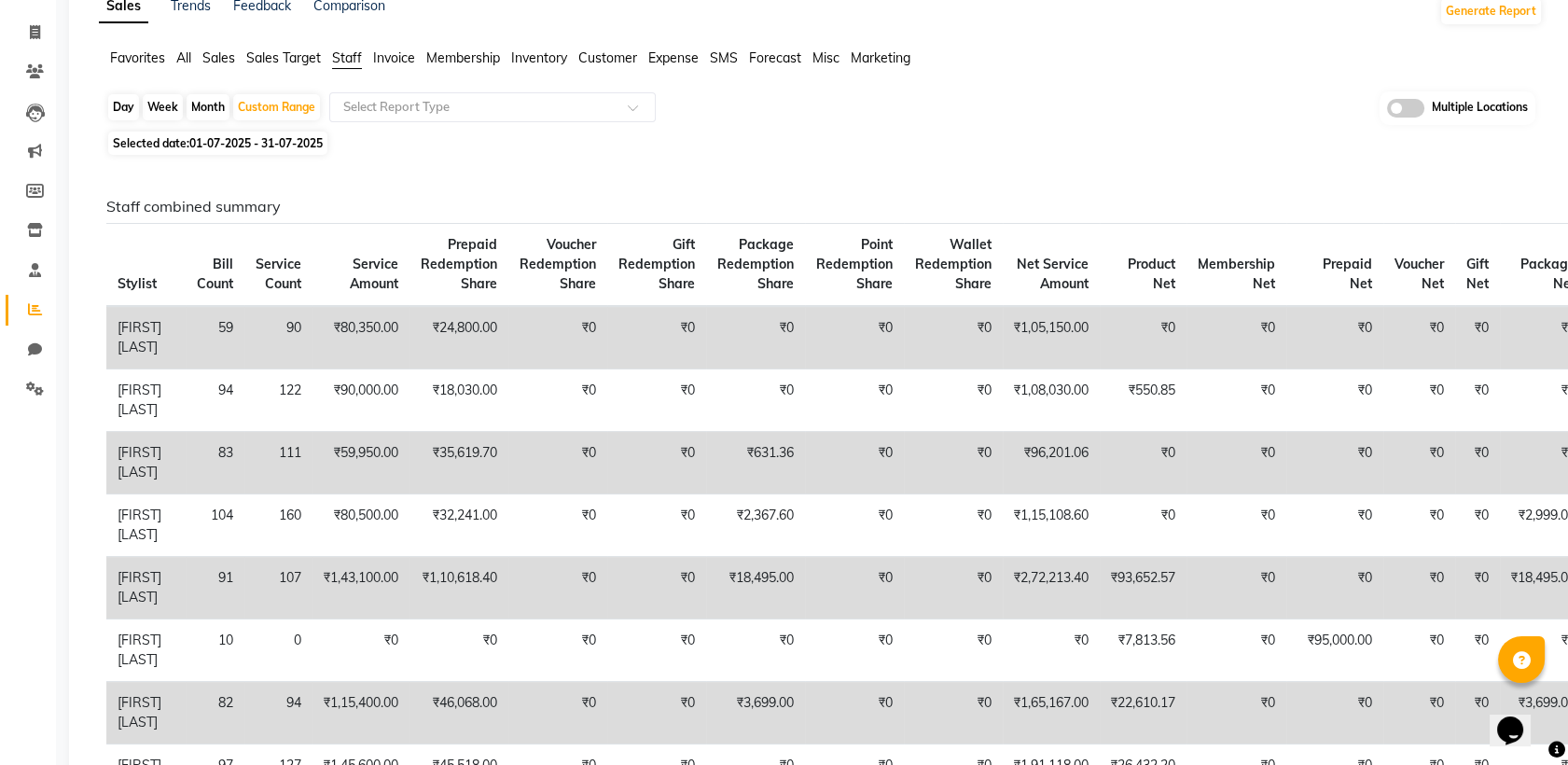 click 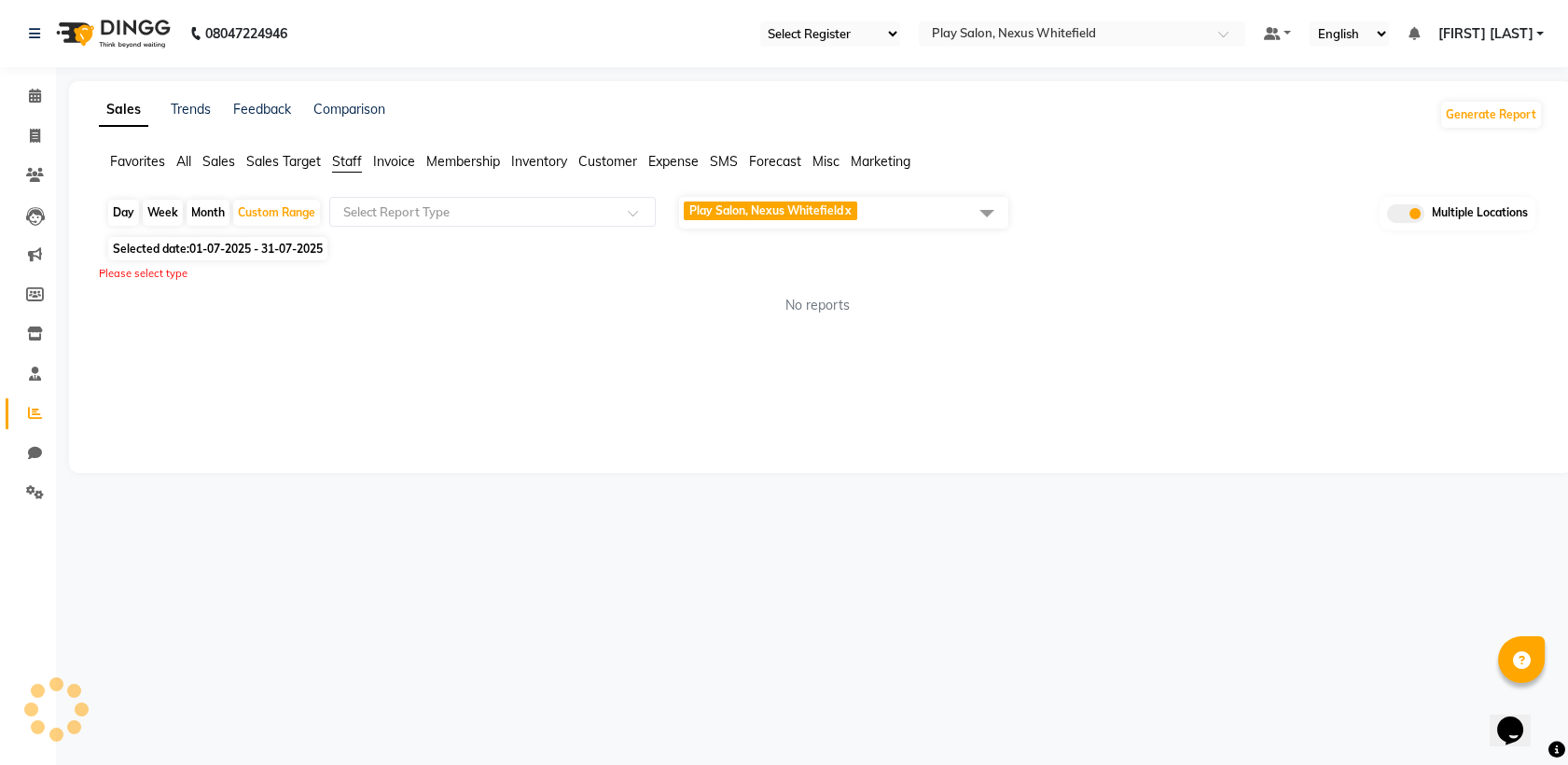 scroll, scrollTop: 0, scrollLeft: 0, axis: both 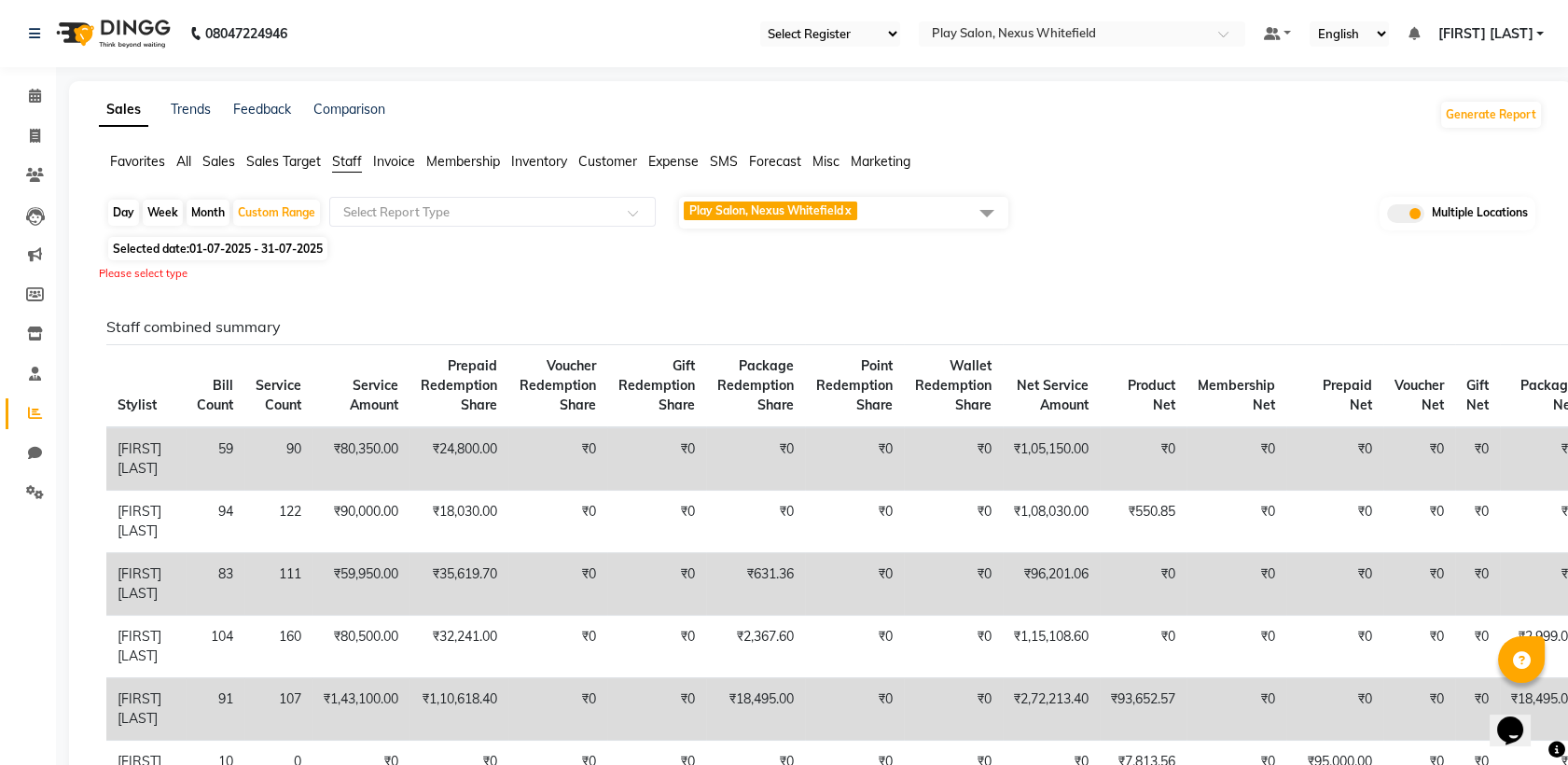 click on "Play Salon, Nexus Whitefield  x" 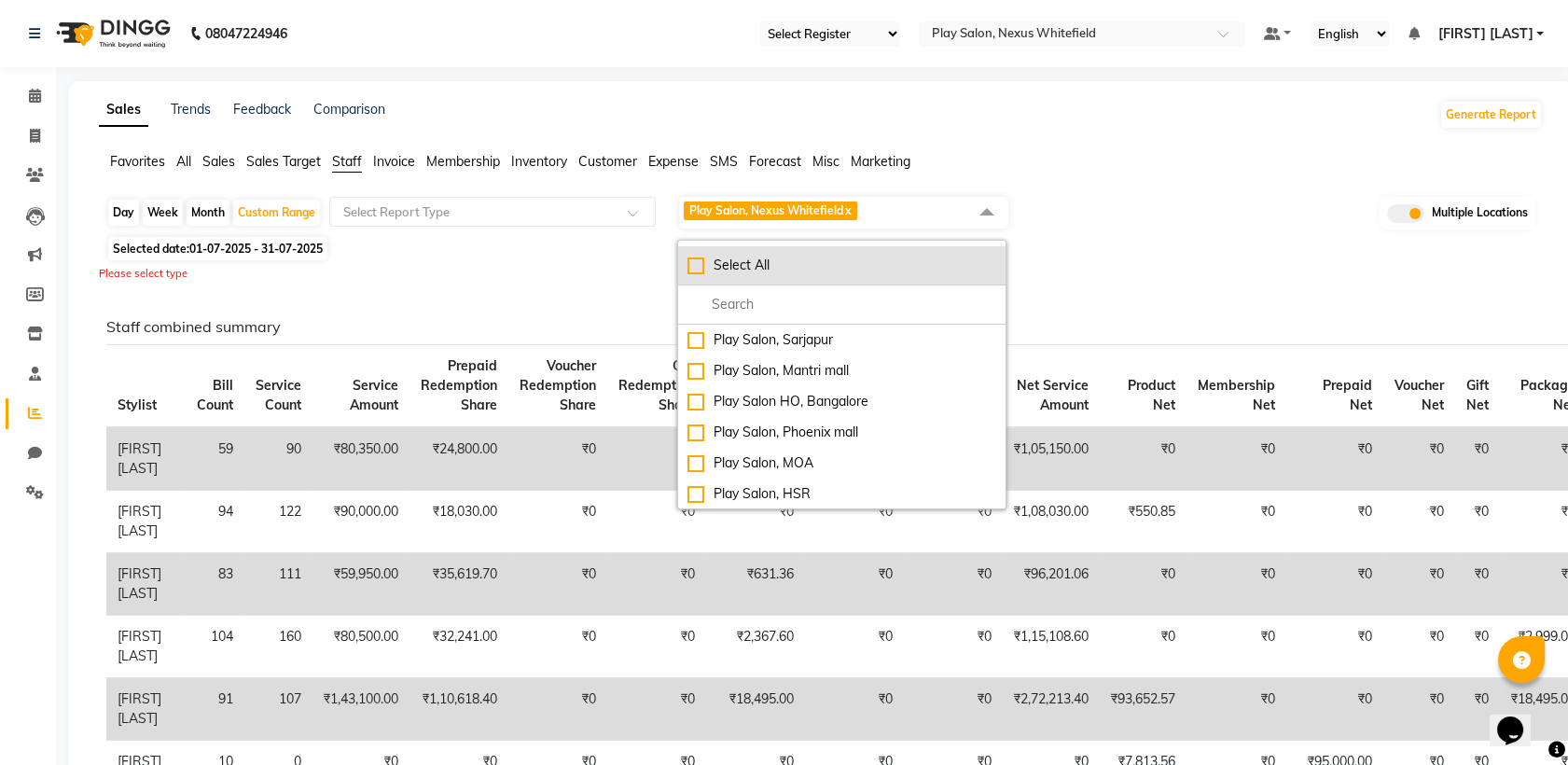 click on "Select All" 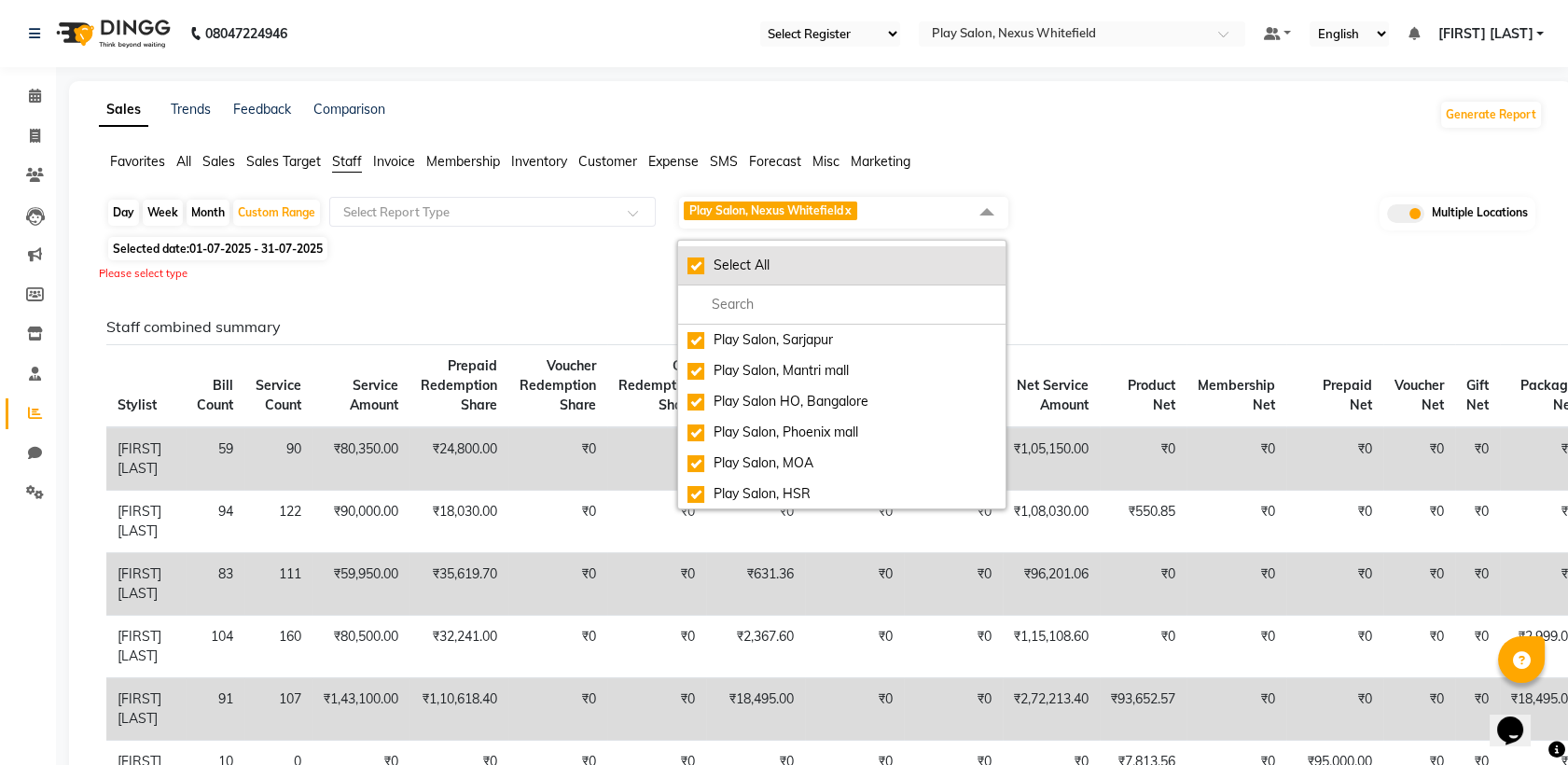 checkbox on "true" 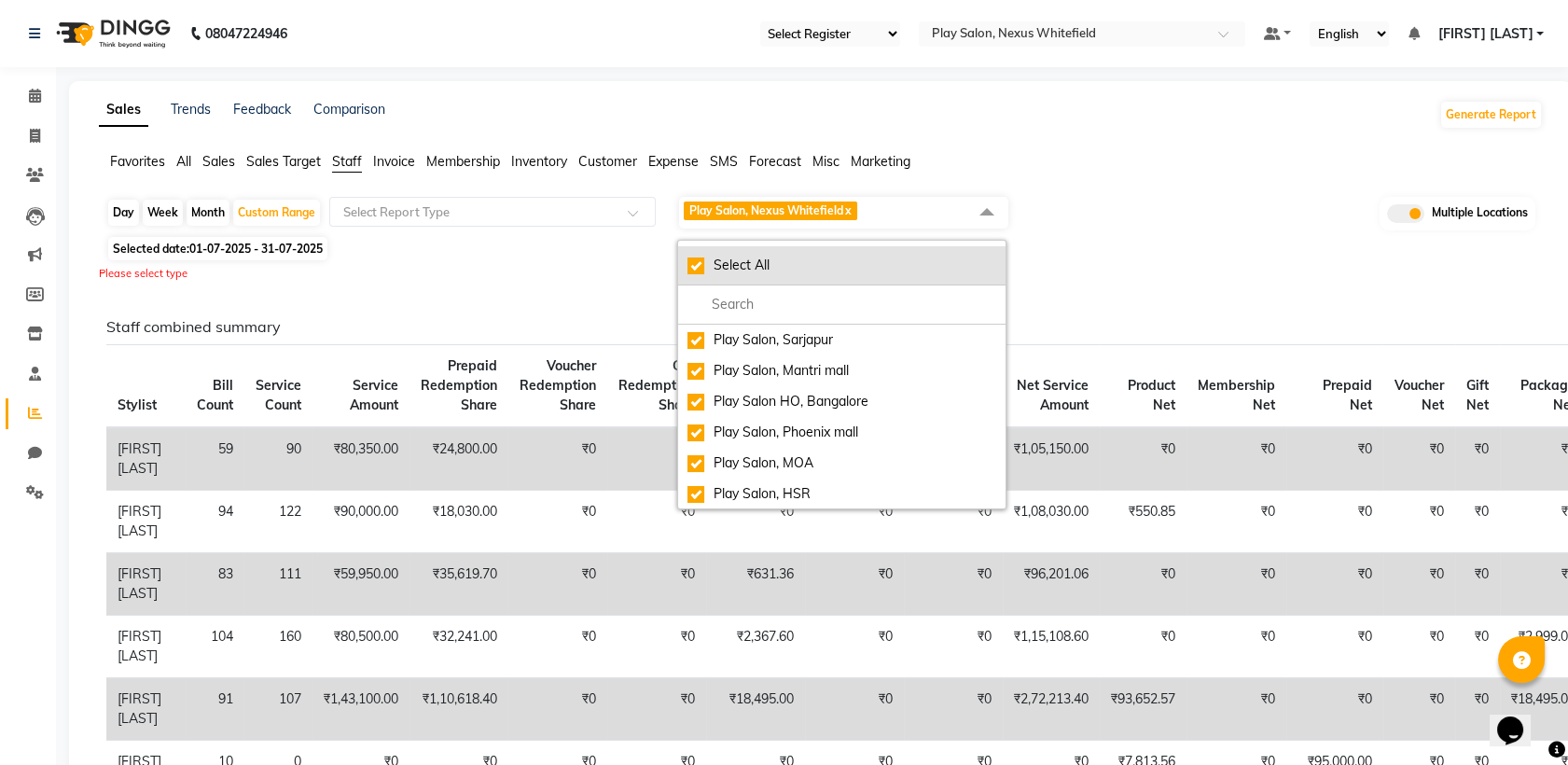 checkbox on "true" 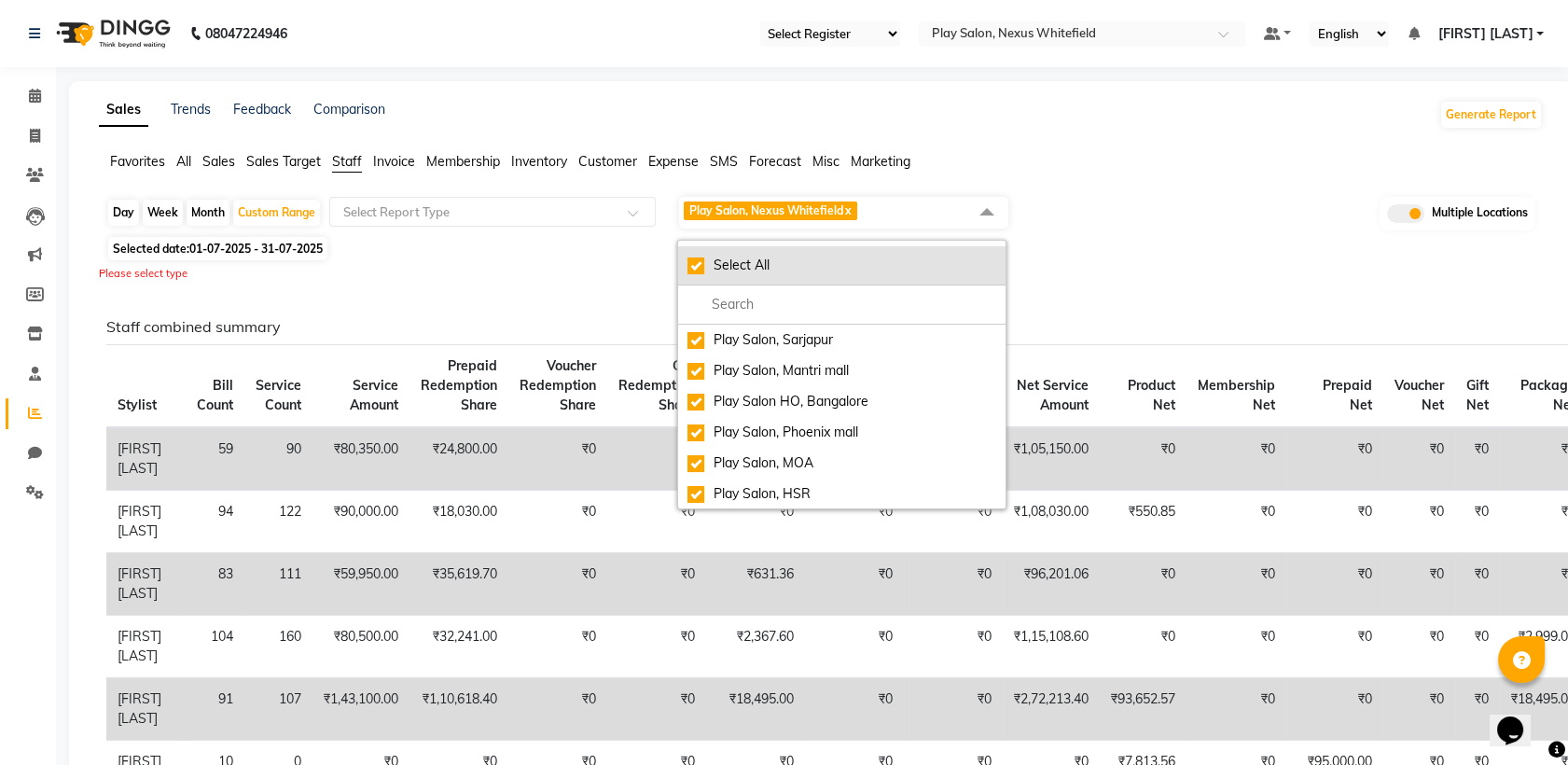 checkbox on "true" 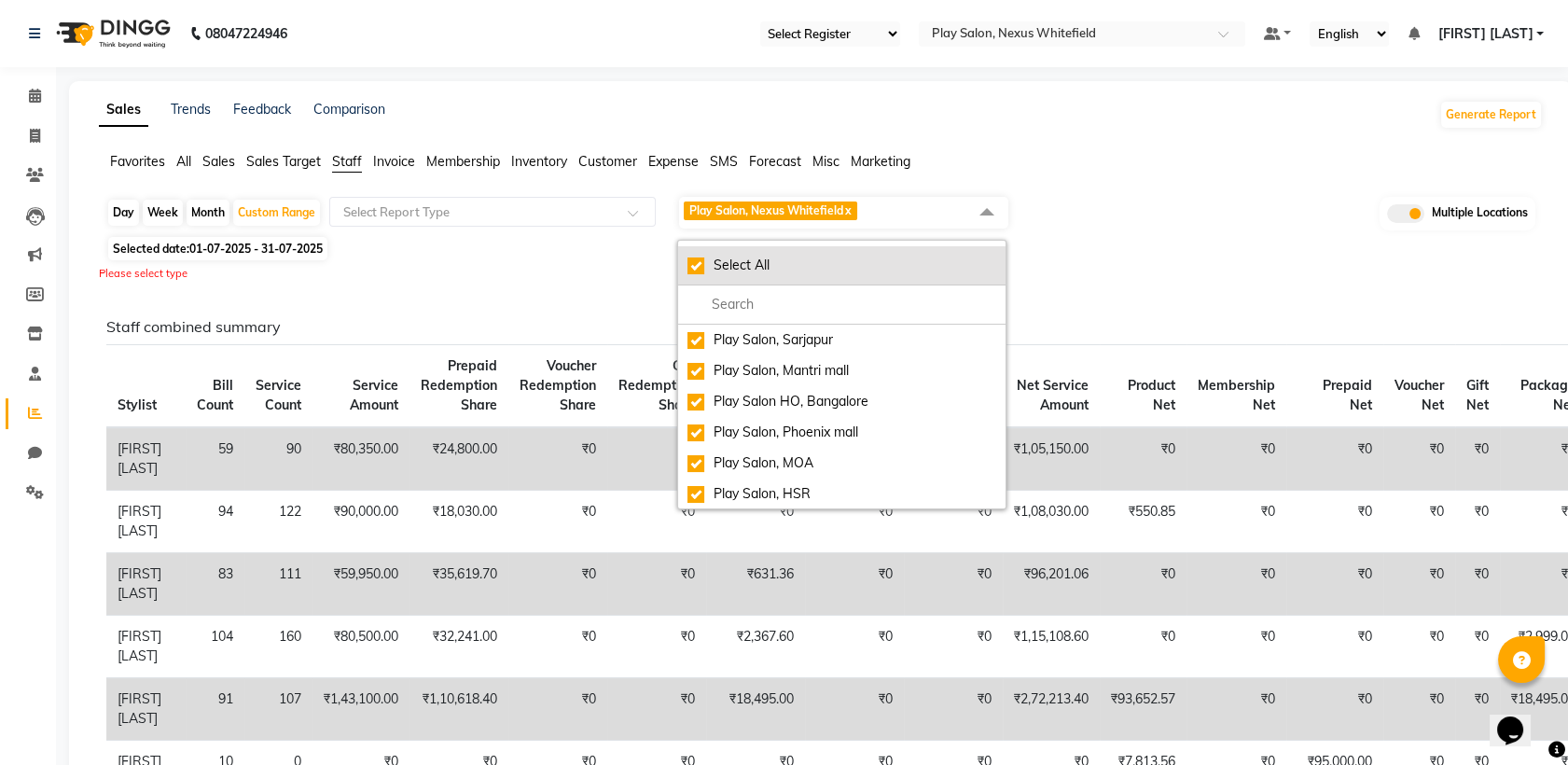 checkbox on "true" 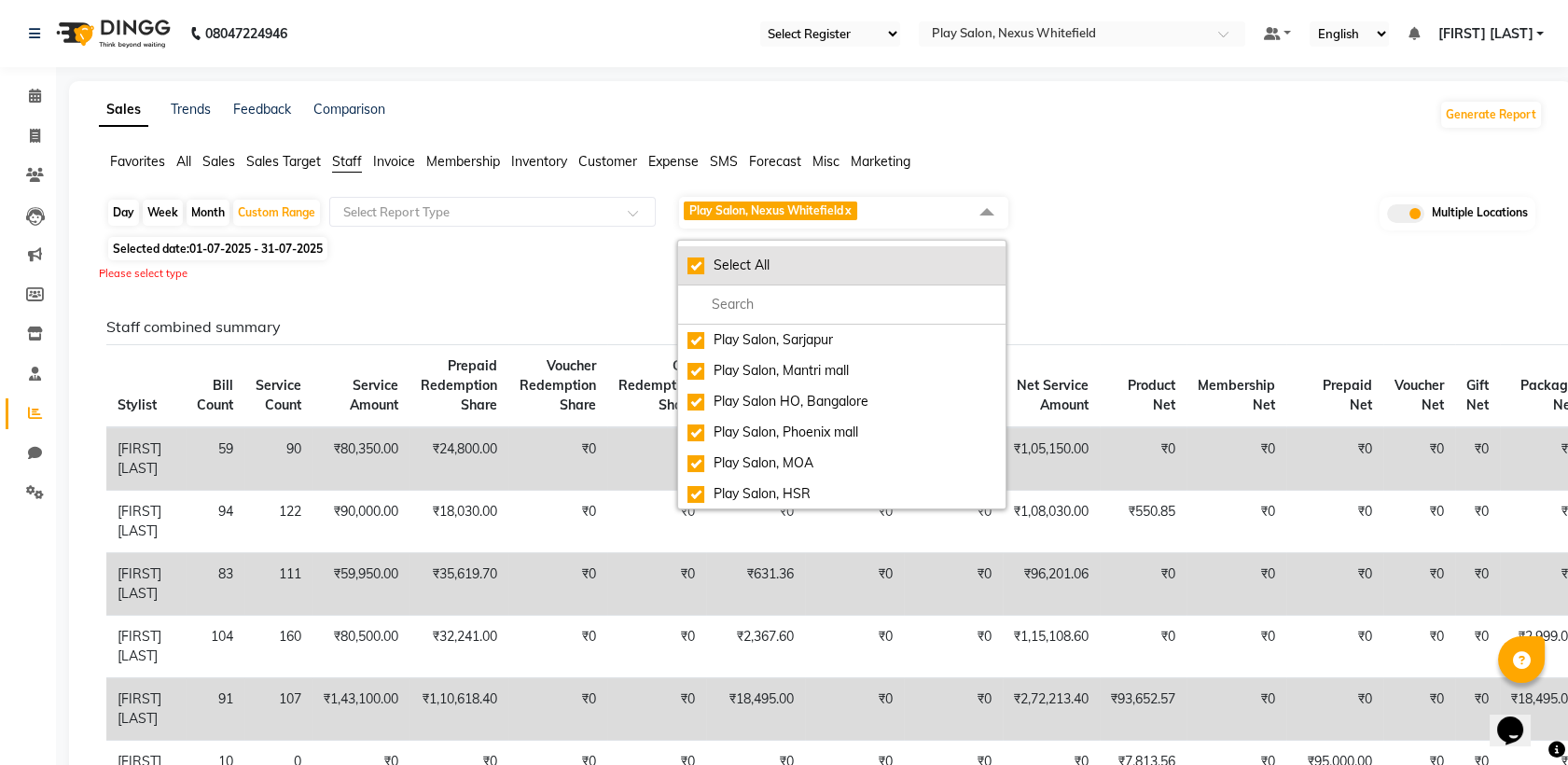 checkbox on "true" 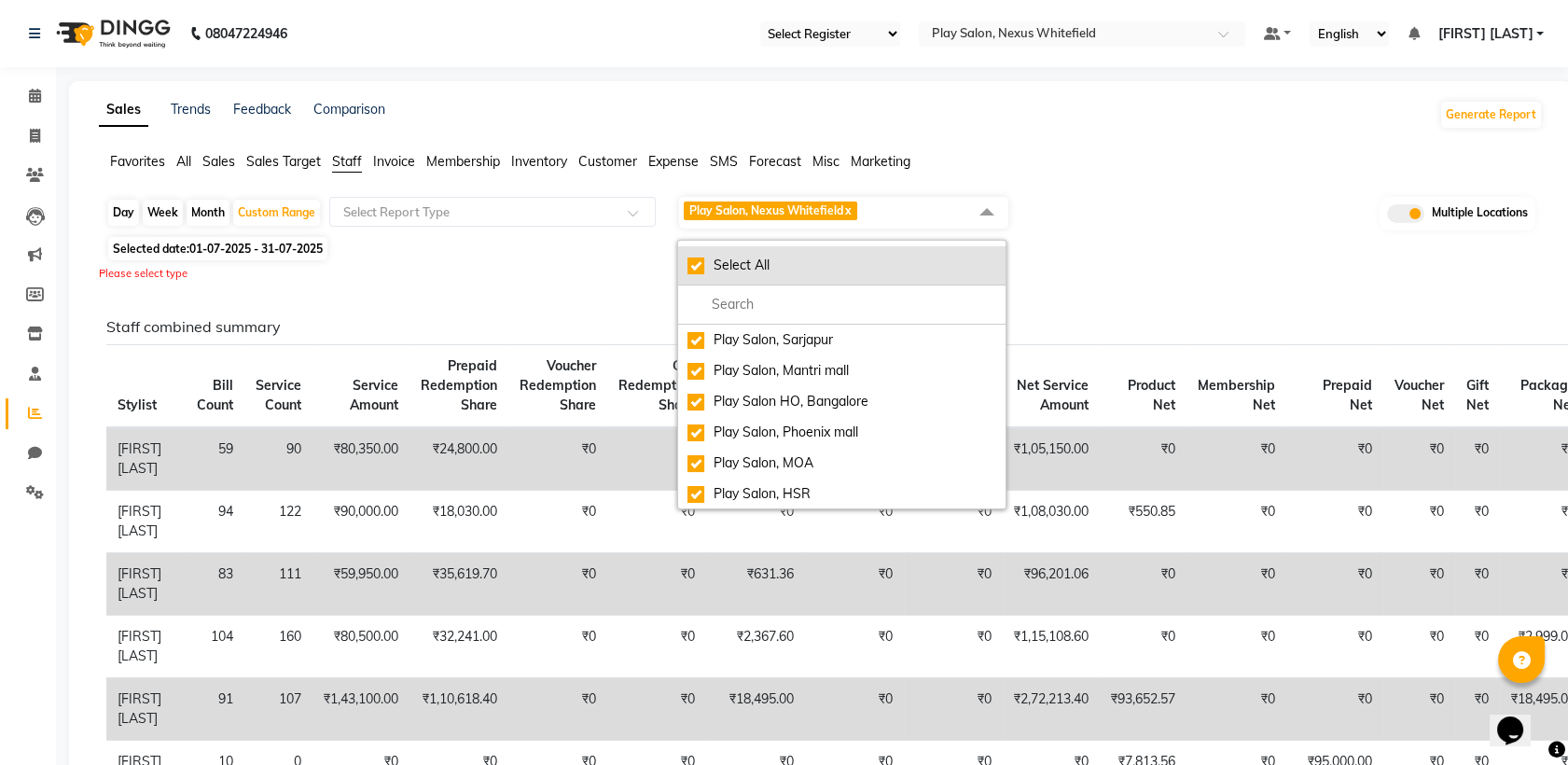 checkbox on "true" 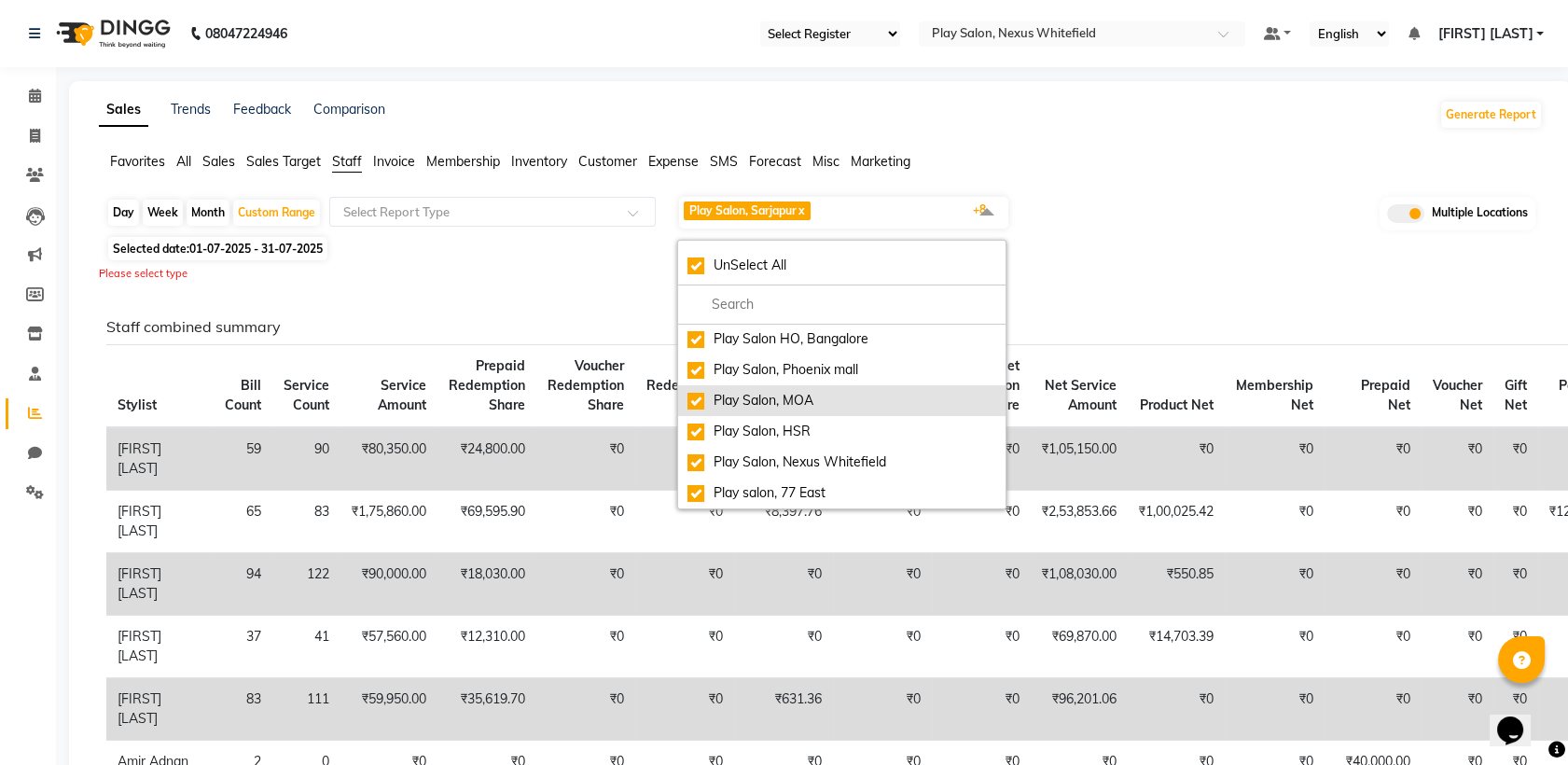 scroll, scrollTop: 92, scrollLeft: 0, axis: vertical 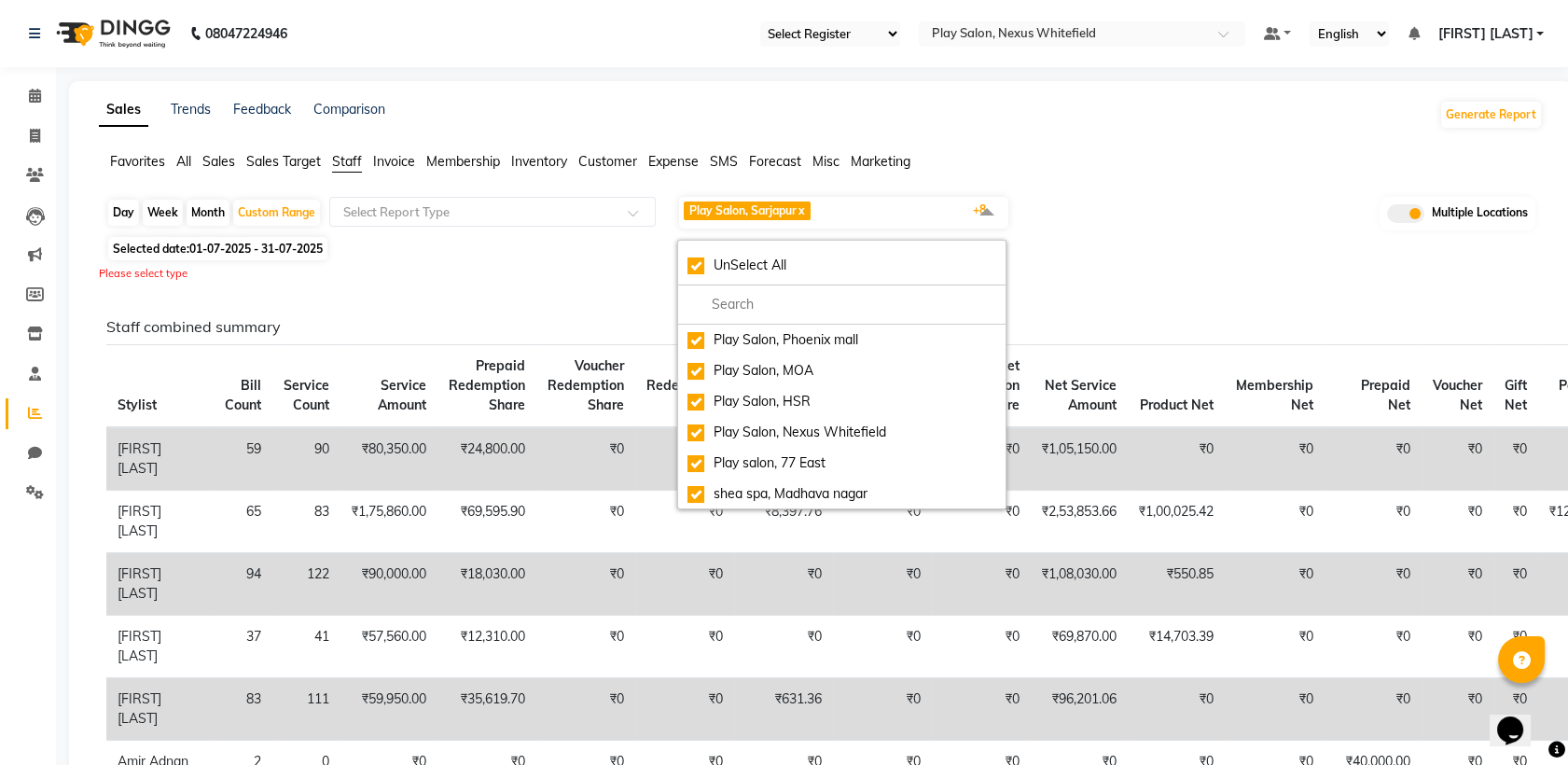 click on "Staff combined summary Stylist Bill Count Service Count Service Amount Prepaid Redemption Share Voucher Redemption Share Gift Redemption Share Package Redemption Share Point Redemption Share Wallet Redemption Share Net Service Amount Product Net Membership Net Prepaid Net Voucher Net Gift Net Package Net  Abdulla Md 59 90 ₹80,350.00 ₹24,800.00 ₹0 ₹0 ₹0 ₹0 ₹0 ₹1,05,150.00 ₹0 ₹0 ₹0 ₹0 ₹0 ₹0  Achan Shimrah 65 83 ₹1,75,860.00 ₹69,595.90 ₹0 ₹0 ₹8,397.76 ₹0 ₹0 ₹2,53,853.66 ₹1,00,025.42 ₹0 ₹0 ₹0 ₹0 ₹12,597.00  Adil Ali 94 122 ₹90,000.00 ₹18,030.00 ₹0 ₹0 ₹0 ₹0 ₹0 ₹1,08,030.00 ₹550.85 ₹0 ₹0 ₹0 ₹0 ₹0  Amaan Ali 37 41 ₹57,560.00 ₹12,310.00 ₹0 ₹0 ₹0 ₹0 ₹0 ₹69,870.00 ₹14,703.39 ₹0 ₹0 ₹0 ₹0 ₹0  Ambika Rai 83 111 ₹59,950.00 ₹35,619.70 ₹0 ₹0 ₹631.36 ₹0 ₹0 ₹96,201.06 ₹0 ₹0 ₹0 ₹0 ₹0 ₹0  Amir Adnan 2 0 ₹0 ₹0 ₹0 ₹0 ₹0 ₹0 ₹0 ₹0 ₹0 ₹0 ₹40,000.00 ₹0 ₹0 ₹0  Amy 46 64" 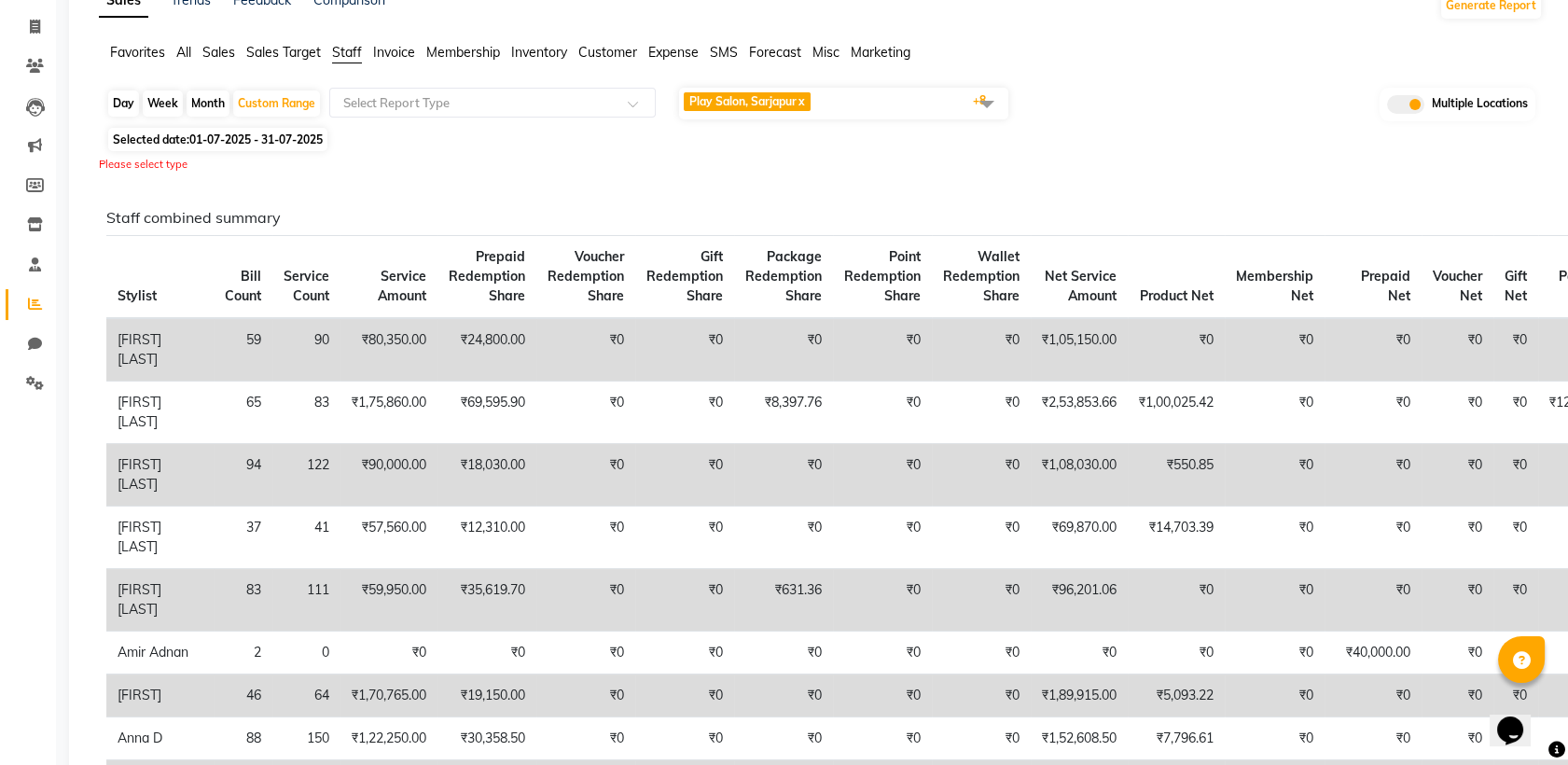 scroll, scrollTop: 104, scrollLeft: 0, axis: vertical 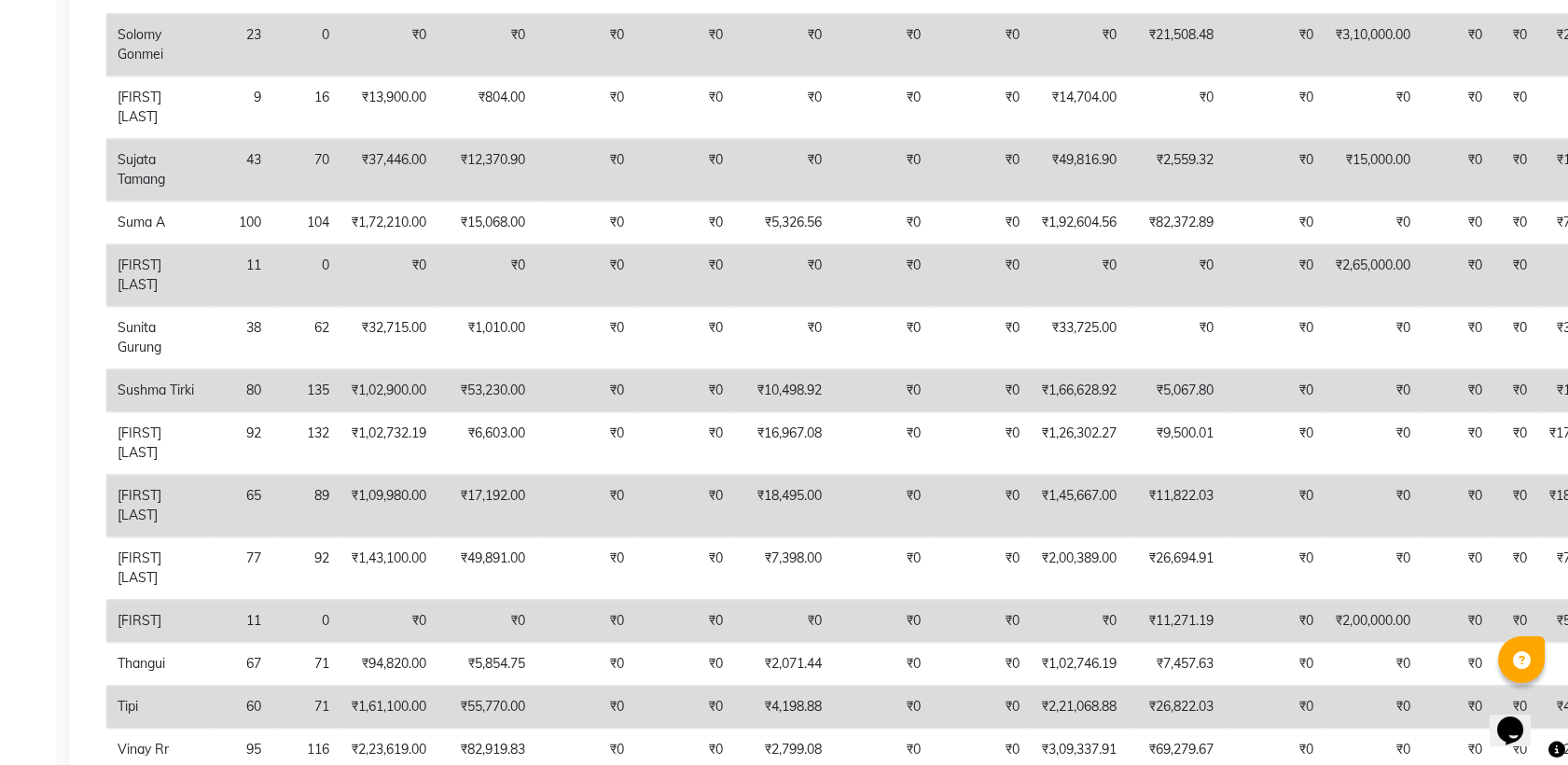 drag, startPoint x: 108, startPoint y: 252, endPoint x: 1539, endPoint y: 146, distance: 1434.9206 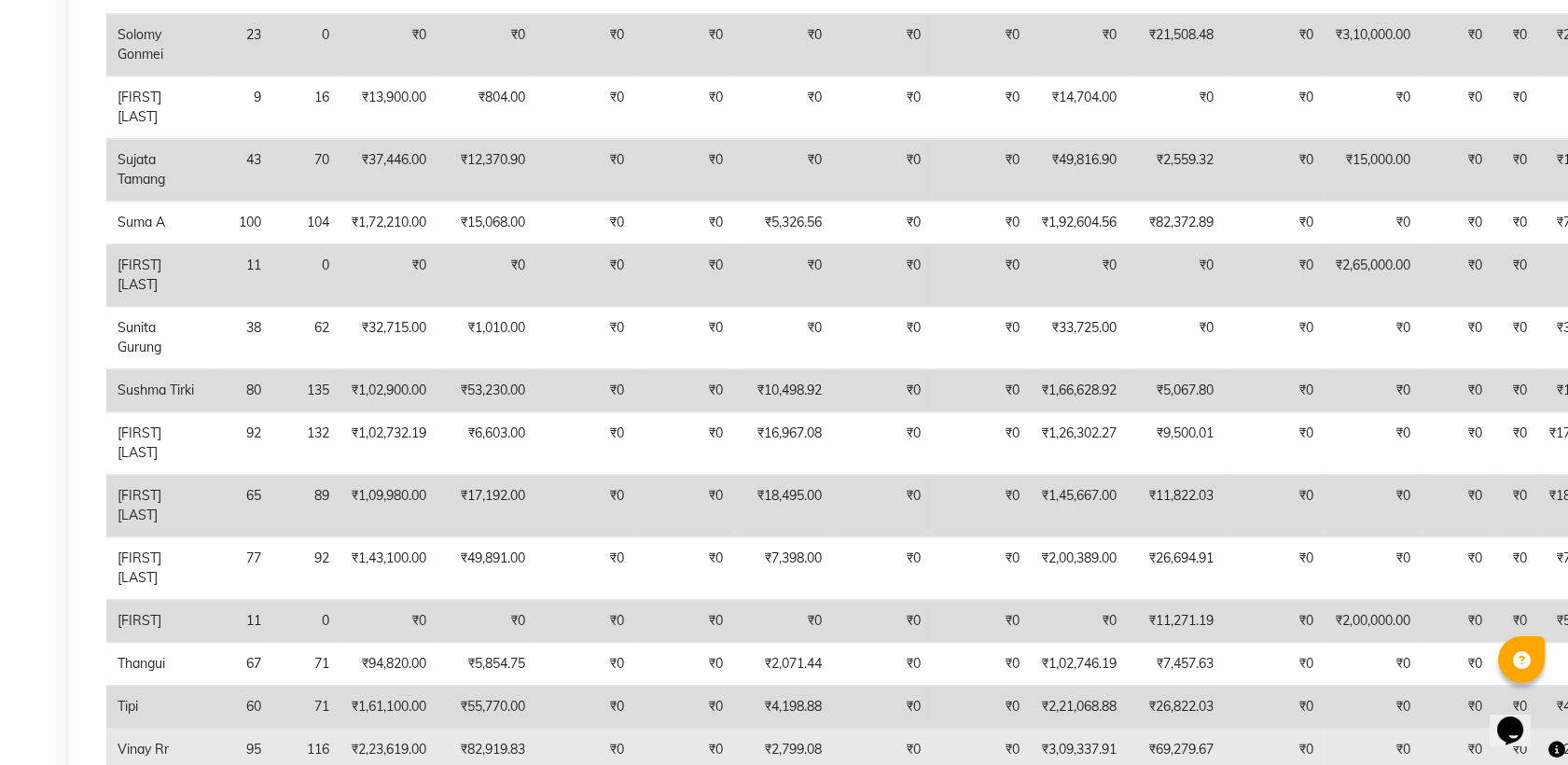 copy 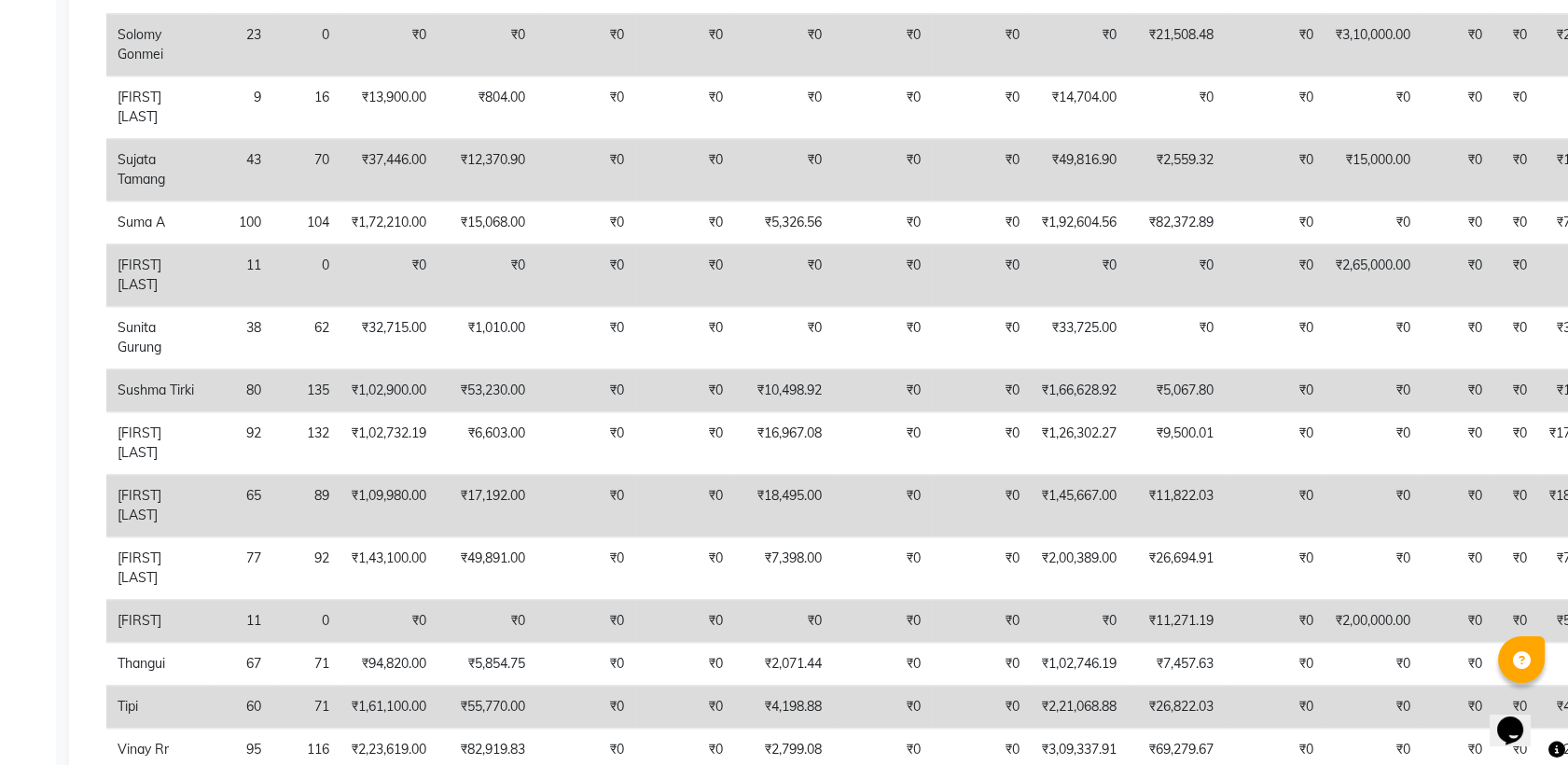 copy 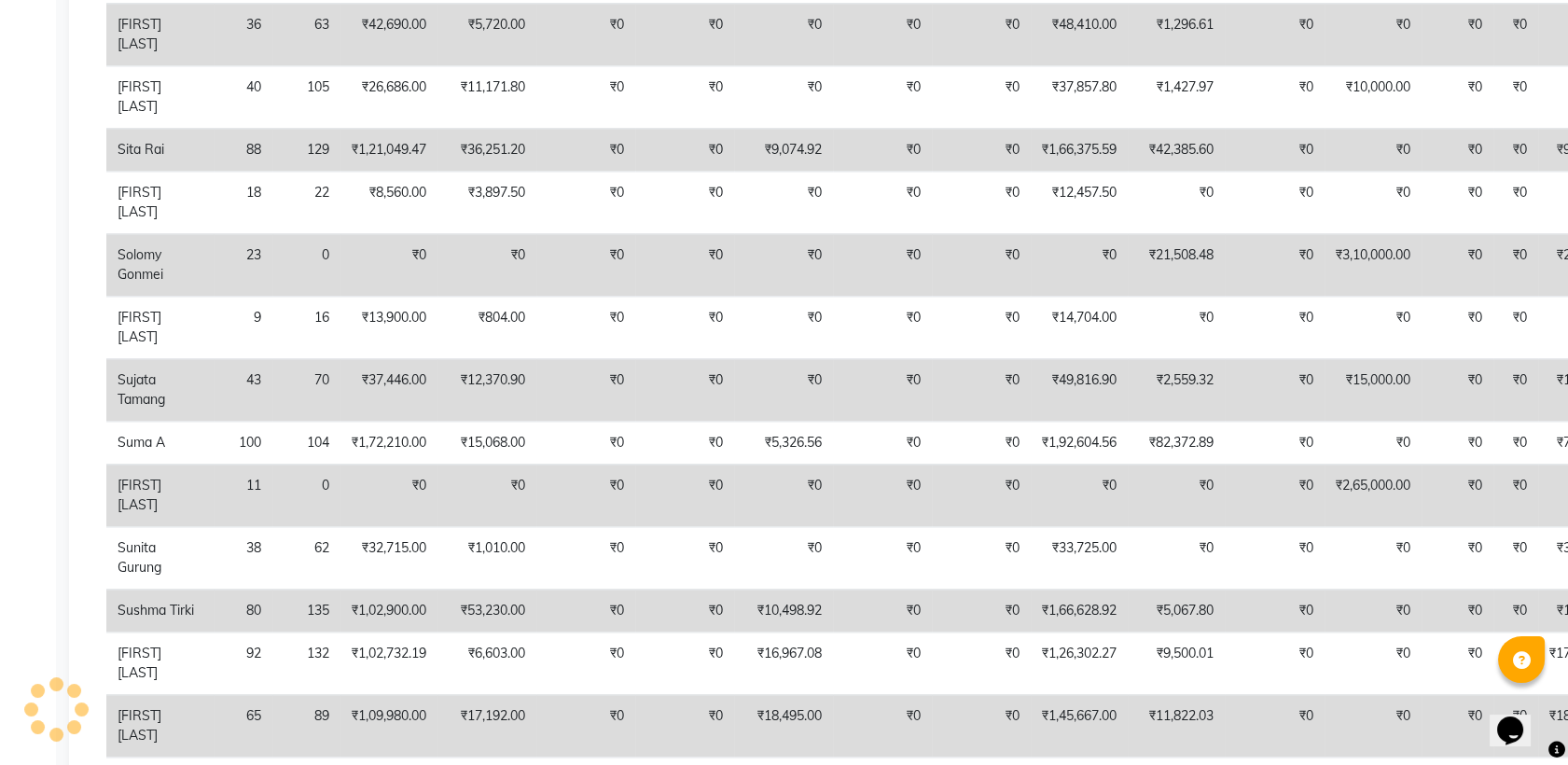 scroll, scrollTop: 5215, scrollLeft: 0, axis: vertical 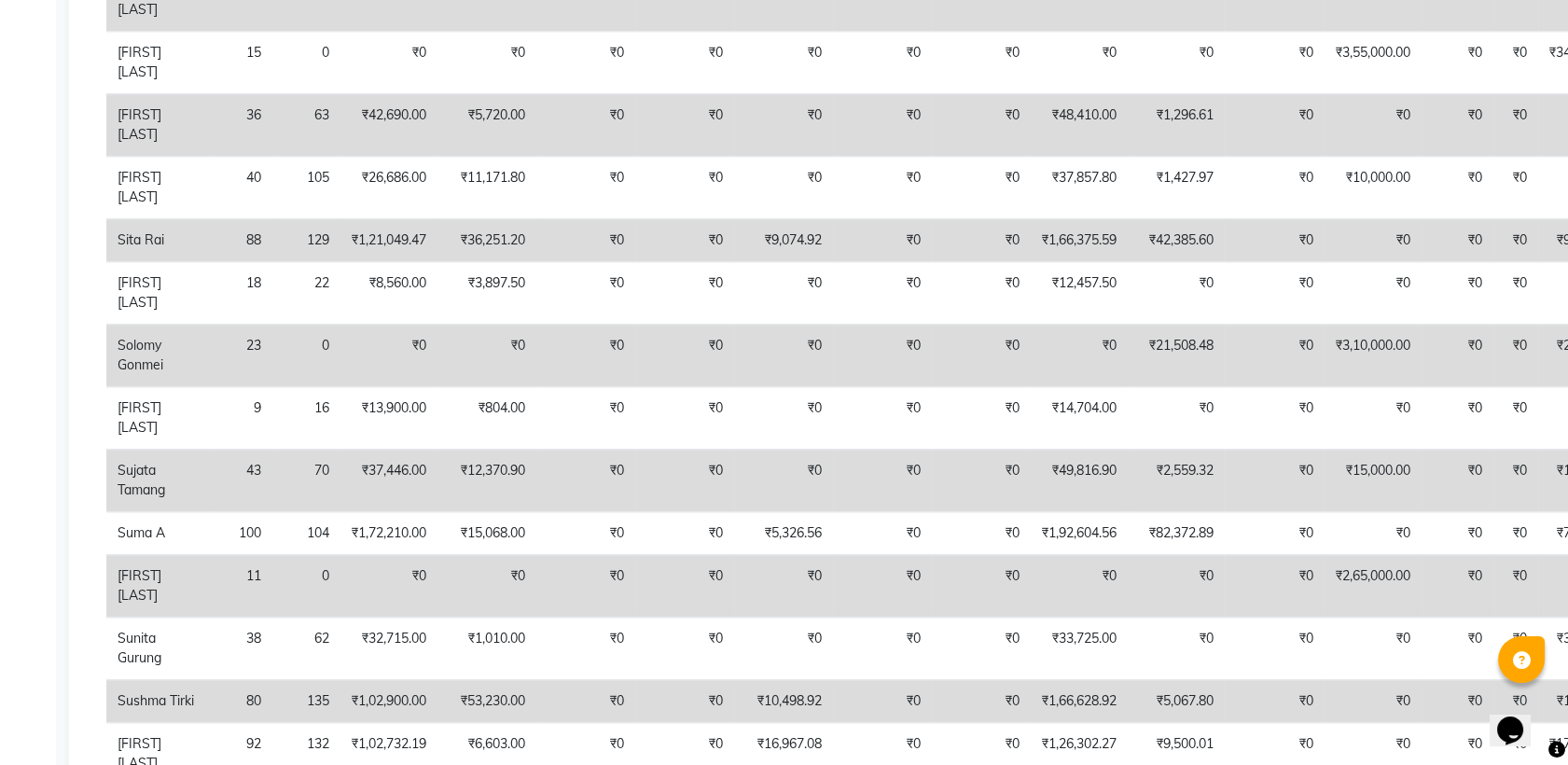 click on "Staff service summary" 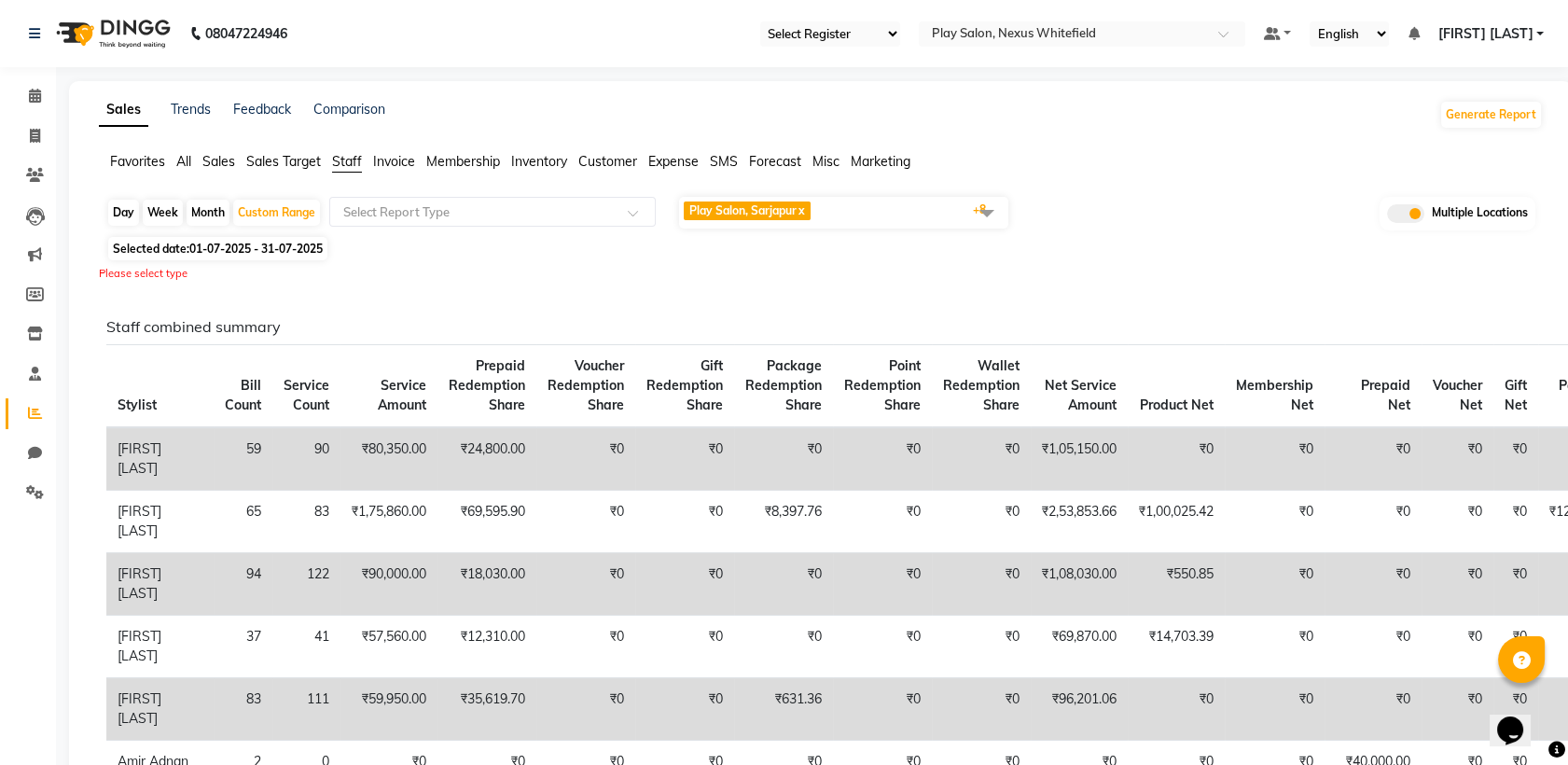 scroll, scrollTop: 0, scrollLeft: 0, axis: both 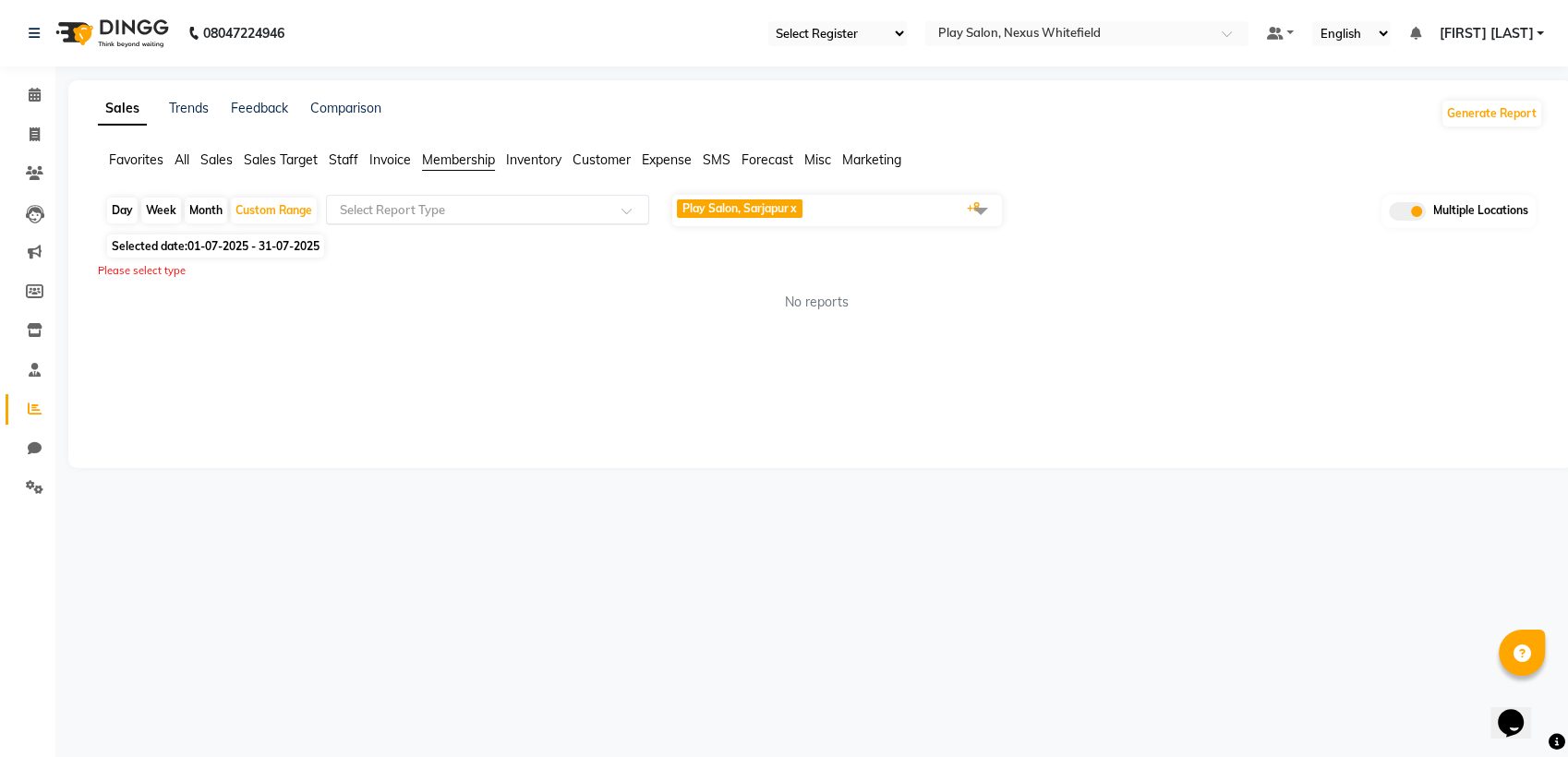 click 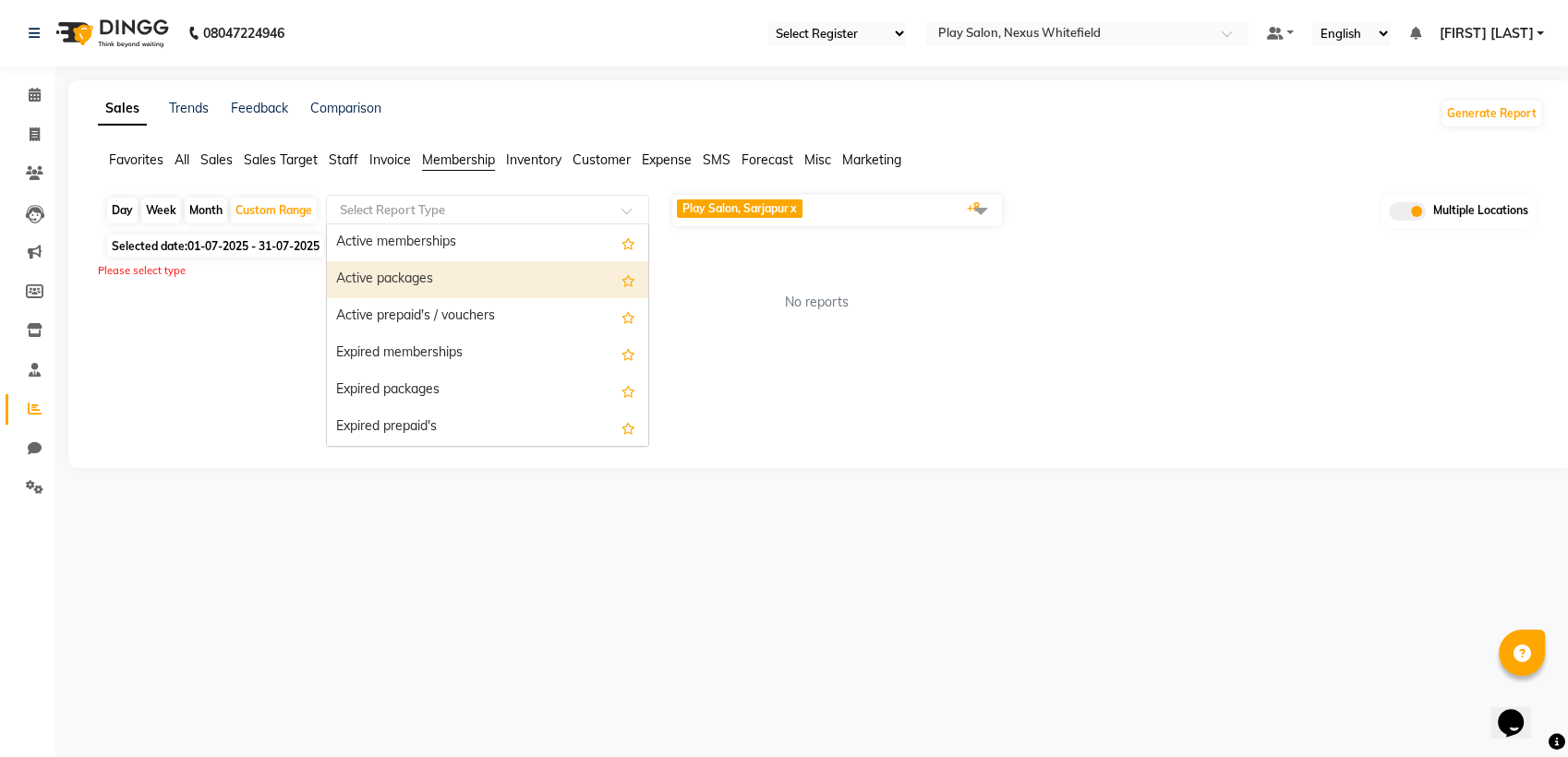 click on "Active packages" at bounding box center (488, 280) 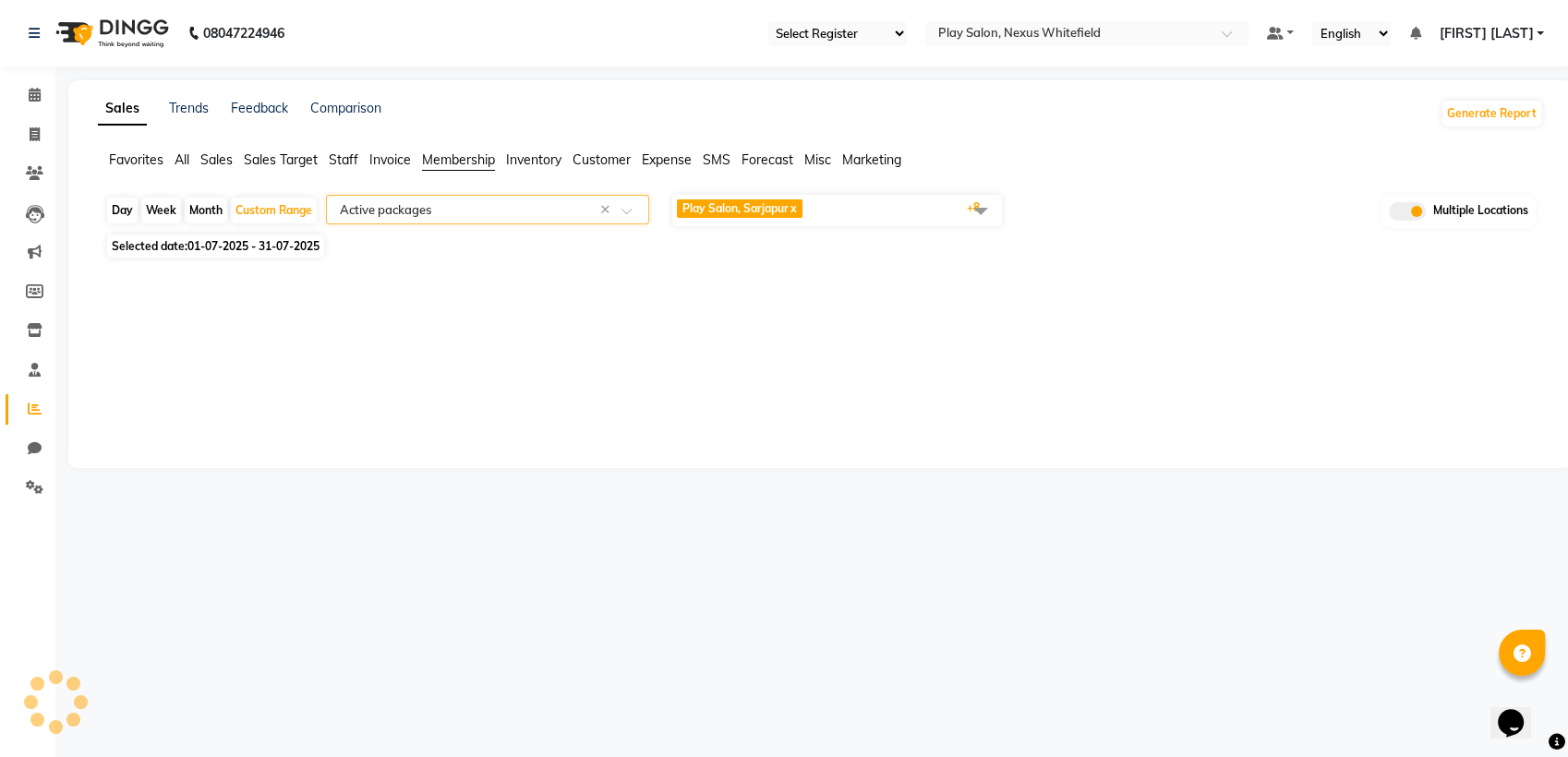 select on "full_report" 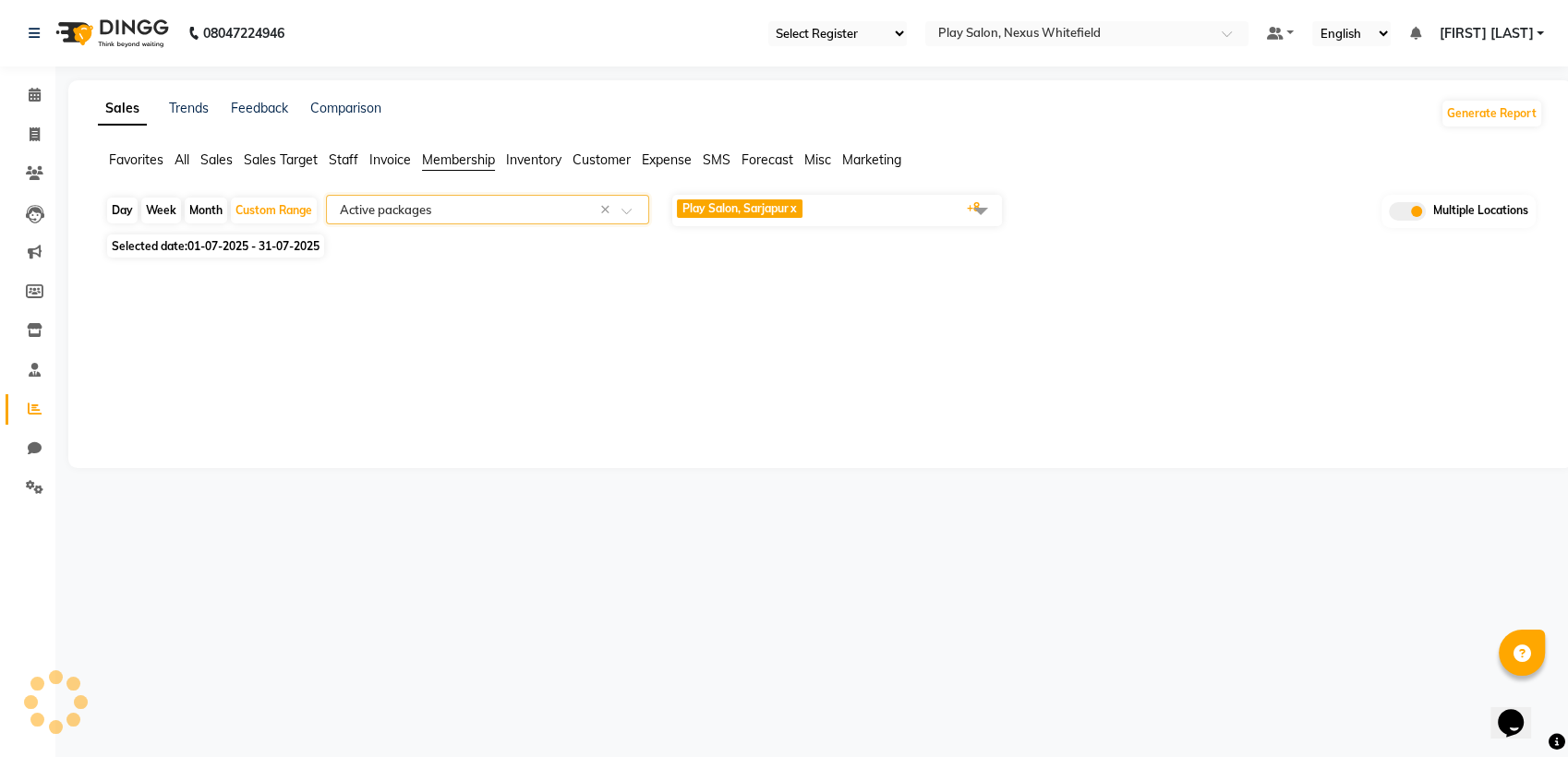 select on "csv" 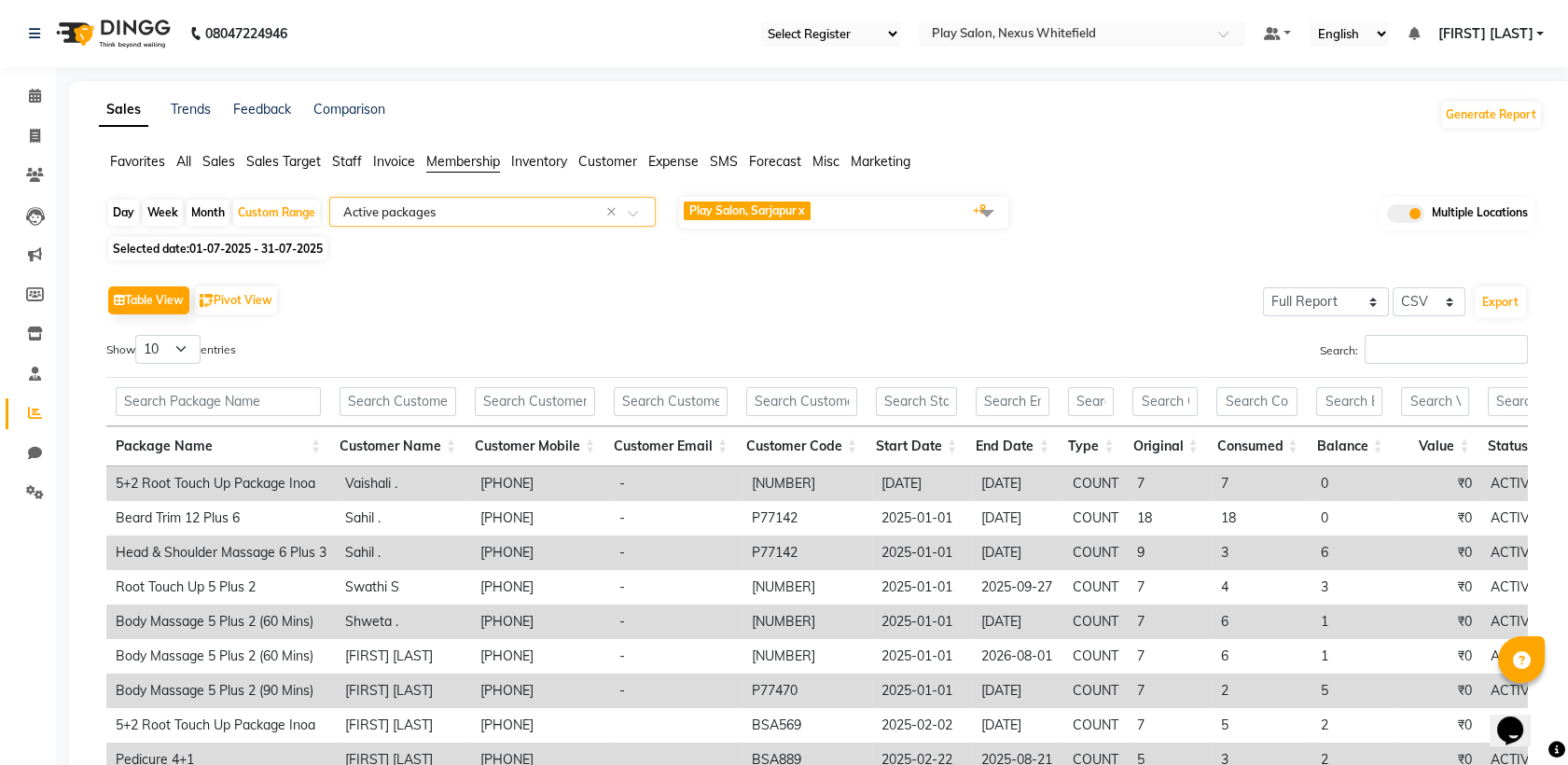 click on "Sales" 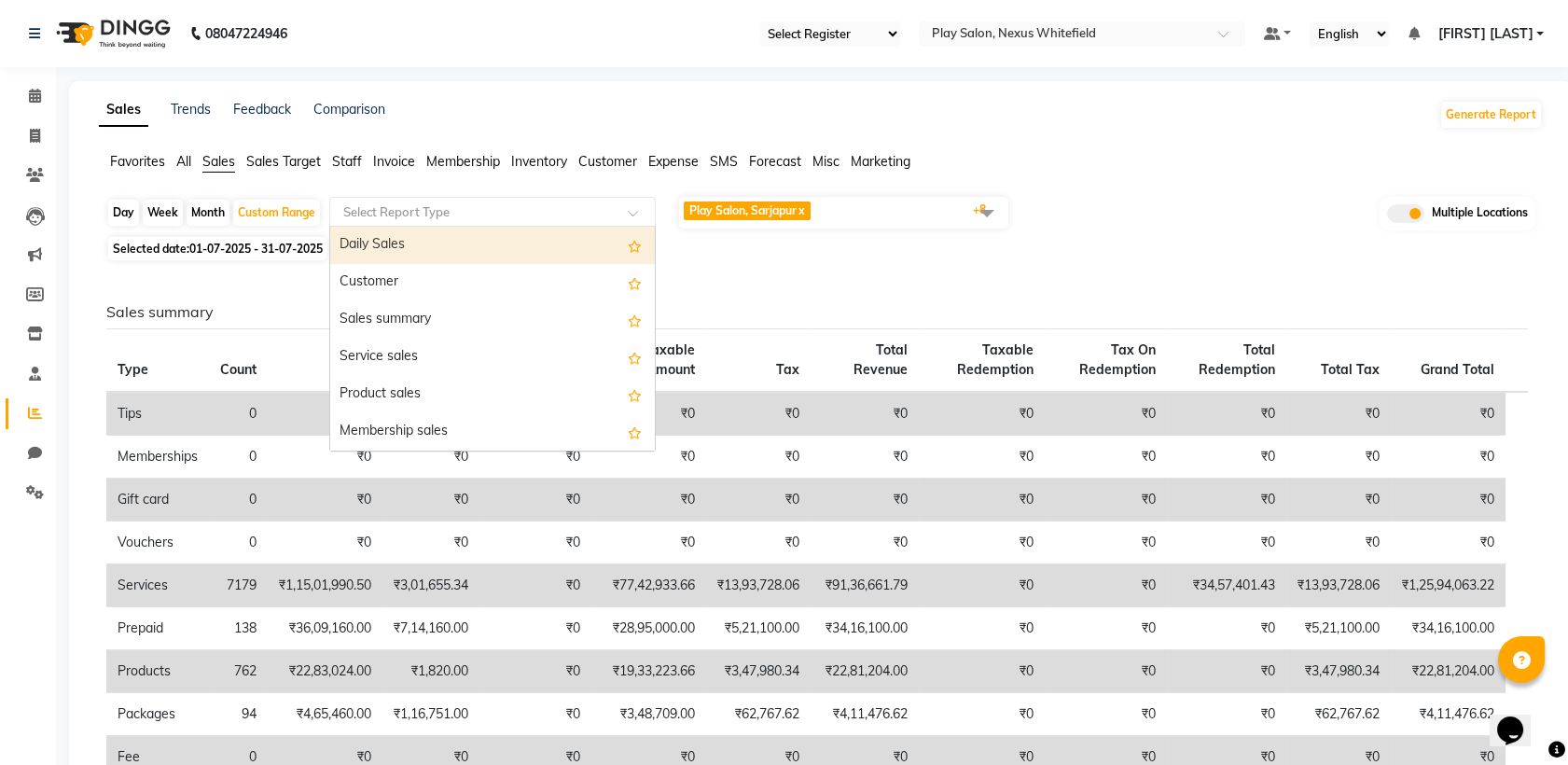 click 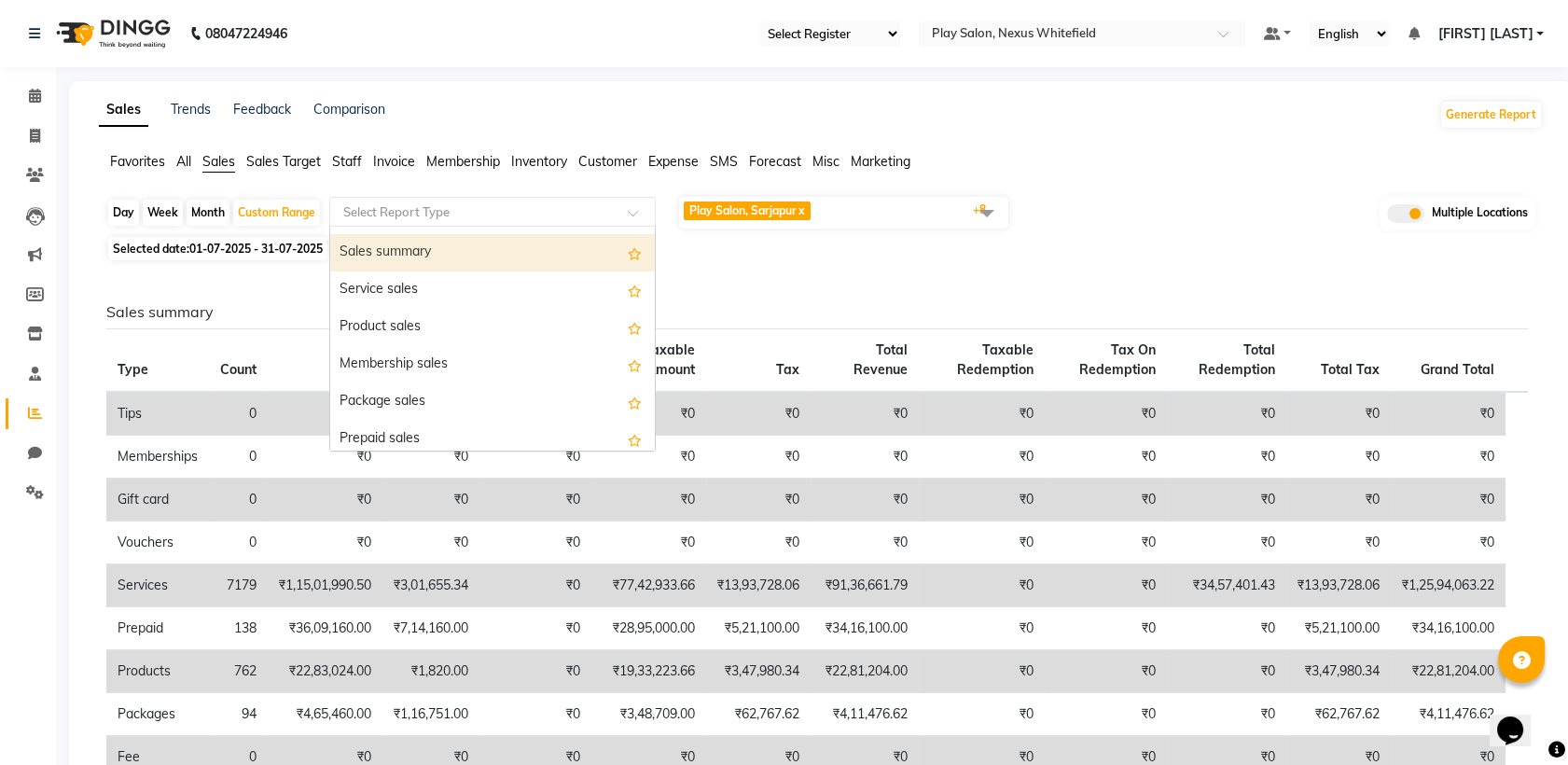 scroll, scrollTop: 104, scrollLeft: 0, axis: vertical 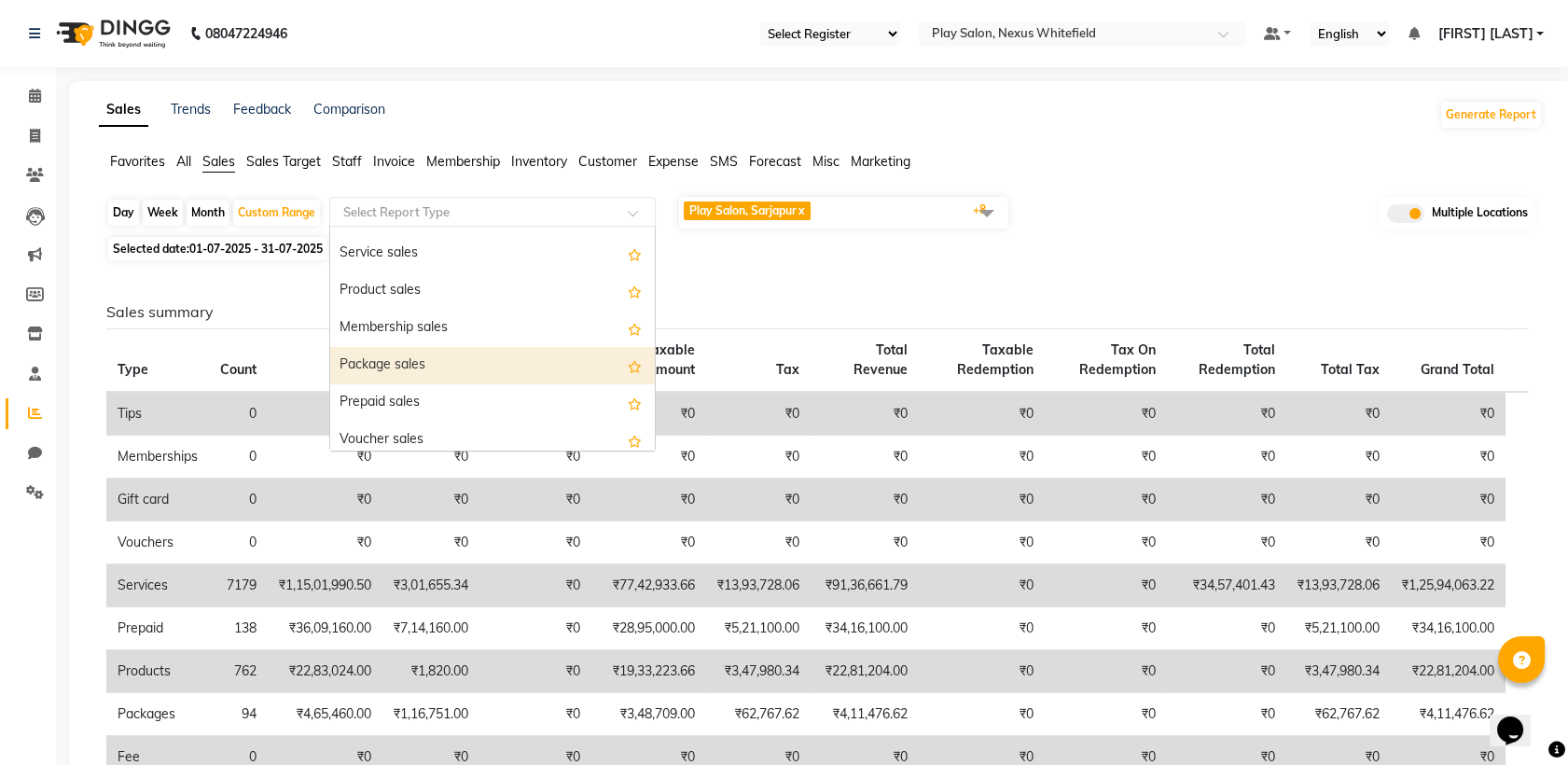 click on "Package sales" at bounding box center [493, 366] 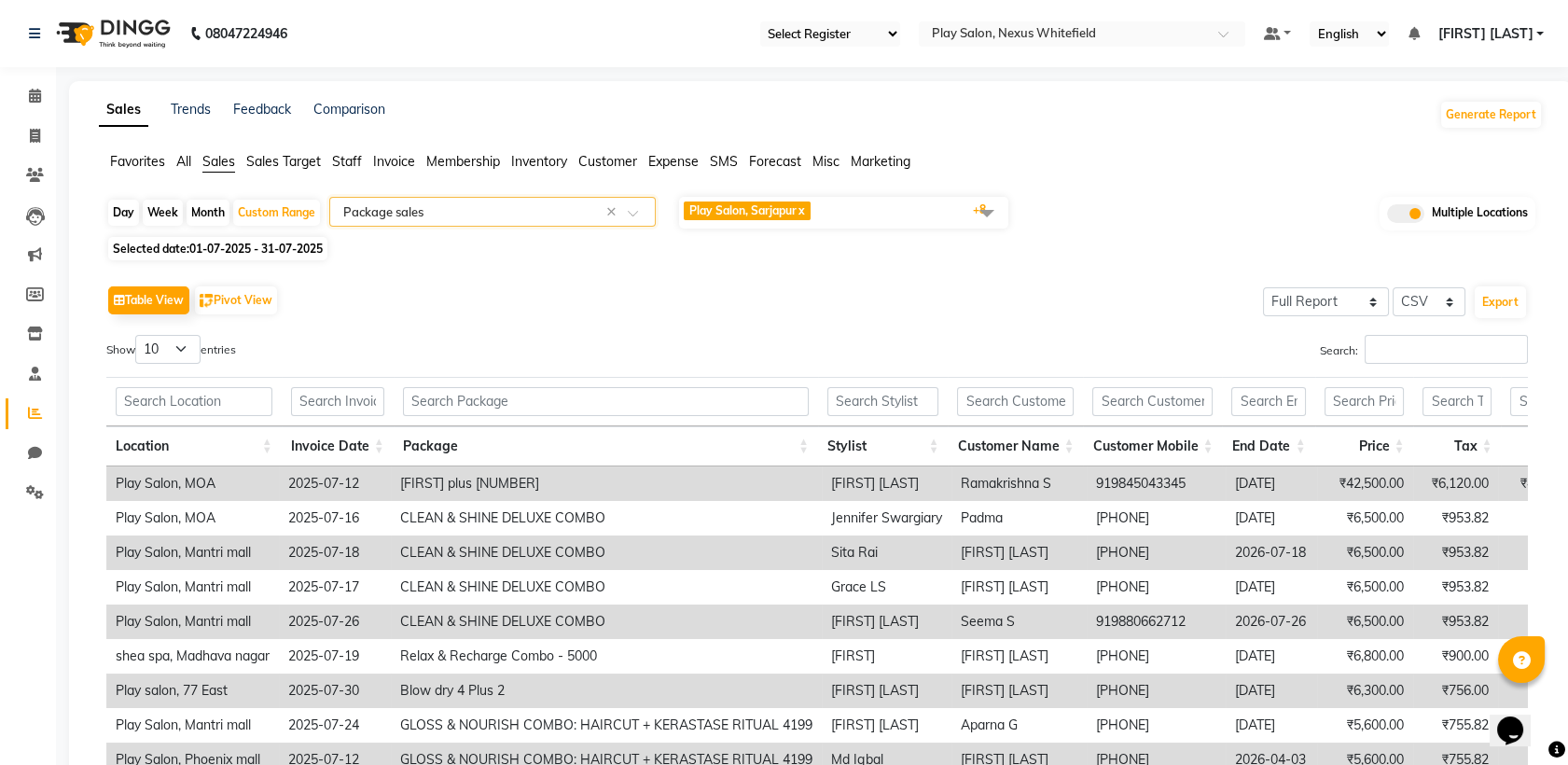 click 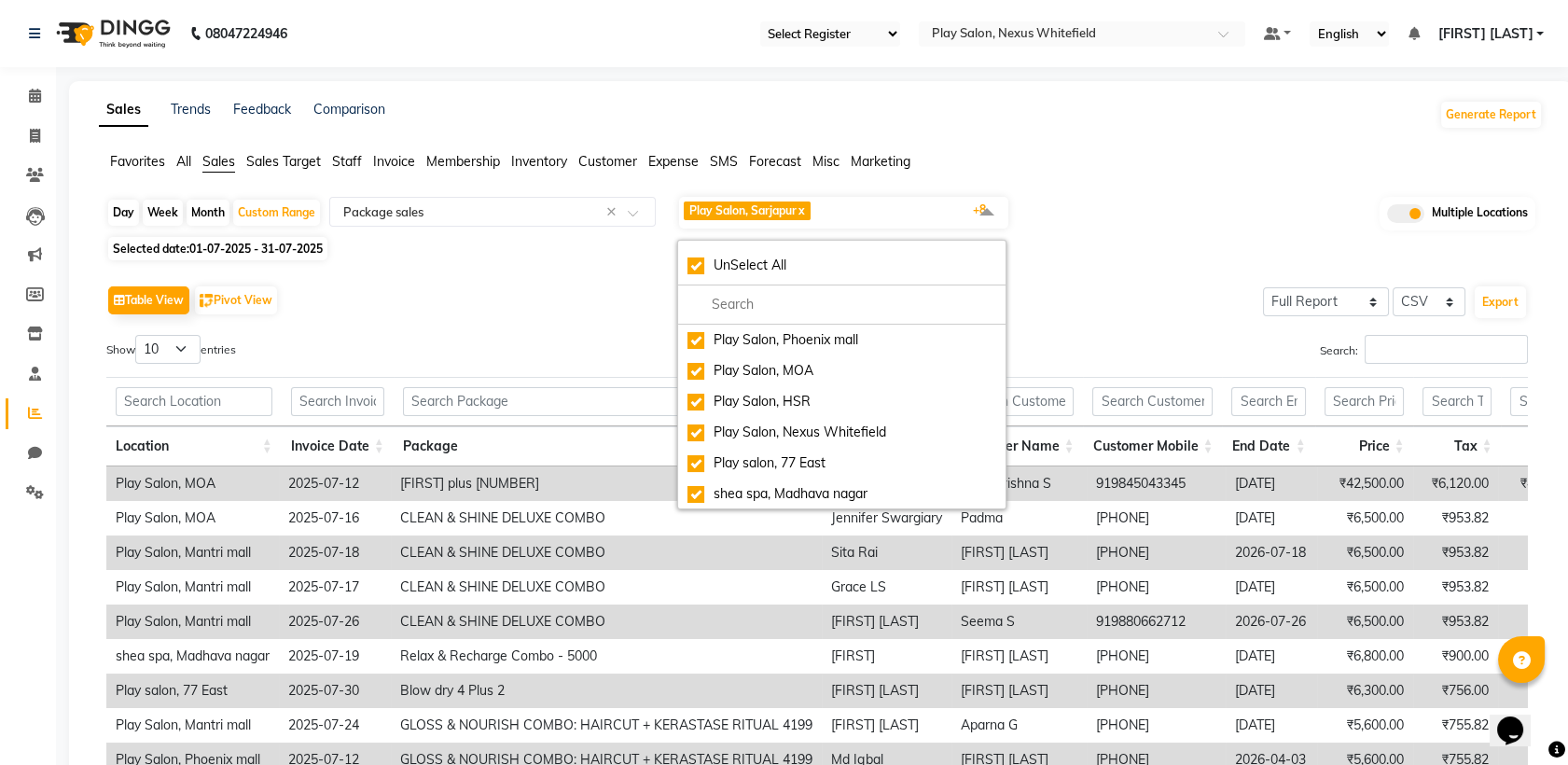 click 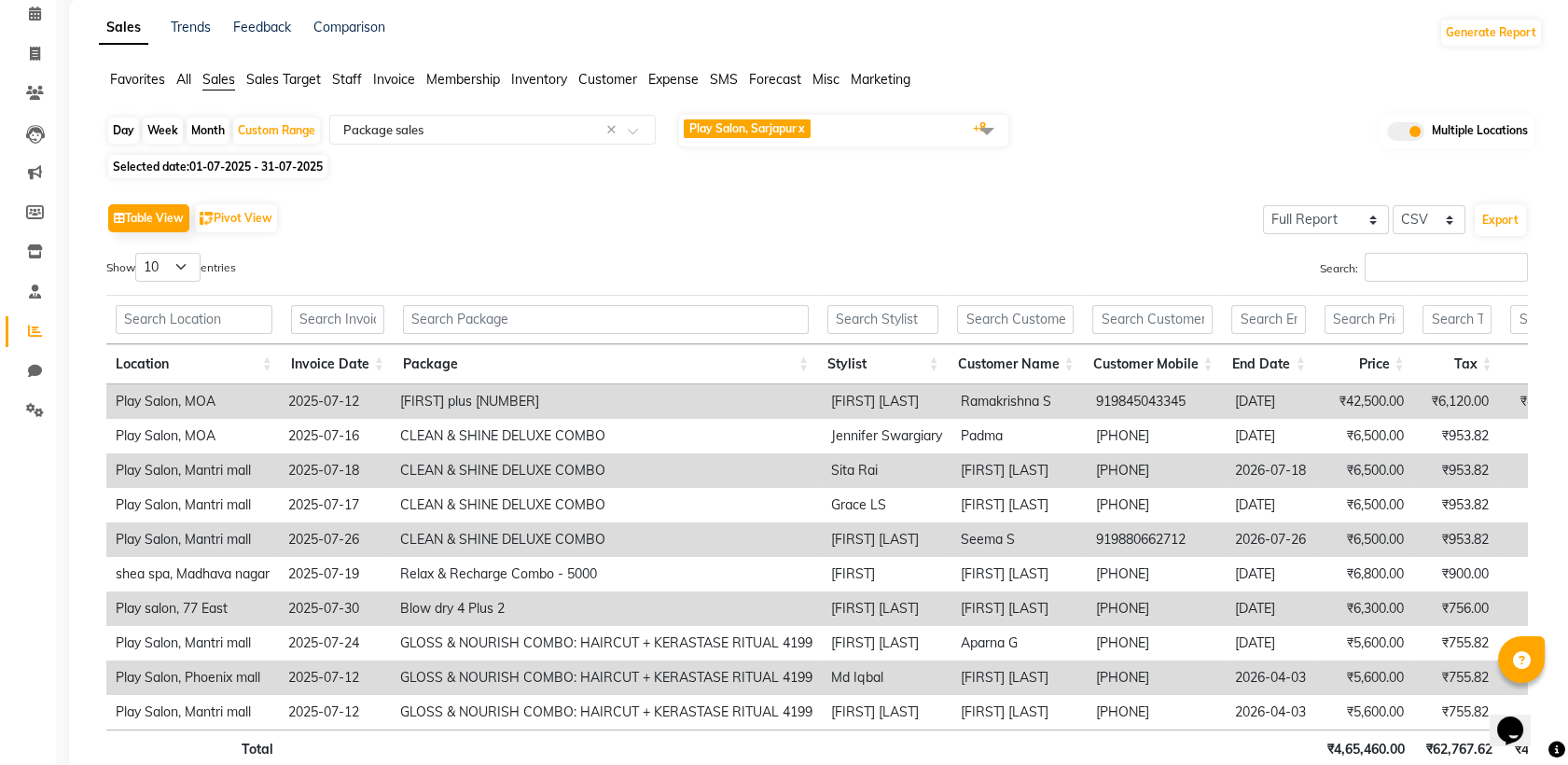 scroll, scrollTop: 207, scrollLeft: 0, axis: vertical 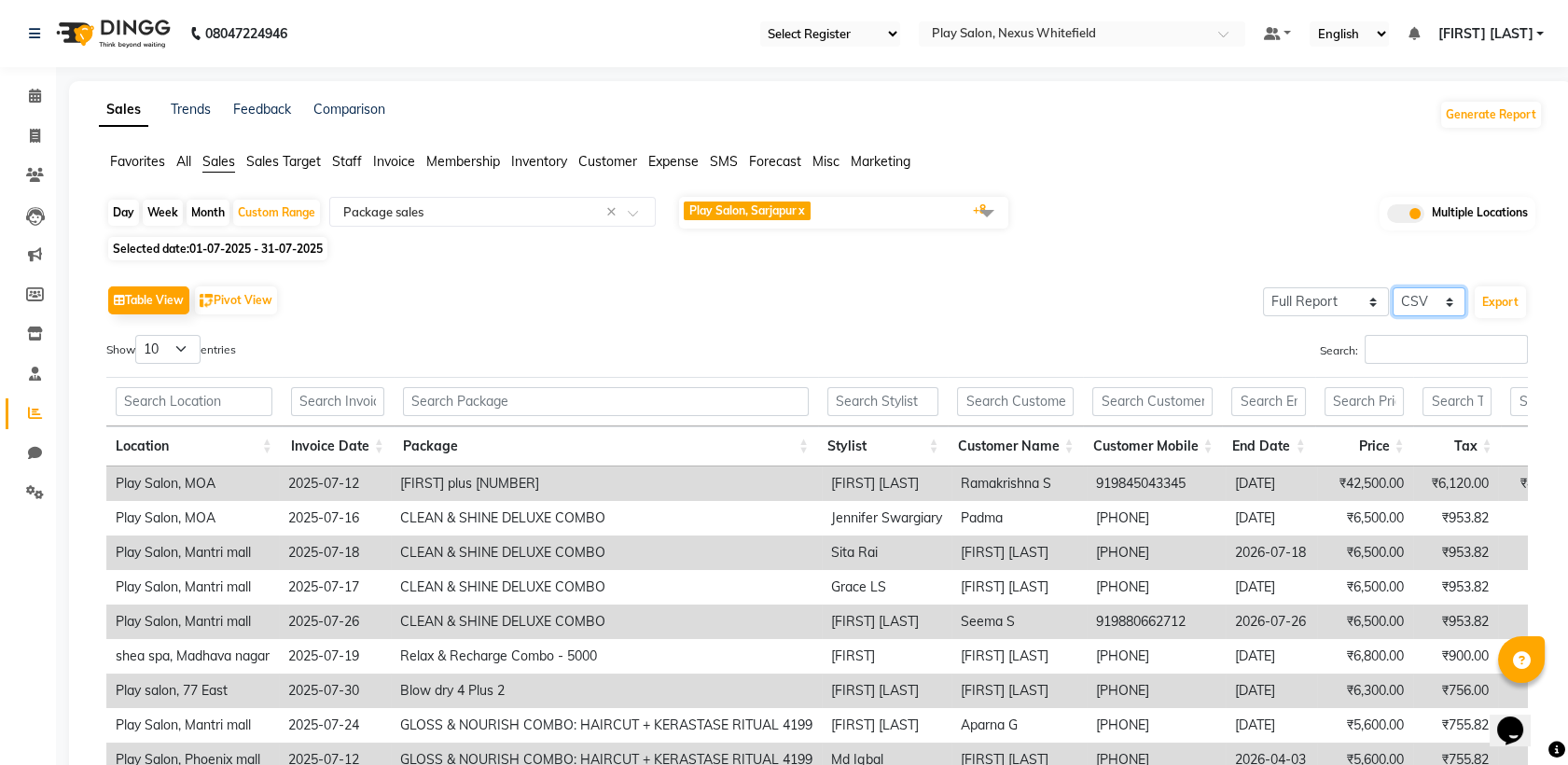 click on "Select CSV PDF" 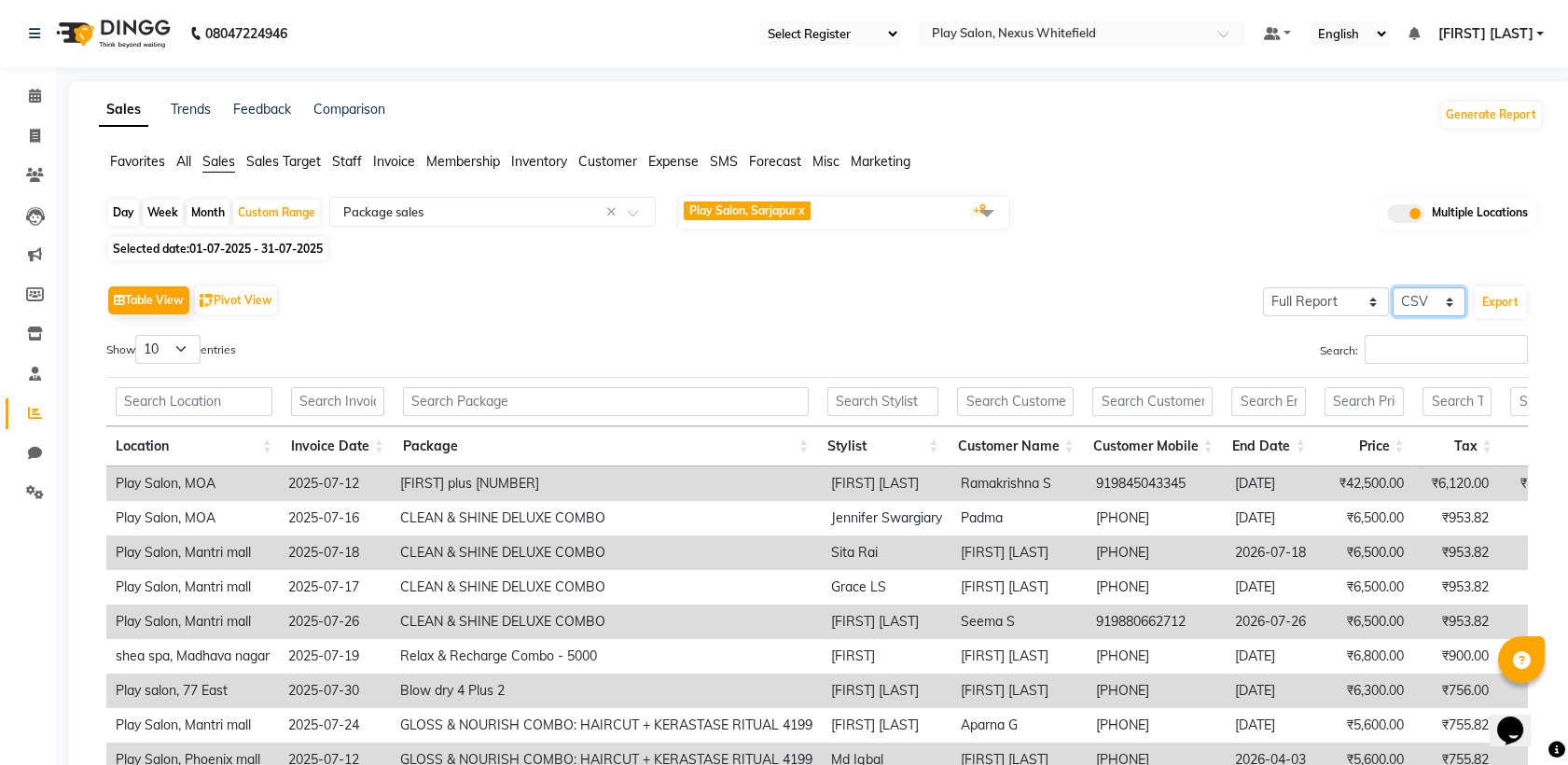 click on "Select CSV PDF" 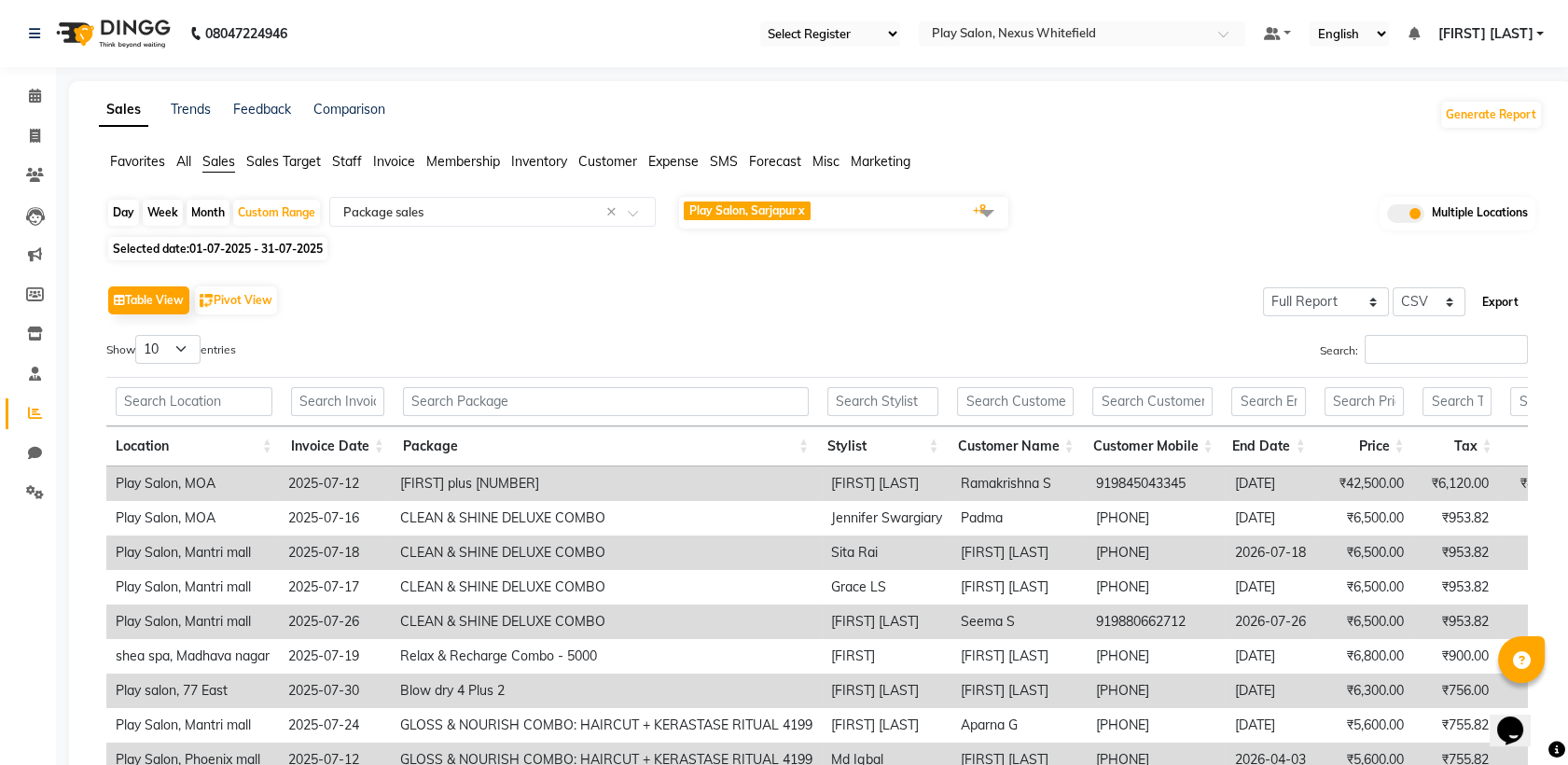 click on "Export" 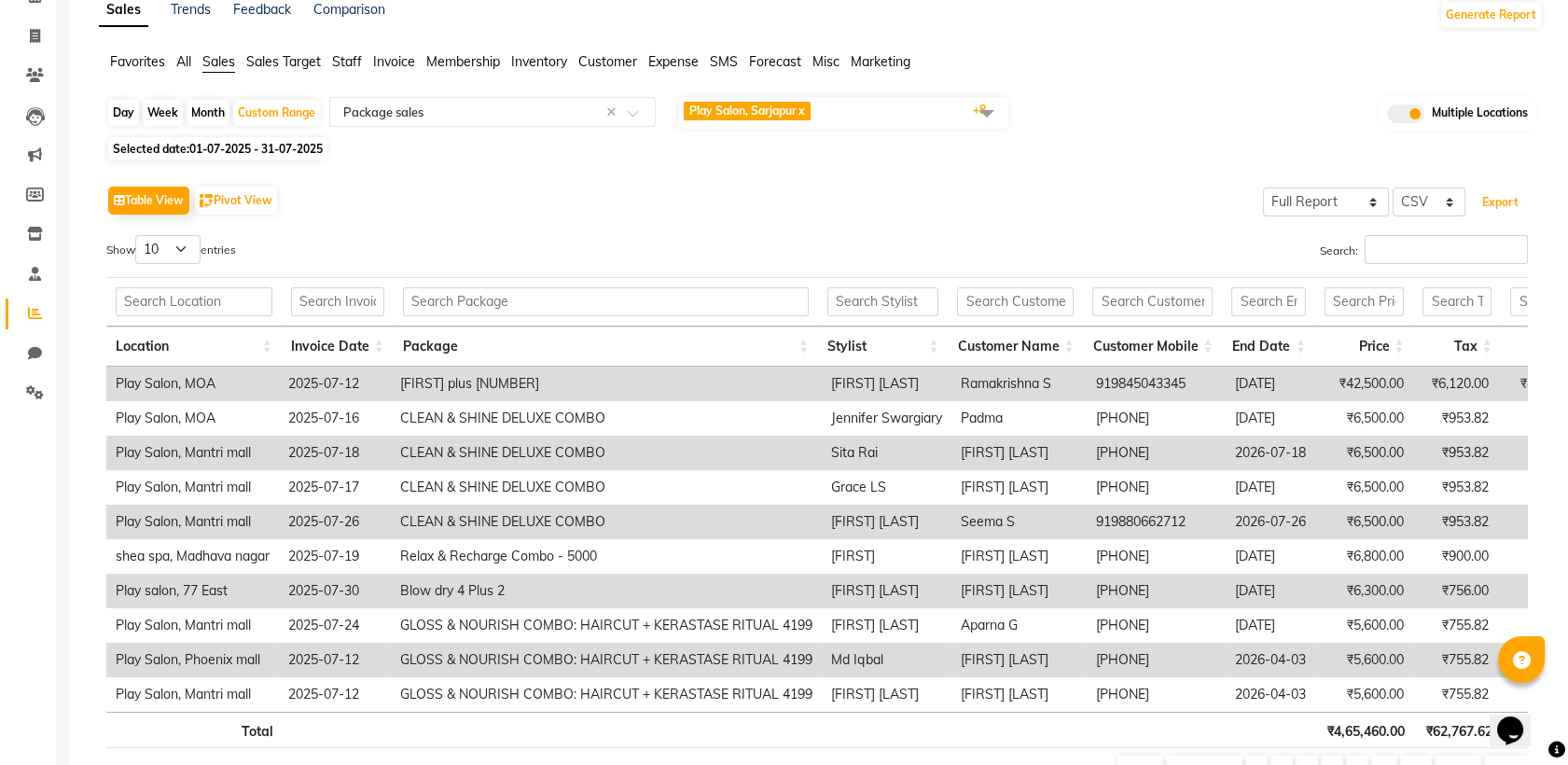 scroll, scrollTop: 216, scrollLeft: 0, axis: vertical 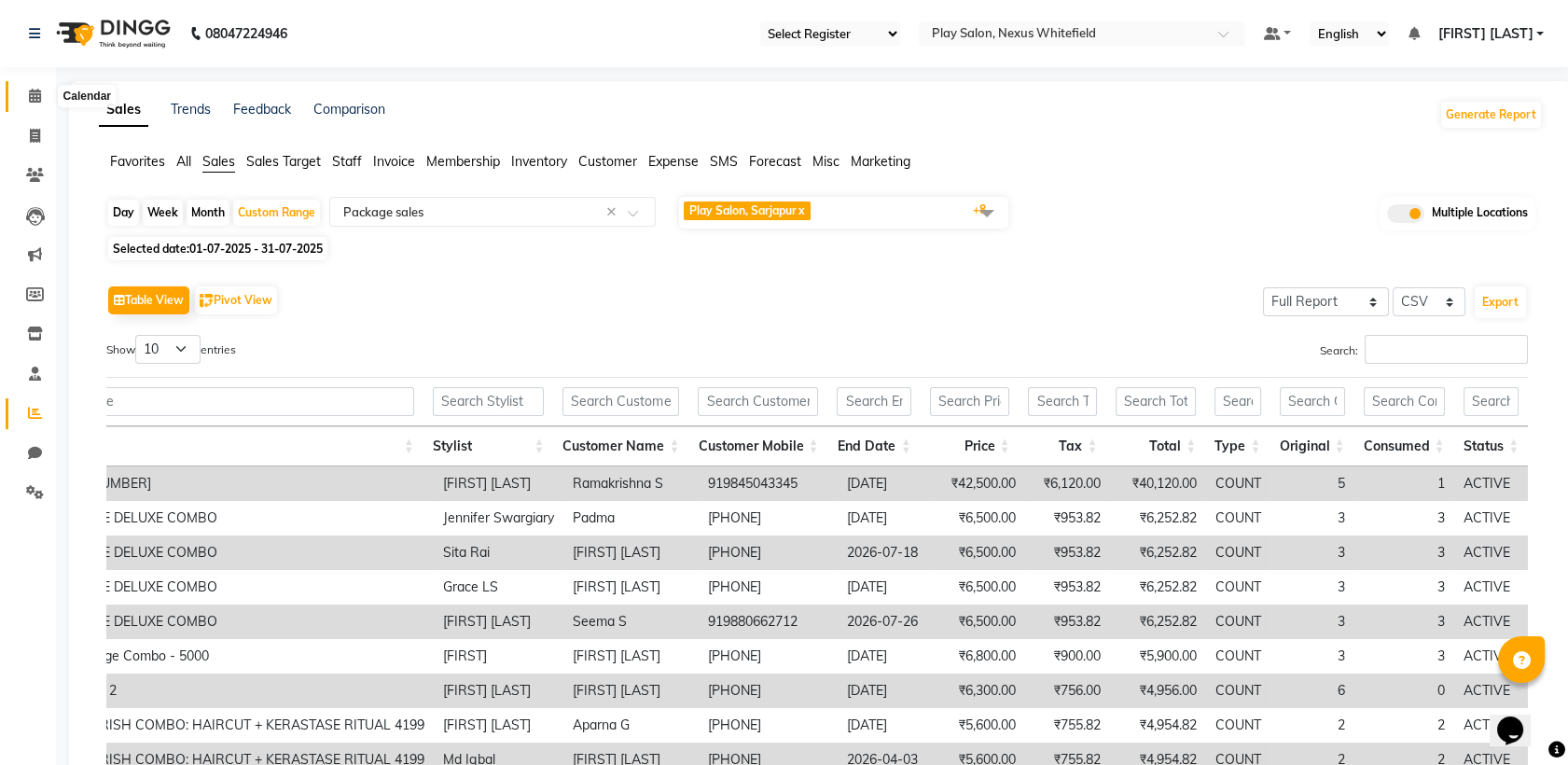 click 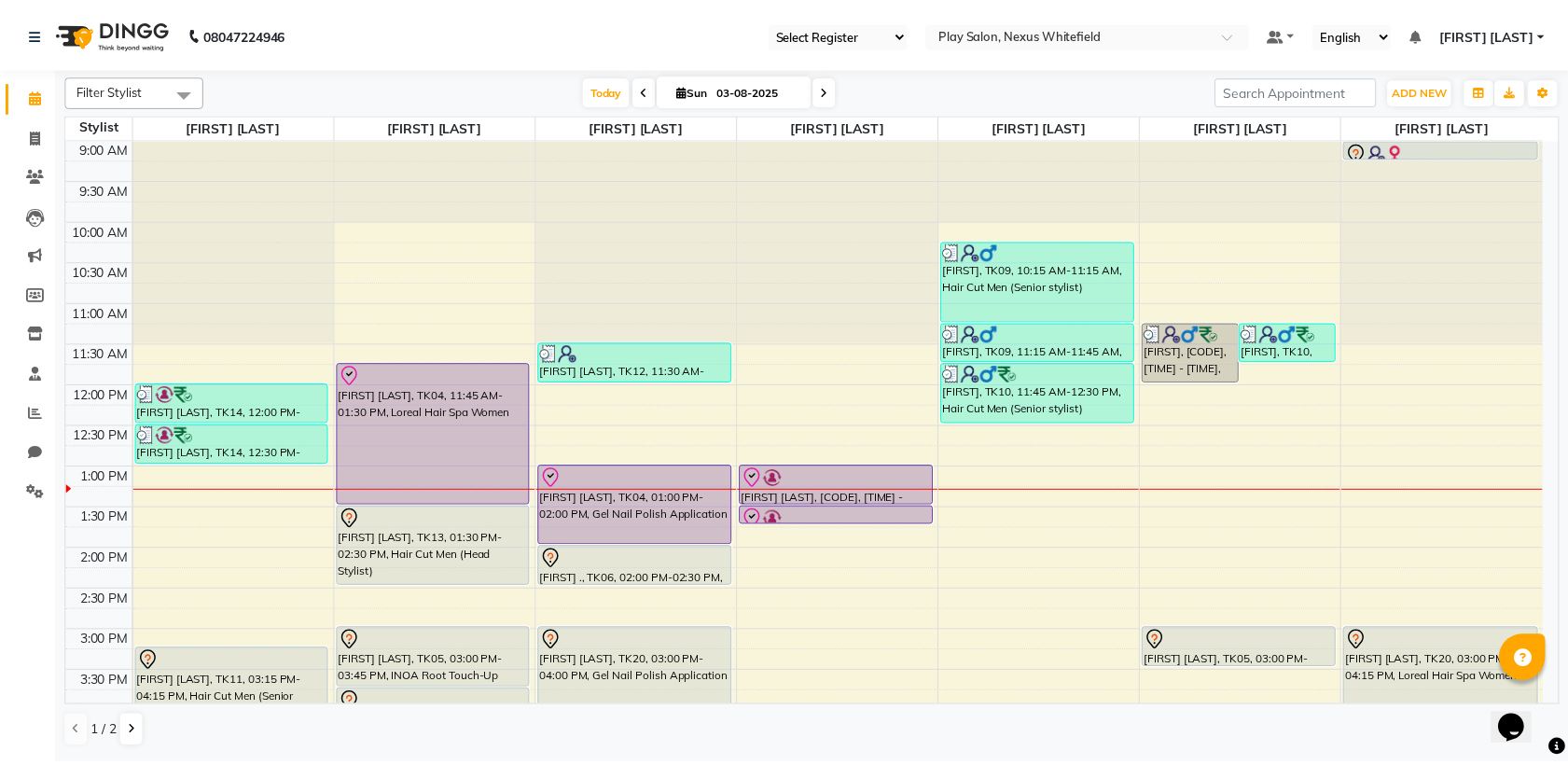 scroll, scrollTop: 0, scrollLeft: 0, axis: both 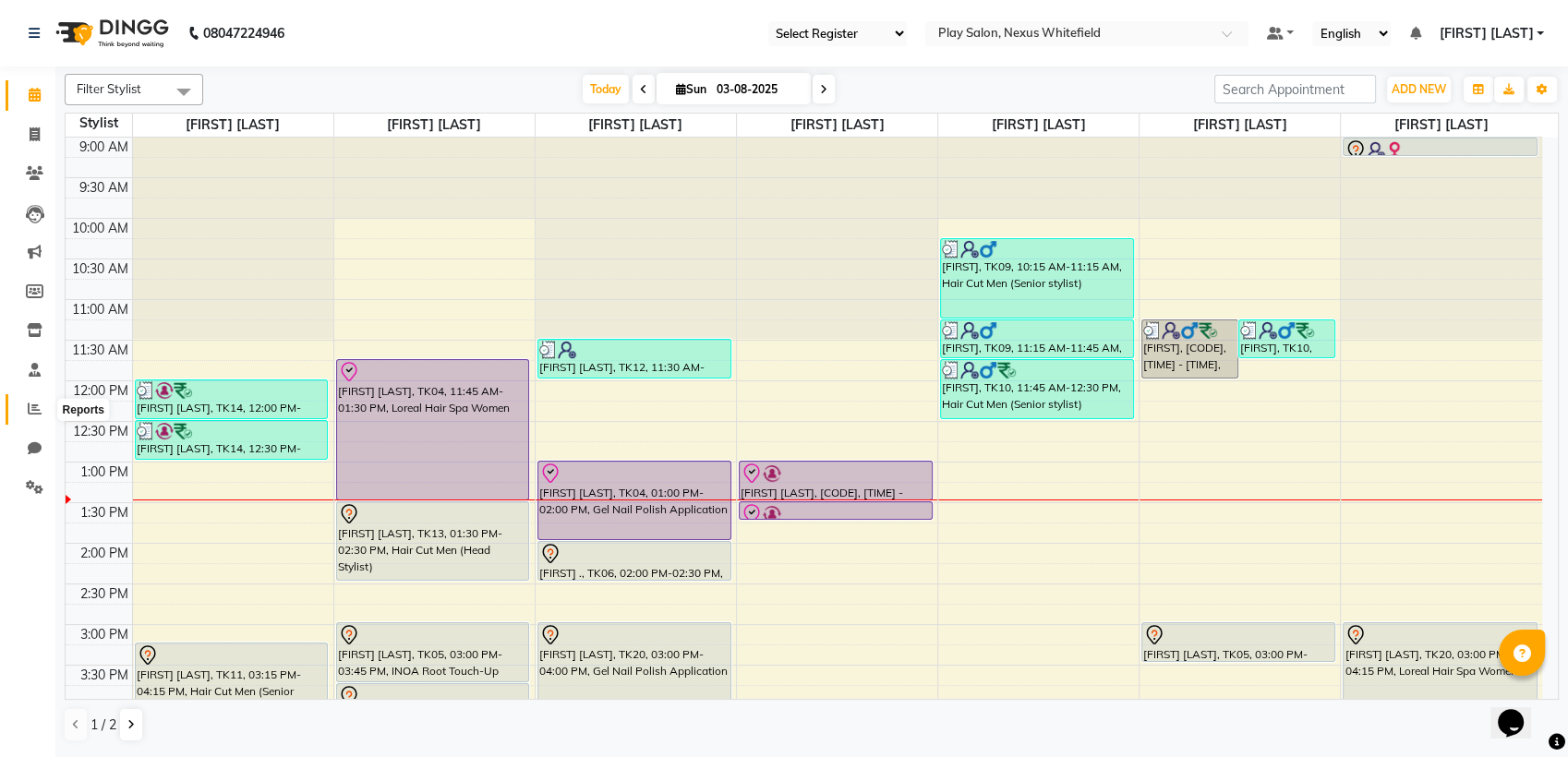 click 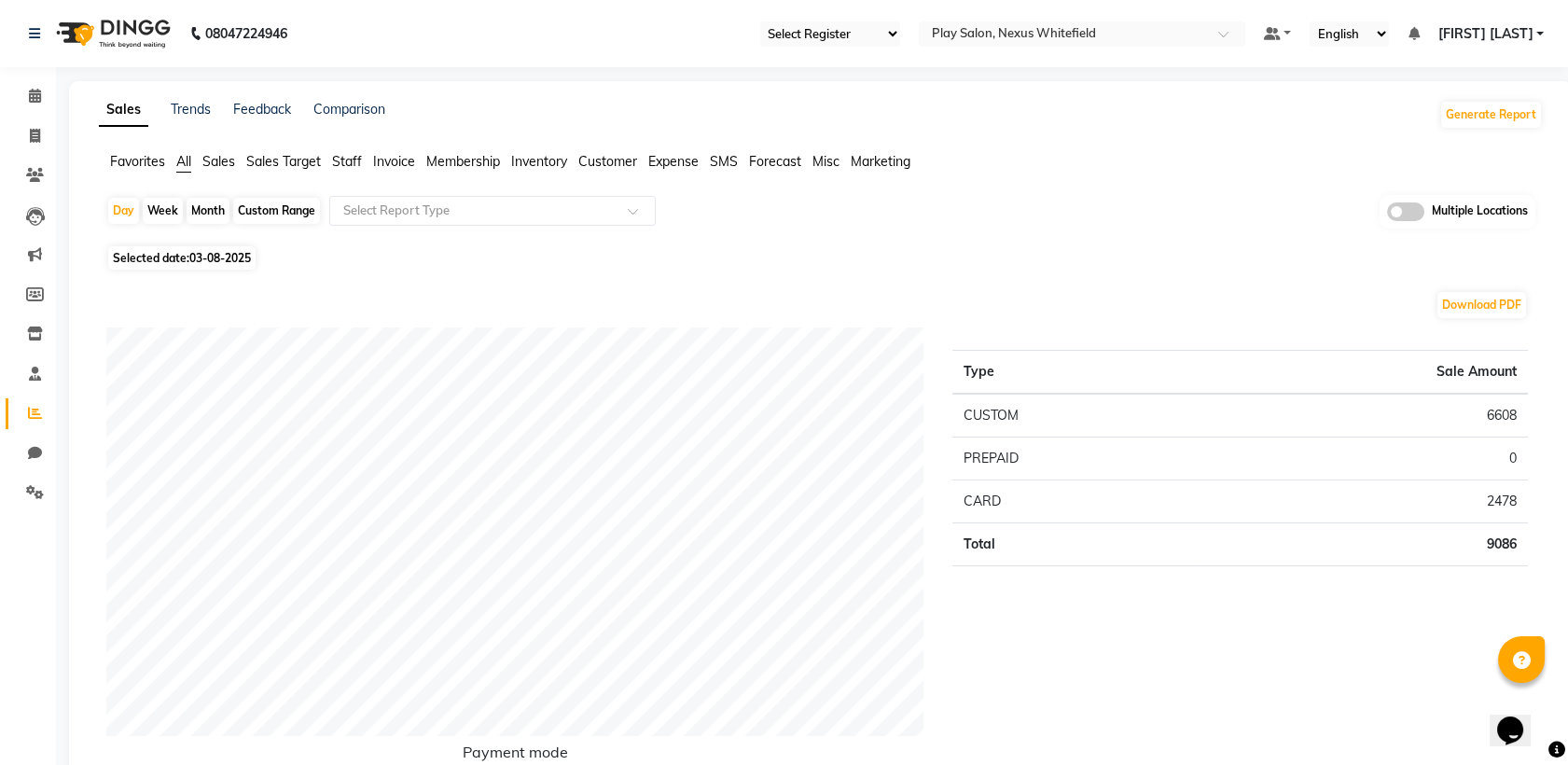 click on "Custom Range" 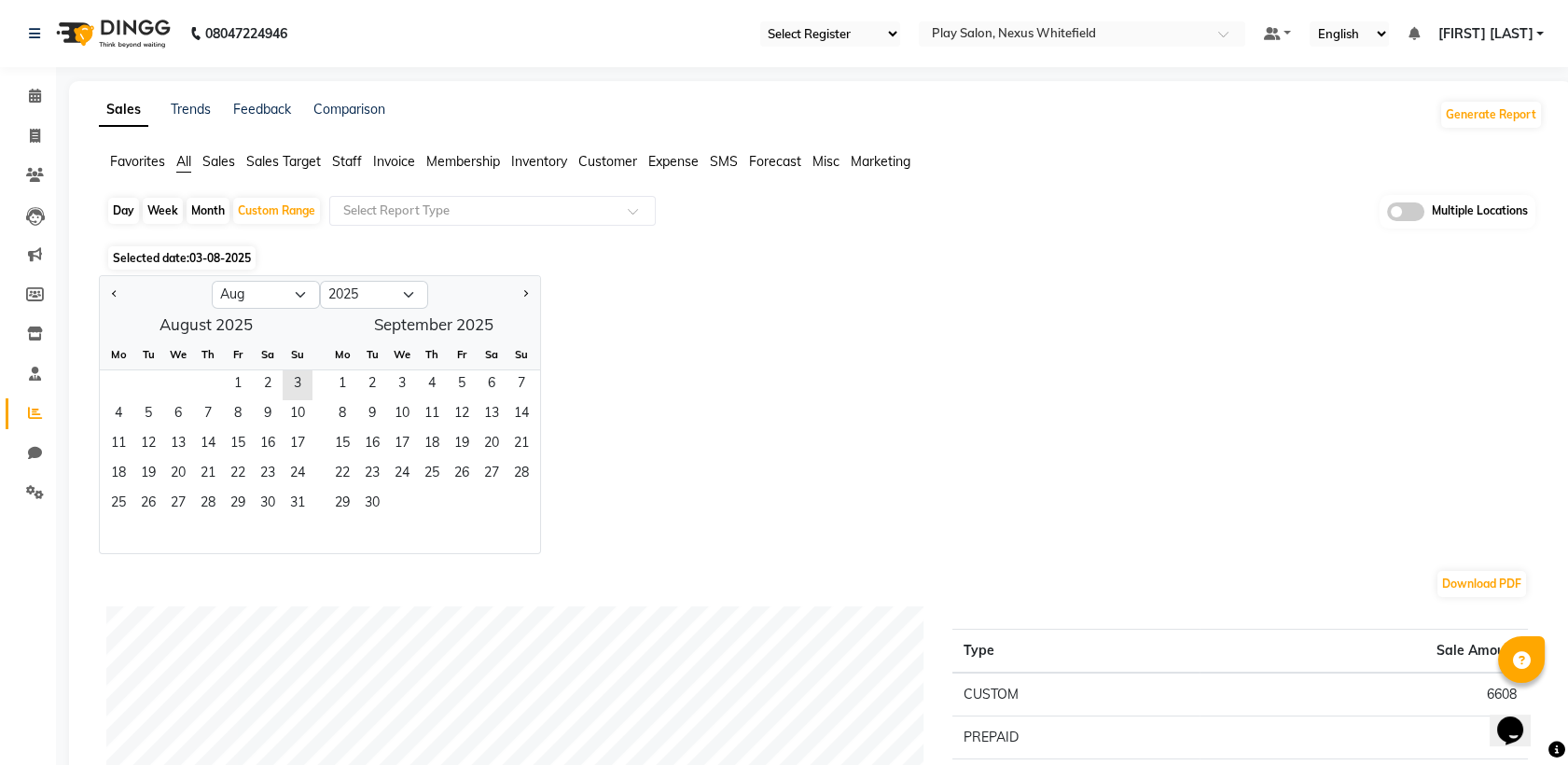 click 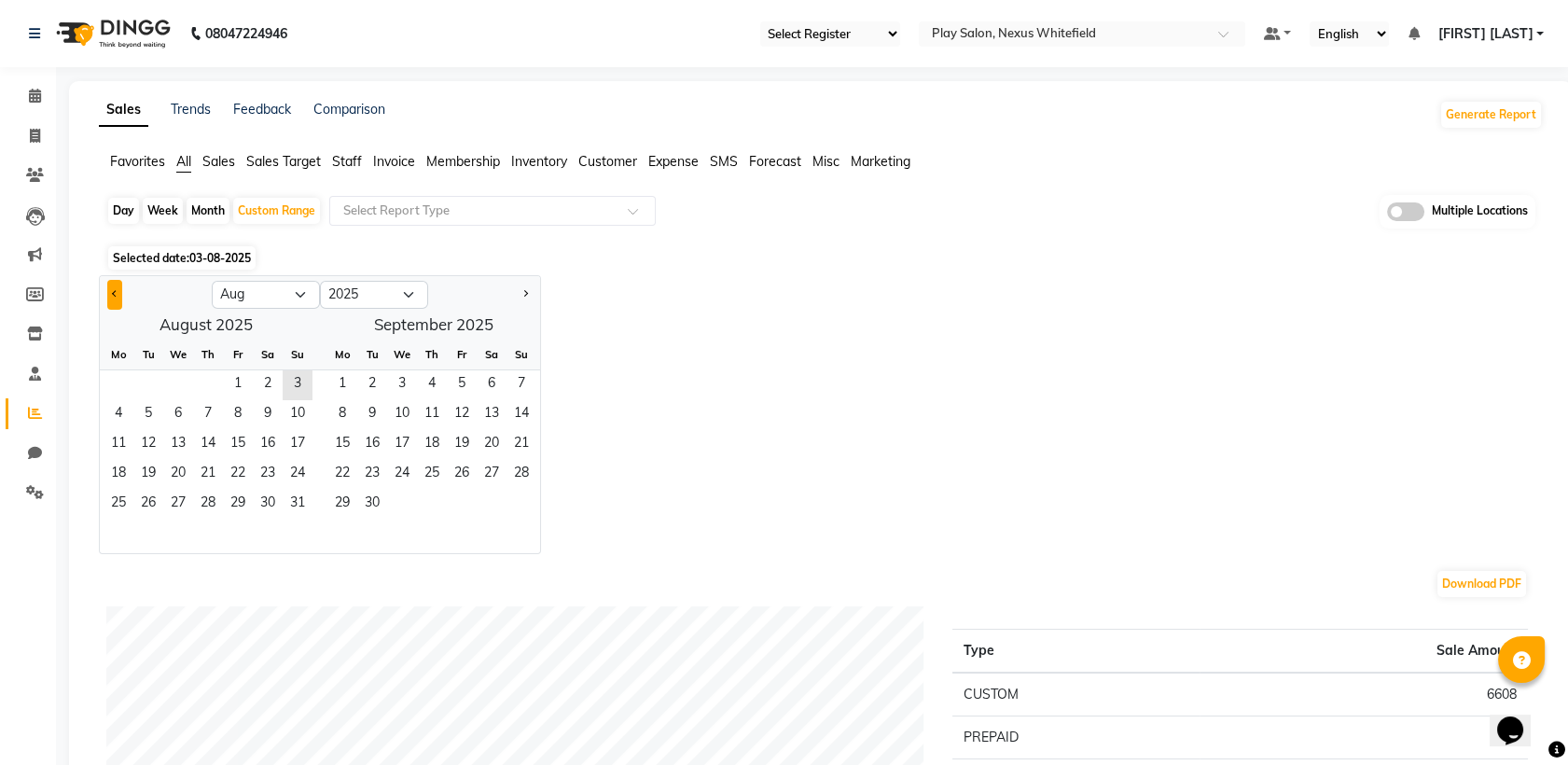 click 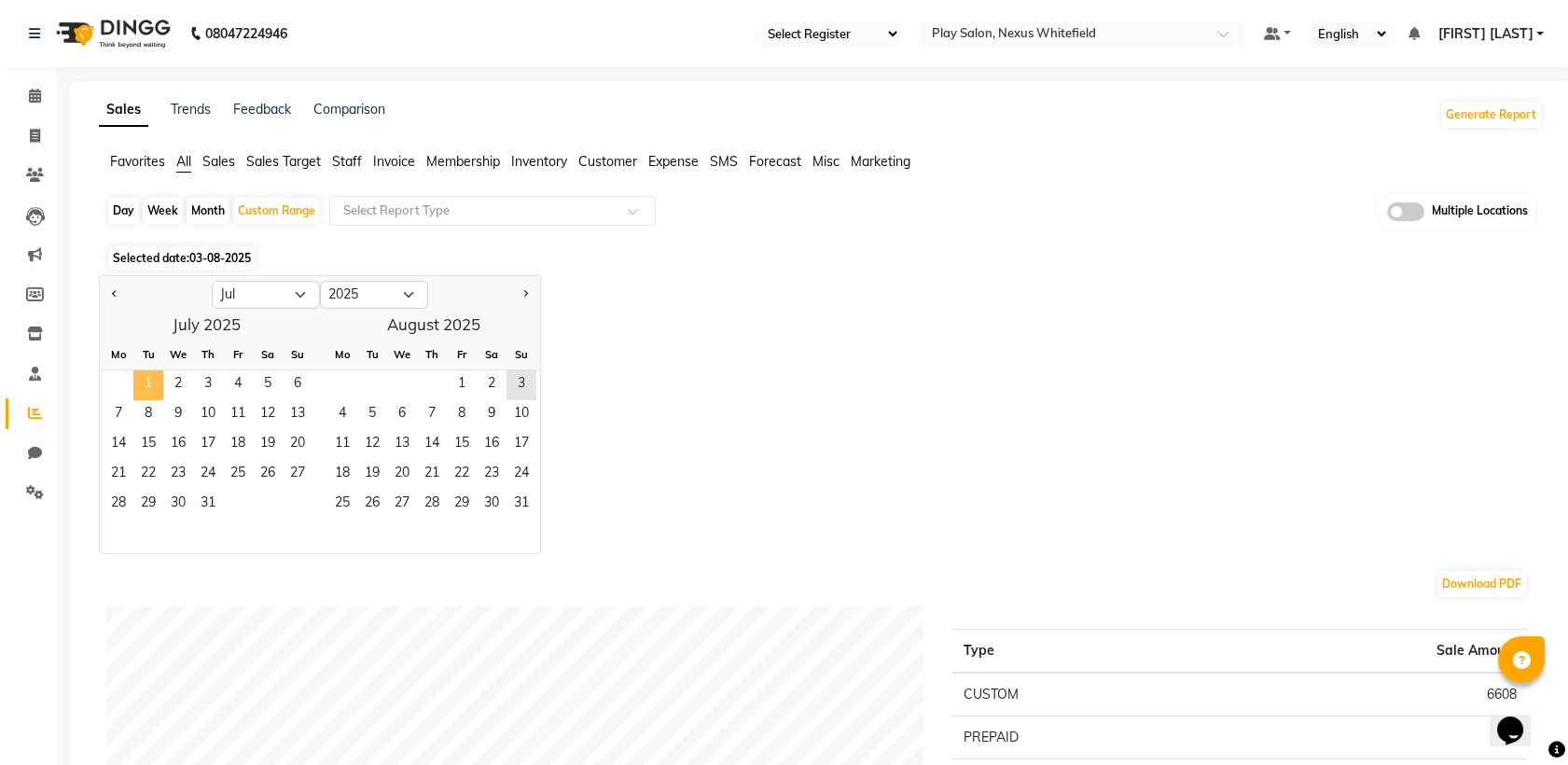 click on "1" 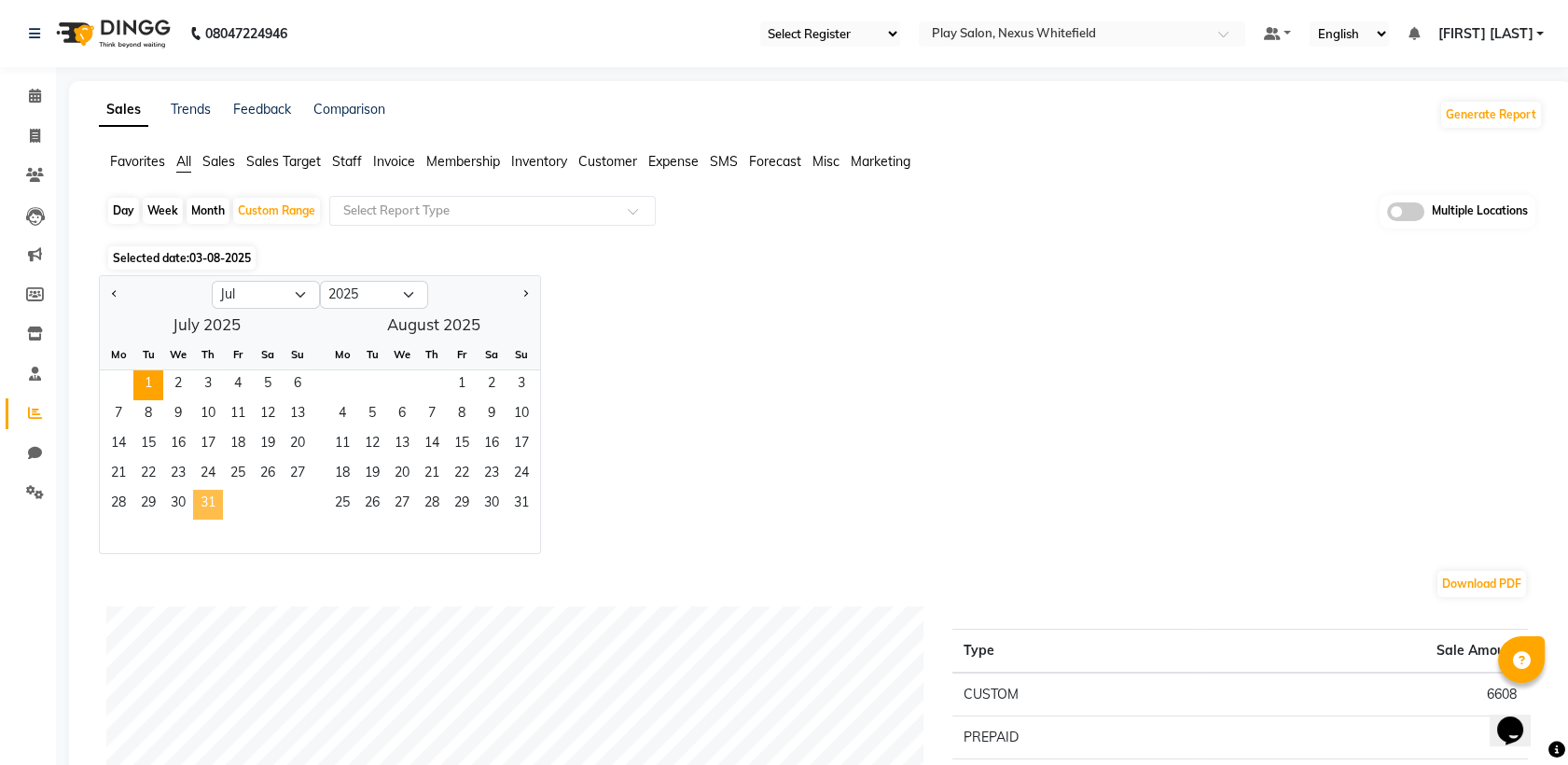 click on "31" 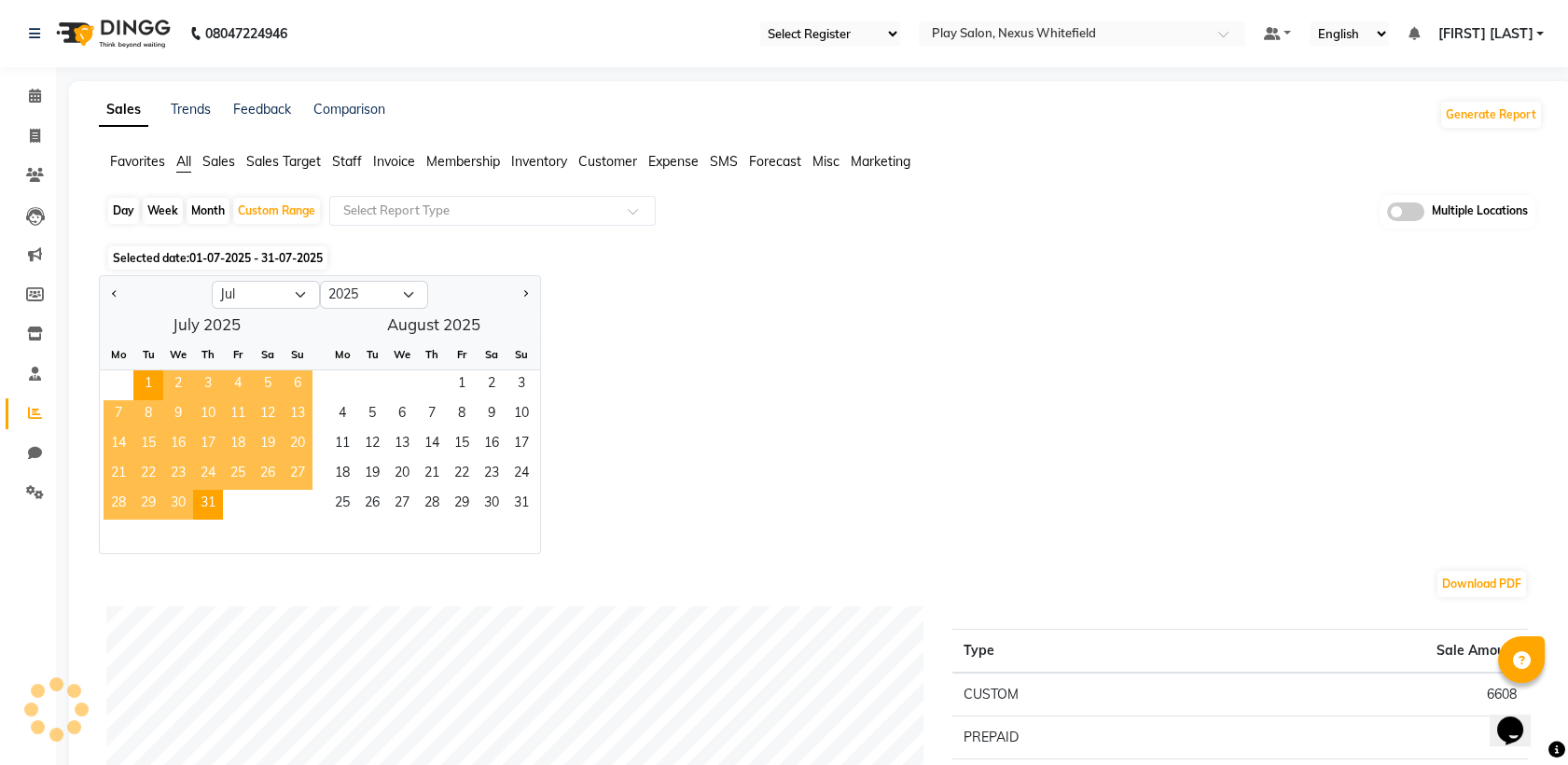 click on "Day   Week   Month   Custom Range  Select Report Type Multiple Locations" 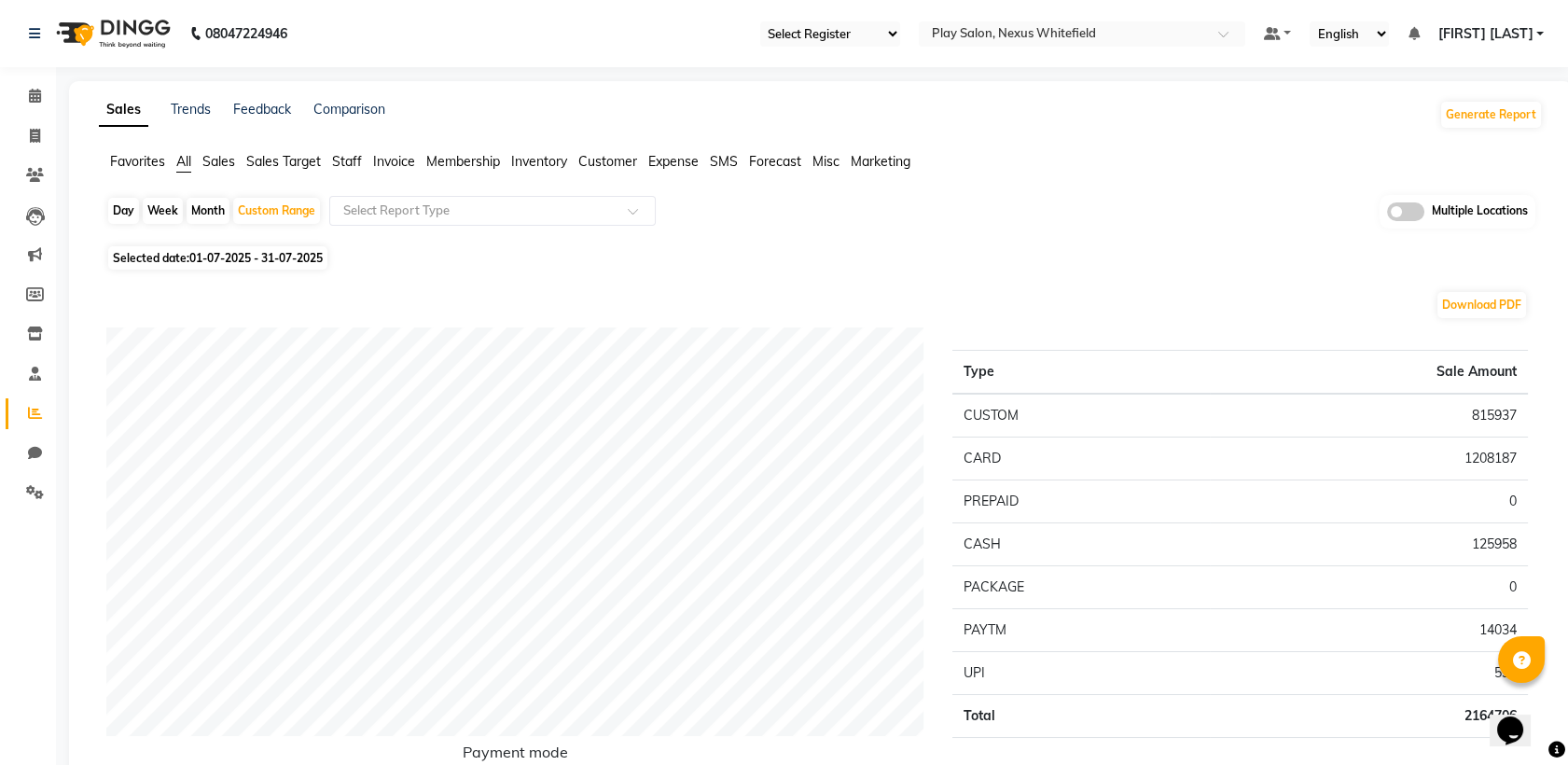 click on "Staff" 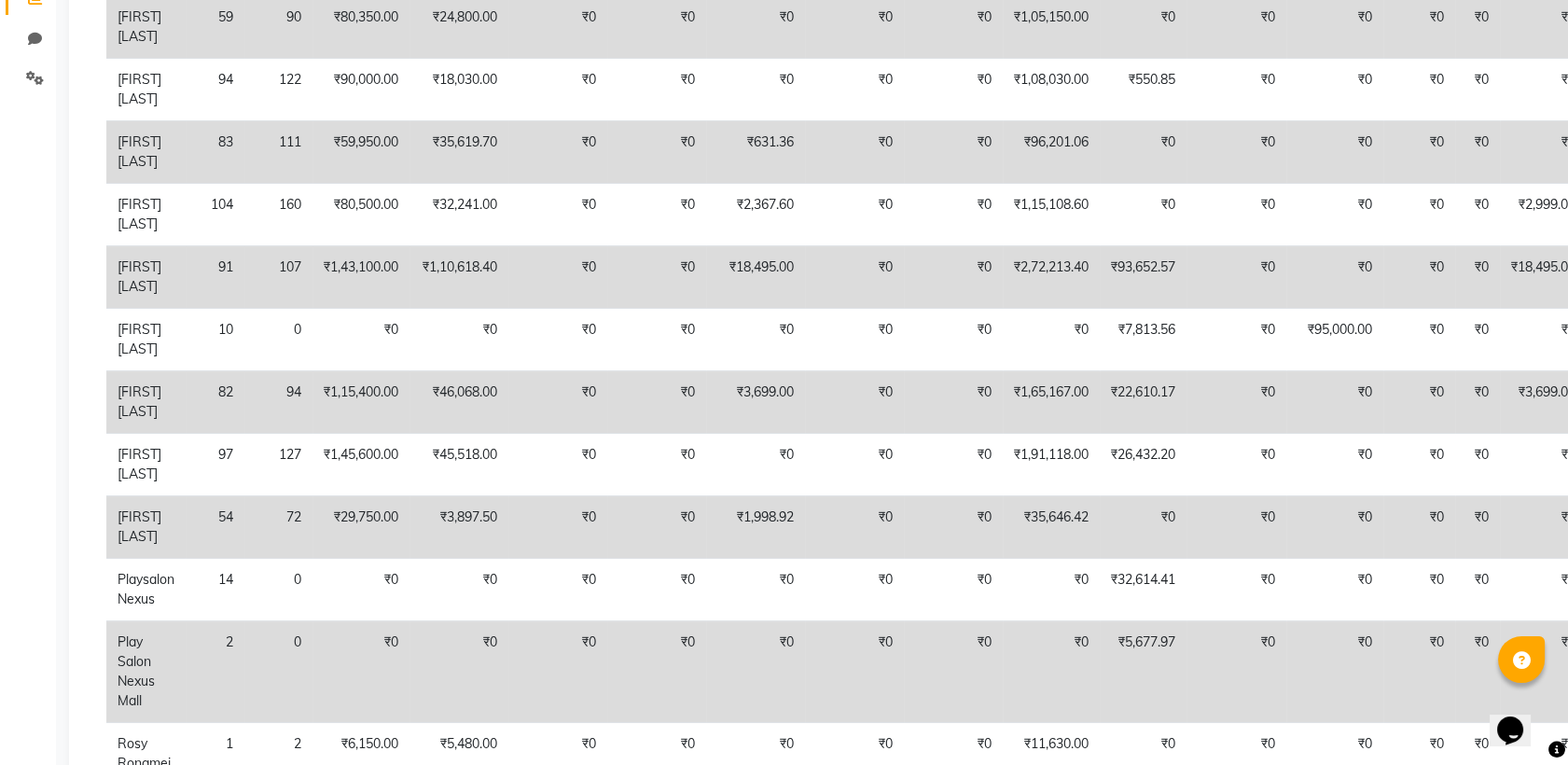 scroll, scrollTop: 0, scrollLeft: 0, axis: both 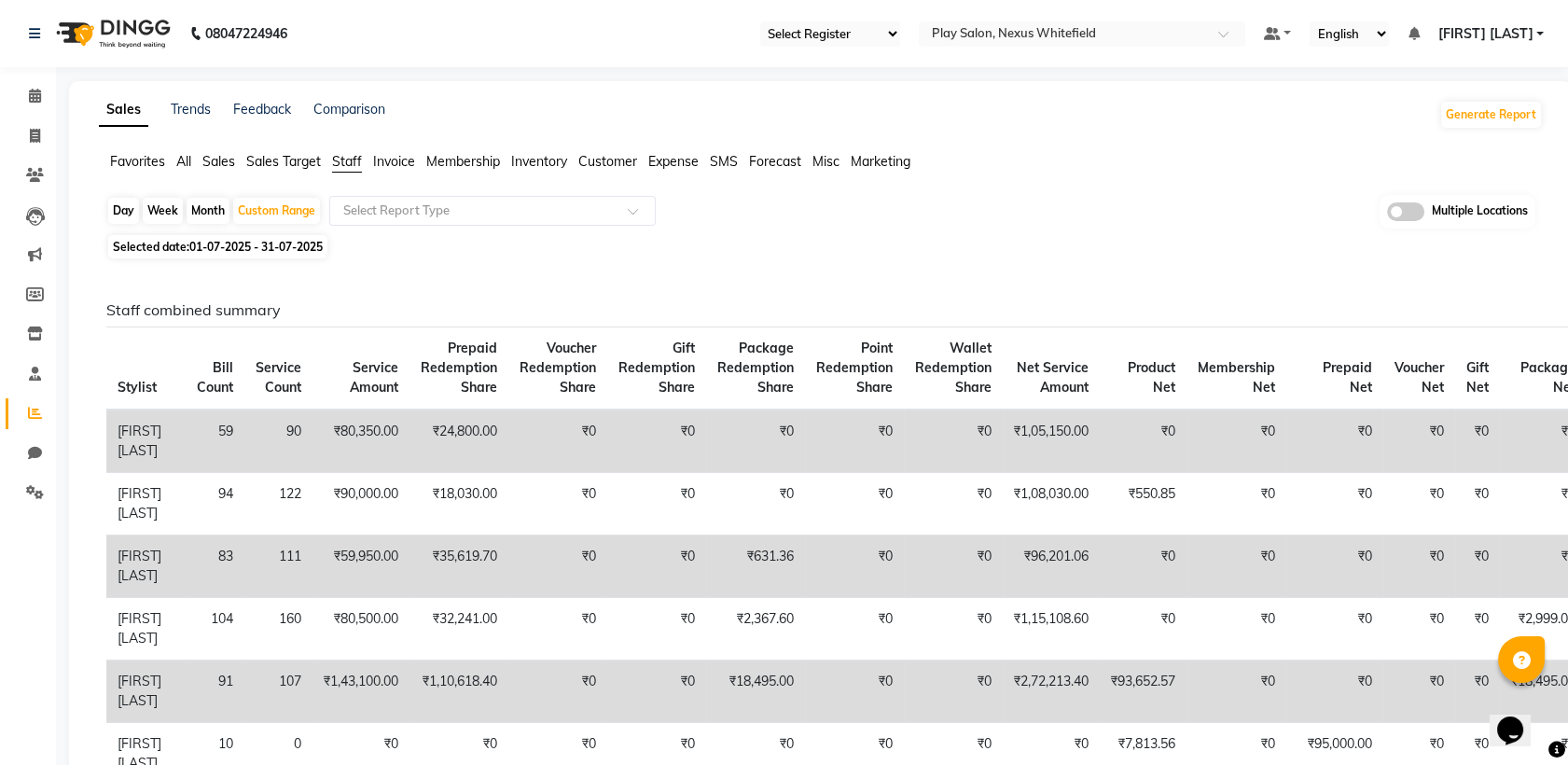 click 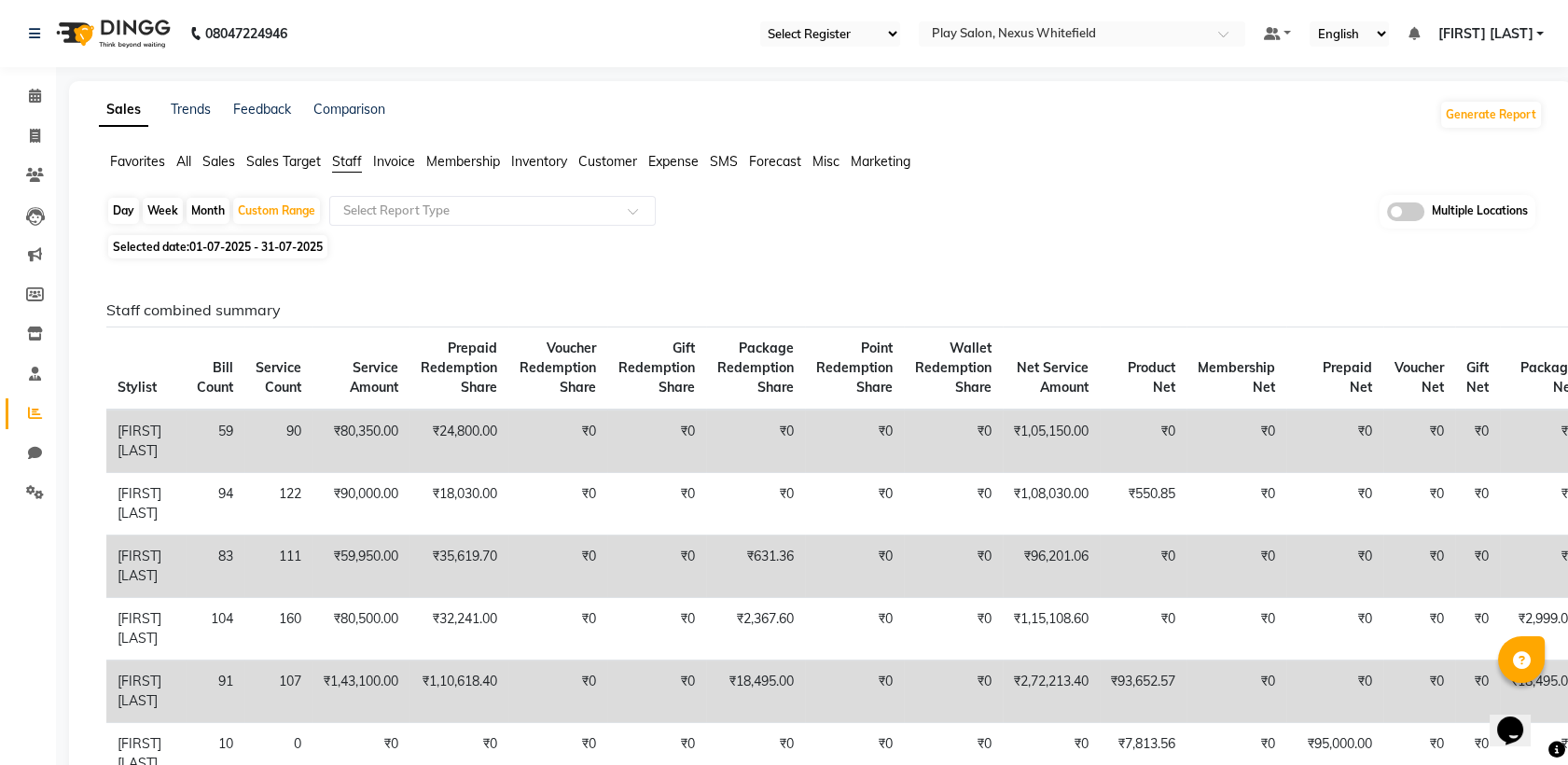 click 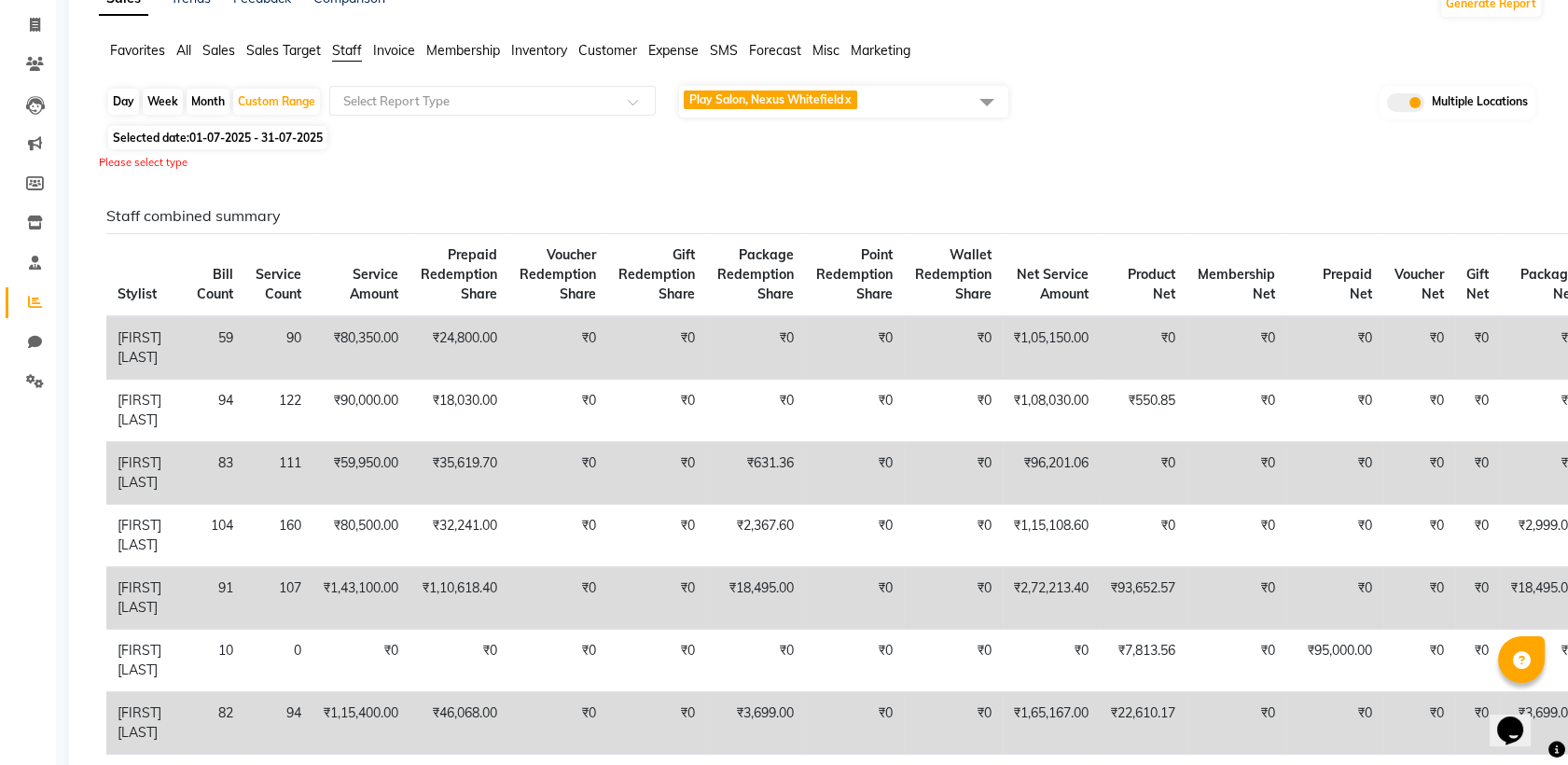 scroll, scrollTop: 0, scrollLeft: 0, axis: both 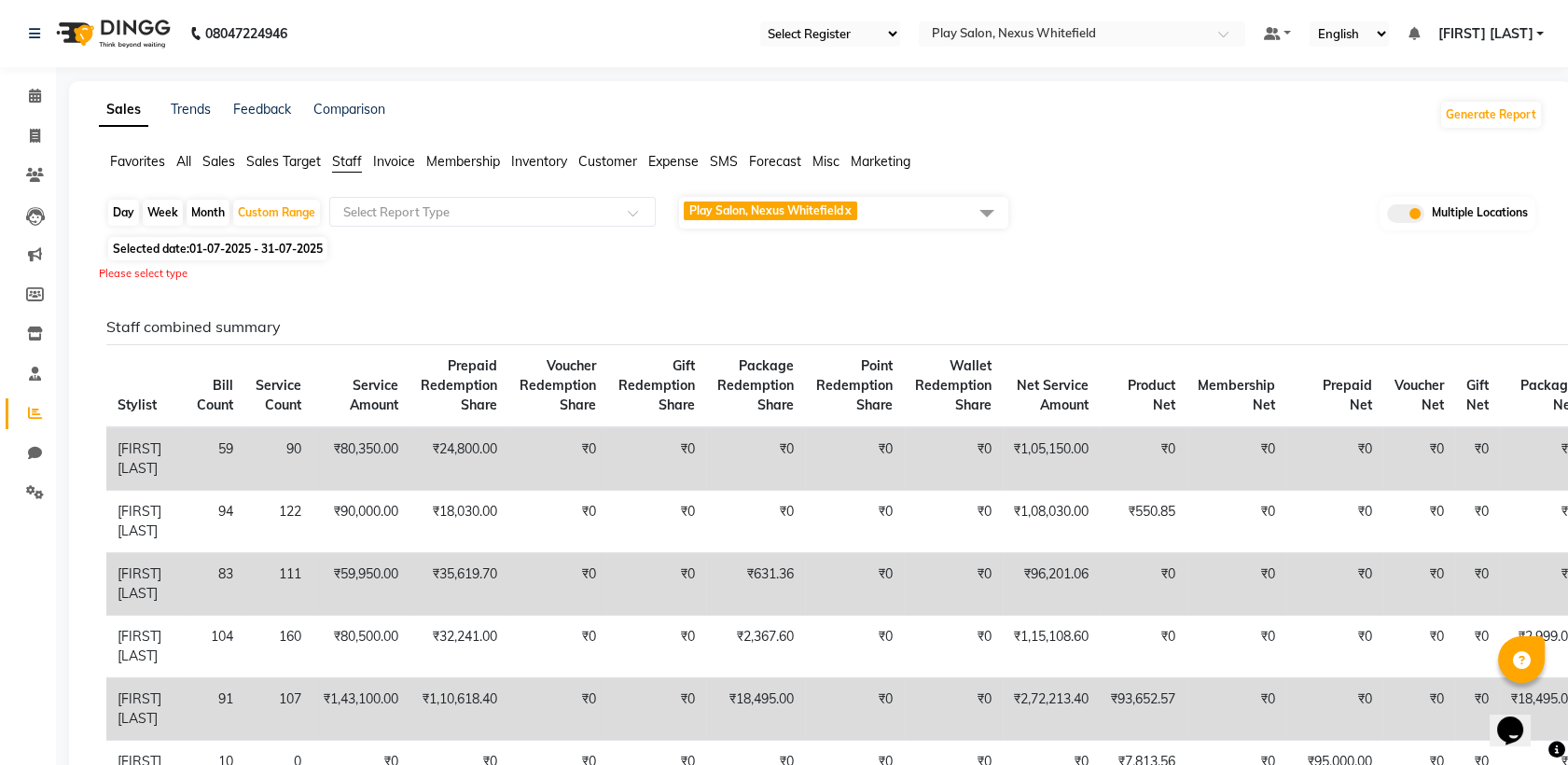click 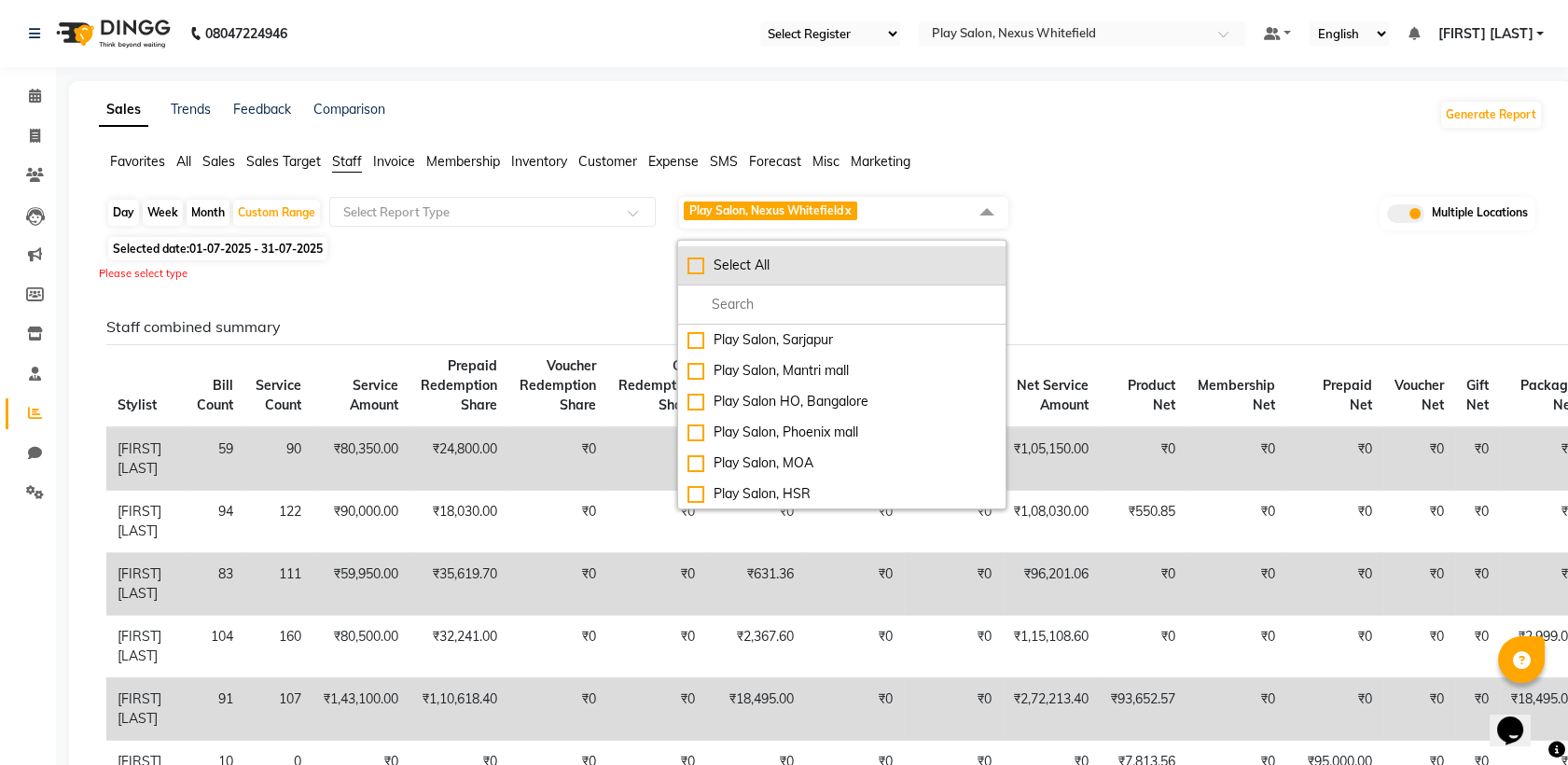 click on "Select All" 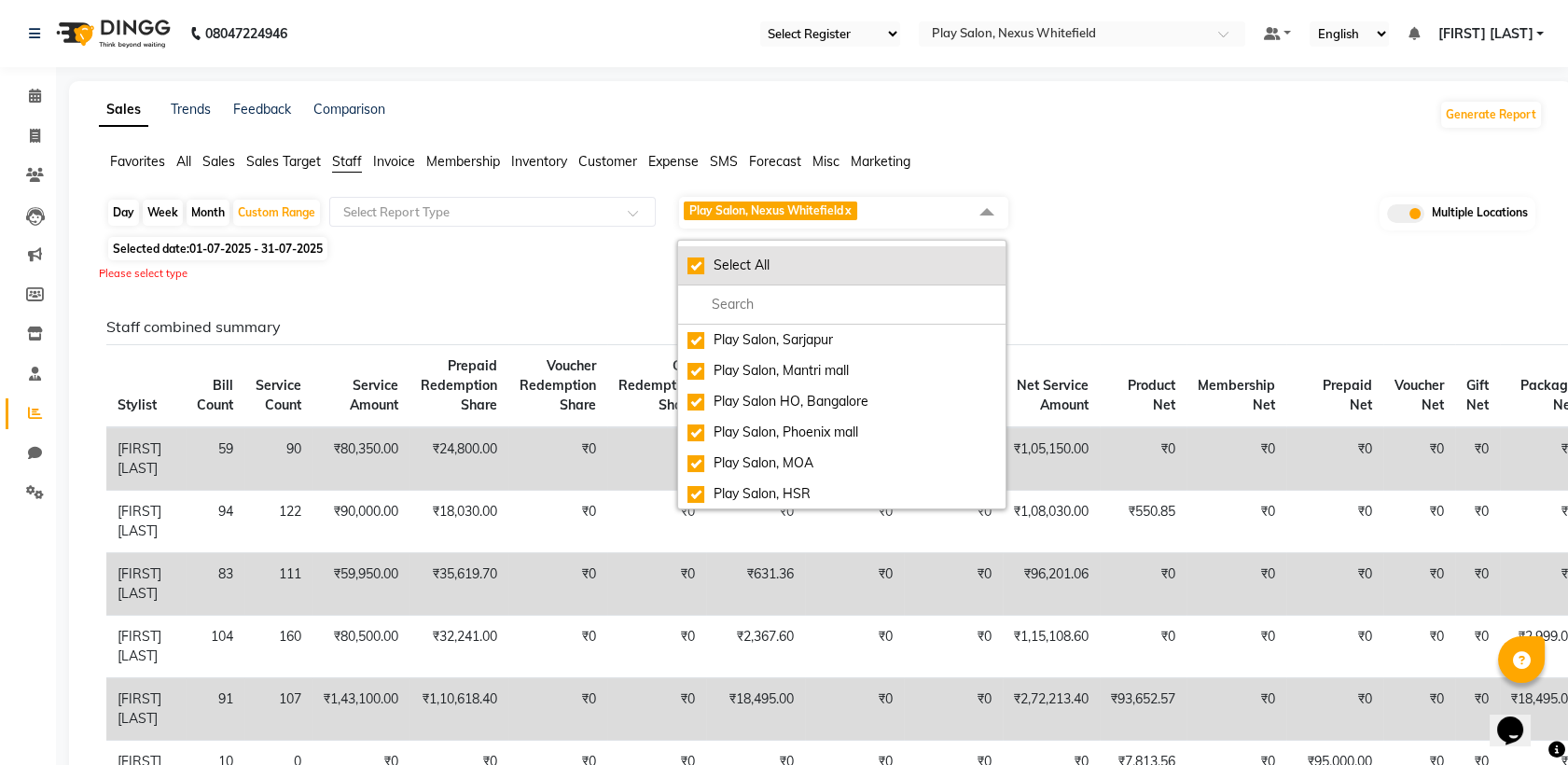 checkbox on "true" 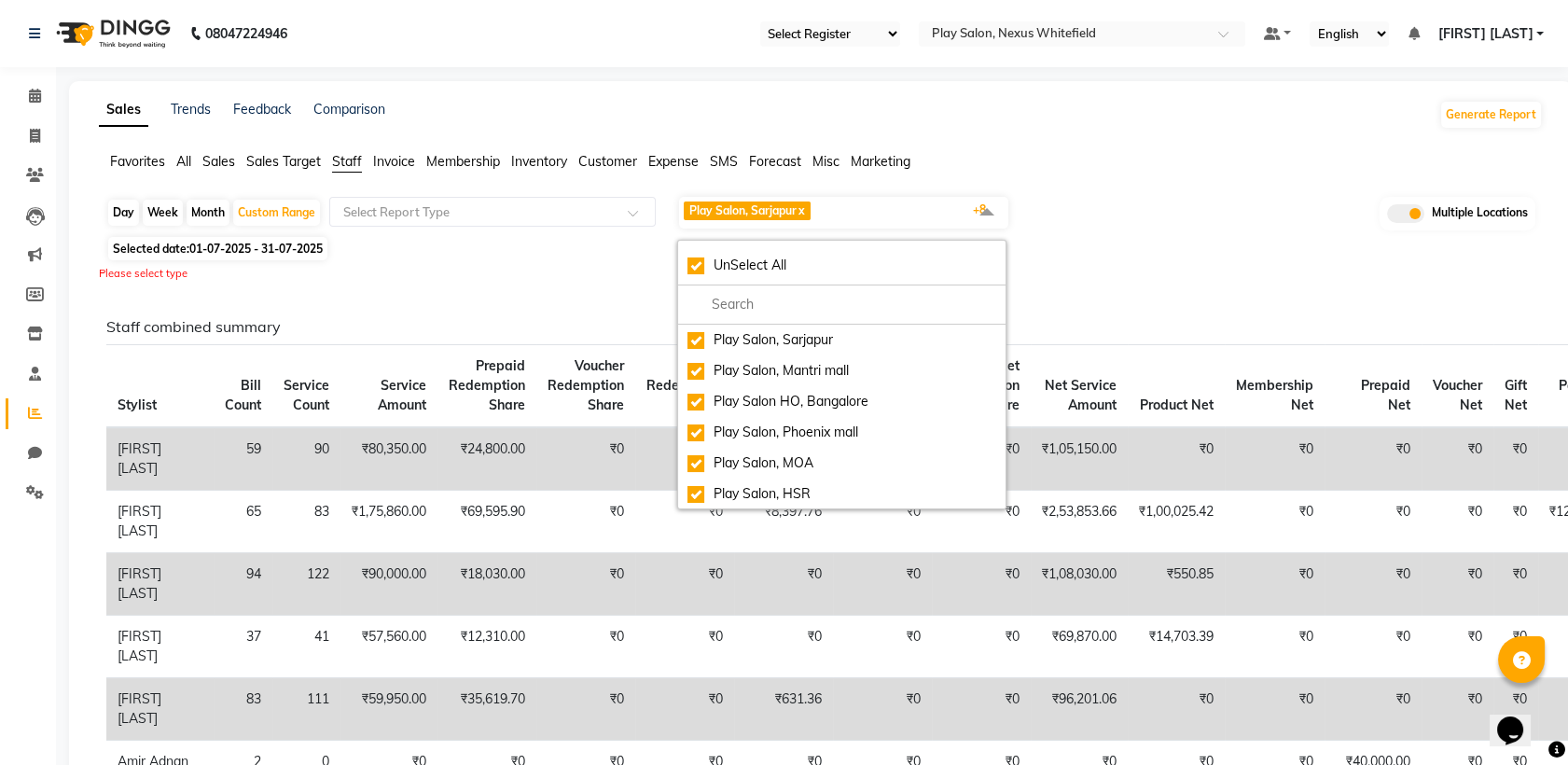 click on "Day   Week   Month   Custom Range  Select Report Type Play Salon, Sarjapur  x Play Salon, Mantri mall  x Play Salon HO, Bangalore   x Play Salon, Phoenix mall  x Play Salon, MOA  x Play Salon, HSR  x Play Salon, Nexus Whitefield  x Play salon, 77 East  x shea spa, Madhava nagar  x +8 UnSelect All Play Salon, Sarjapur Play Salon, Mantri mall Play Salon HO, Bangalore  Play Salon, Phoenix mall Play Salon, MOA Play Salon, HSR Play Salon, Nexus Whitefield Play salon, 77 East shea spa, Madhava nagar Multiple Locations Selected date:  01-07-2025 - 31-07-2025  Please select type Staff combined summary Stylist Bill Count Service Count Service Amount Prepaid Redemption Share Voucher Redemption Share Gift Redemption Share Package Redemption Share Point Redemption Share Wallet Redemption Share Net Service Amount Product Net Membership Net Prepaid Net Voucher Net Gift Net Package Net [FIRST] [LAST] 59 90 ₹80,350.00 ₹24,800.00 ₹0 ₹0 ₹0 ₹0 ₹0 ₹1,05,150.00 ₹0 ₹0 ₹0 ₹0 ₹0 ₹0  Achan Shimrah 2" 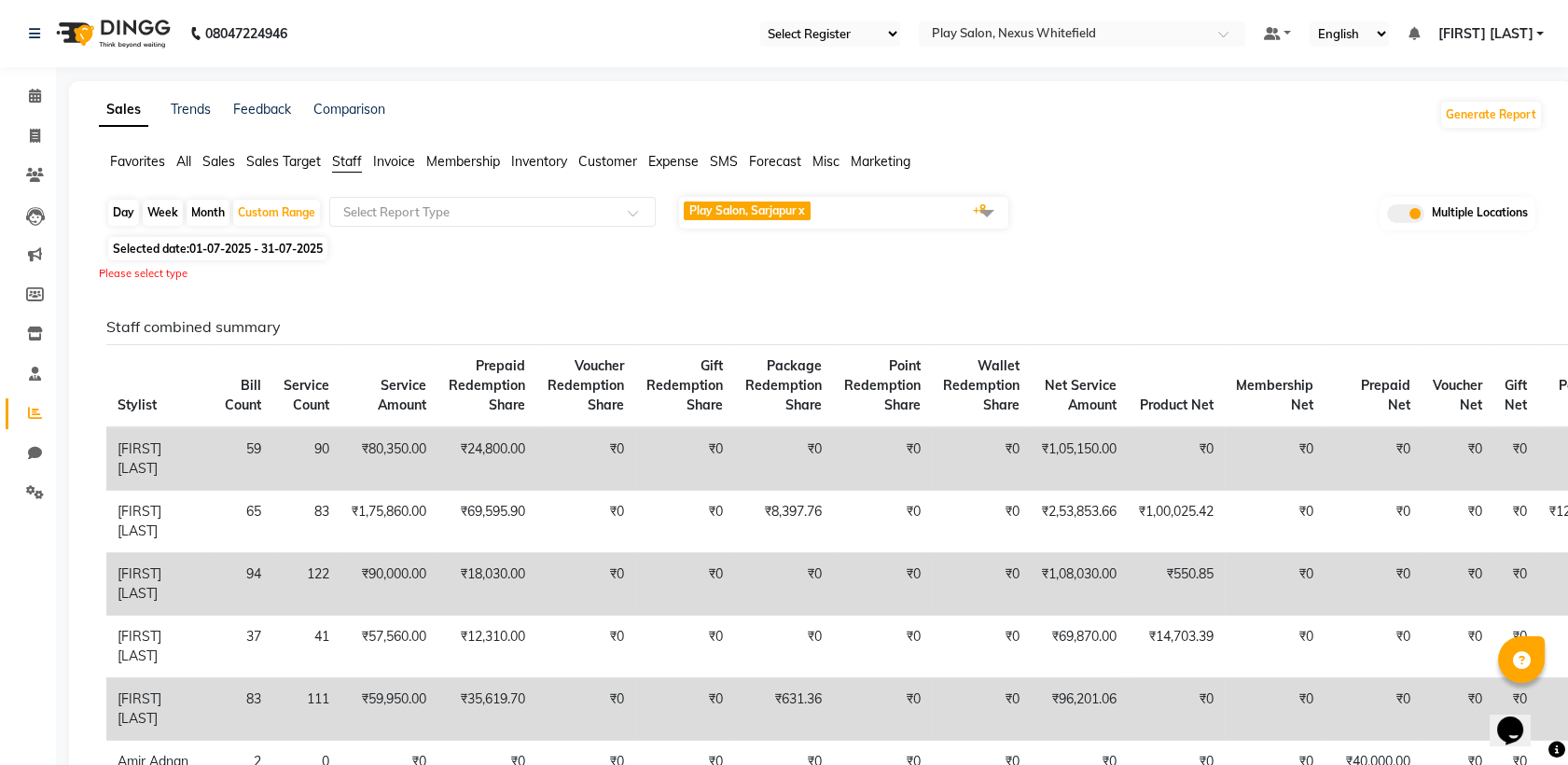 scroll, scrollTop: 207, scrollLeft: 0, axis: vertical 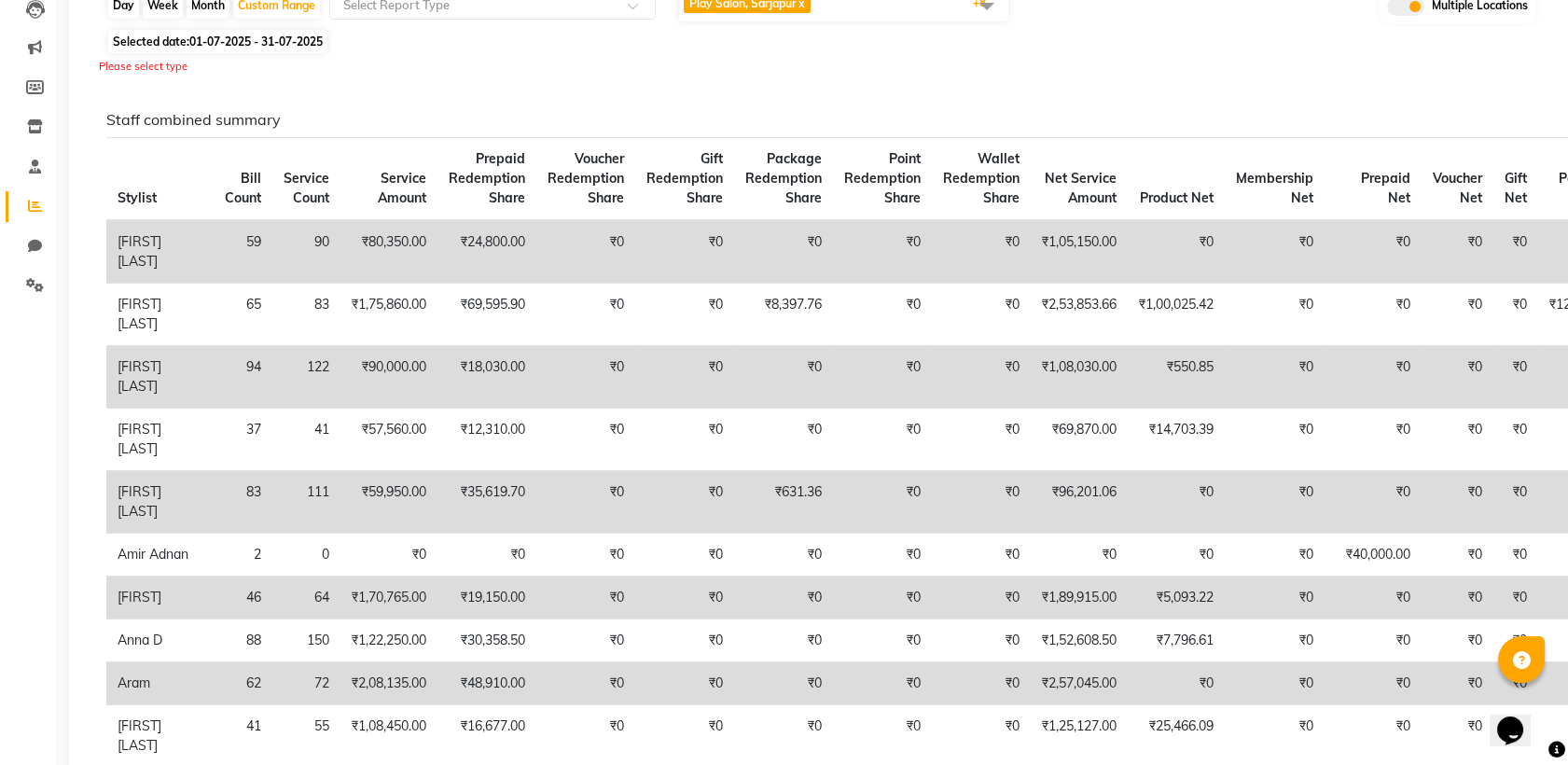 click on "₹1,05,150.00" 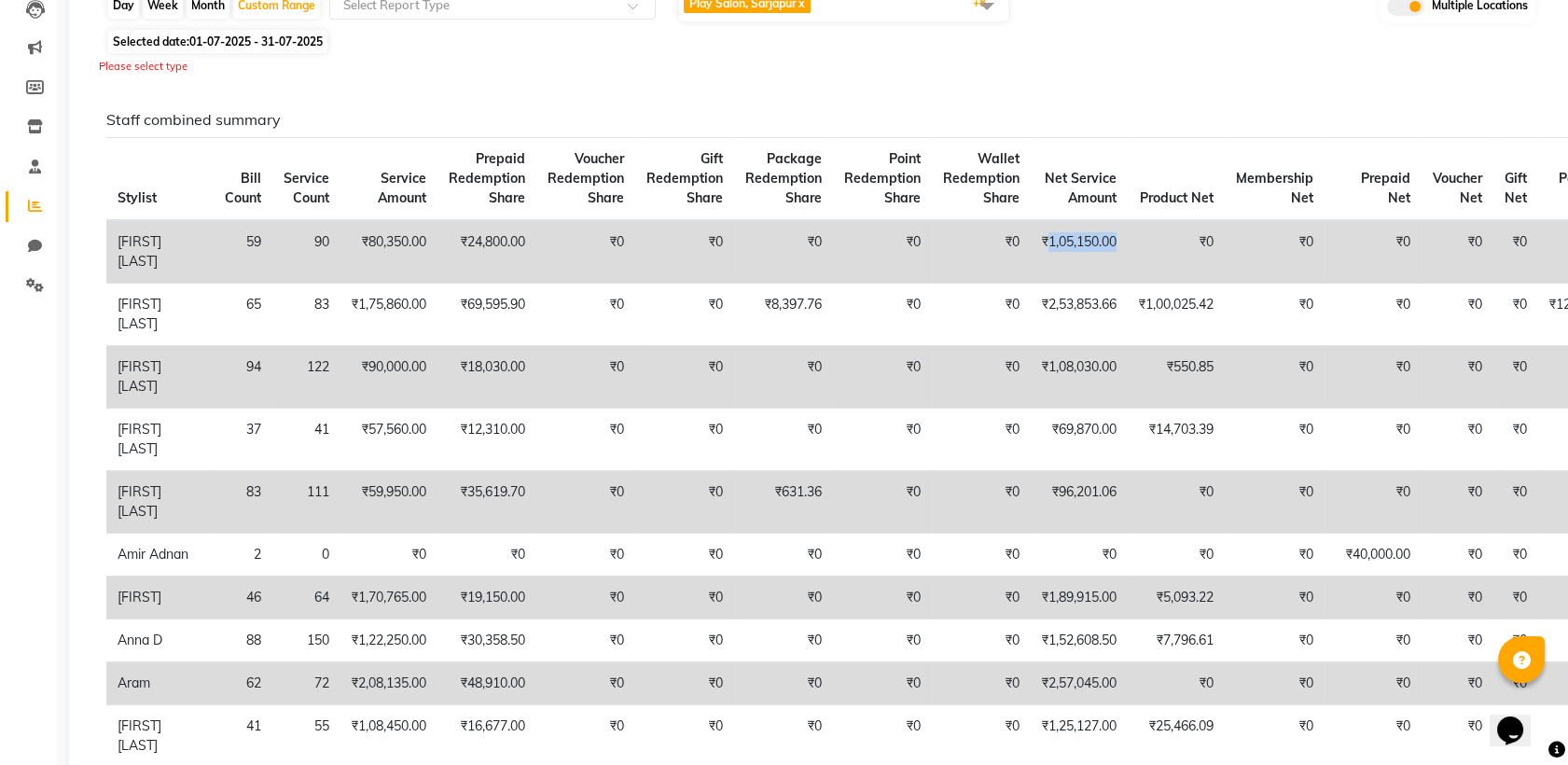 click on "₹1,05,150.00" 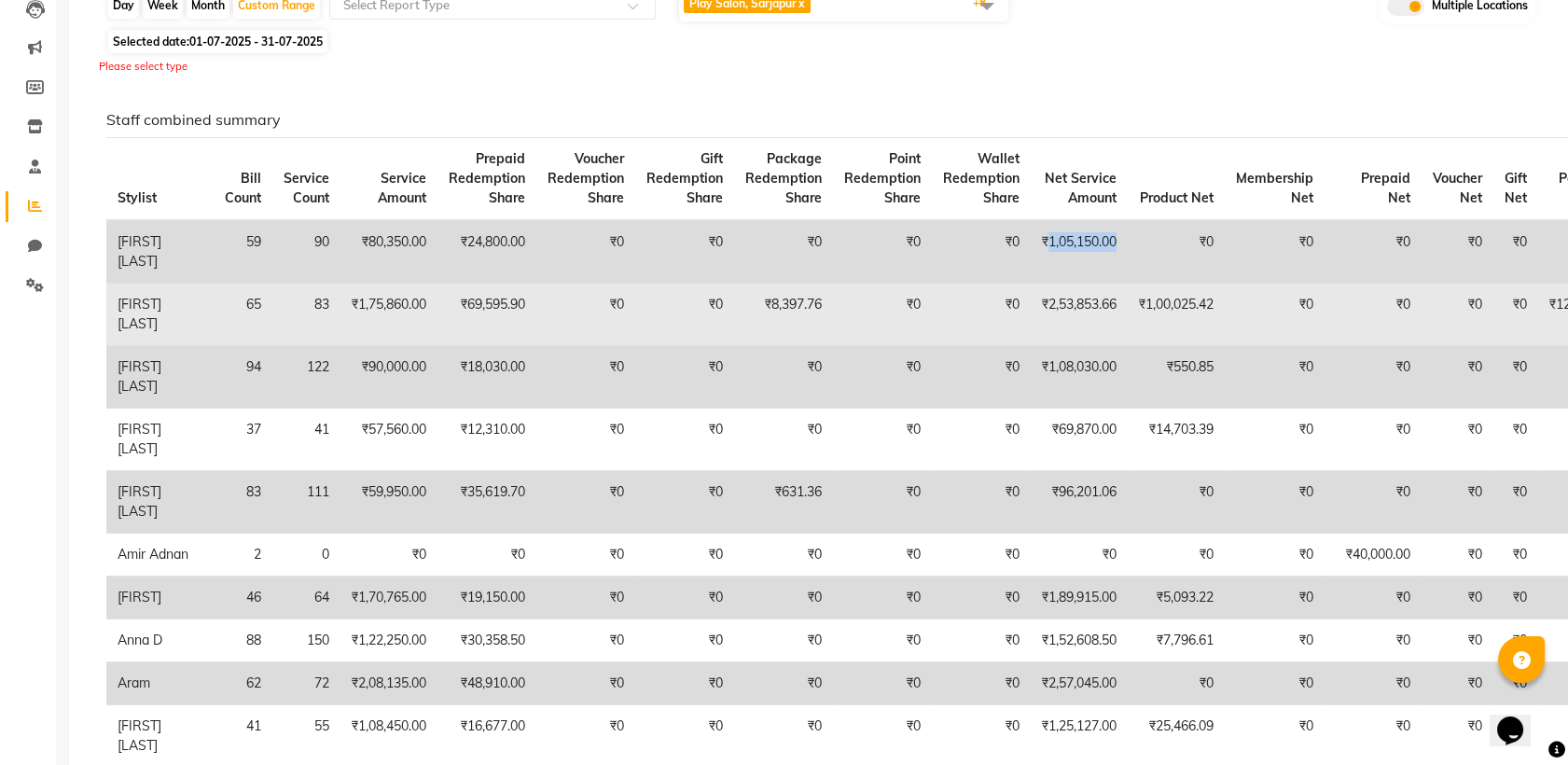 copy on "1,05,150.00" 